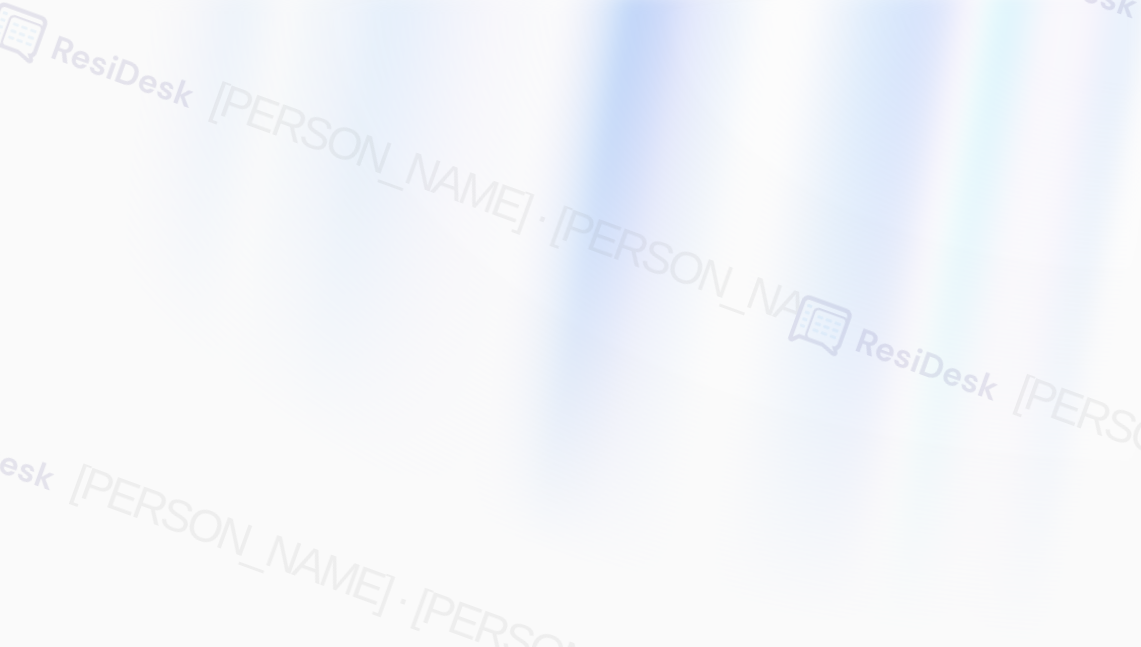 scroll, scrollTop: 0, scrollLeft: 0, axis: both 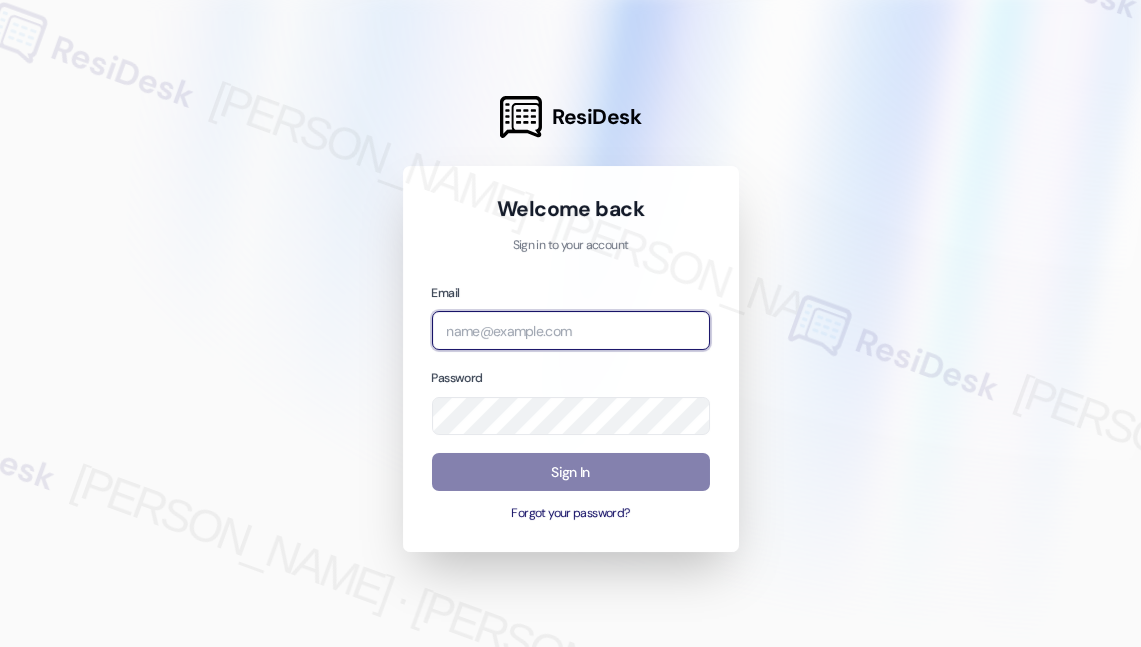 click at bounding box center [571, 330] 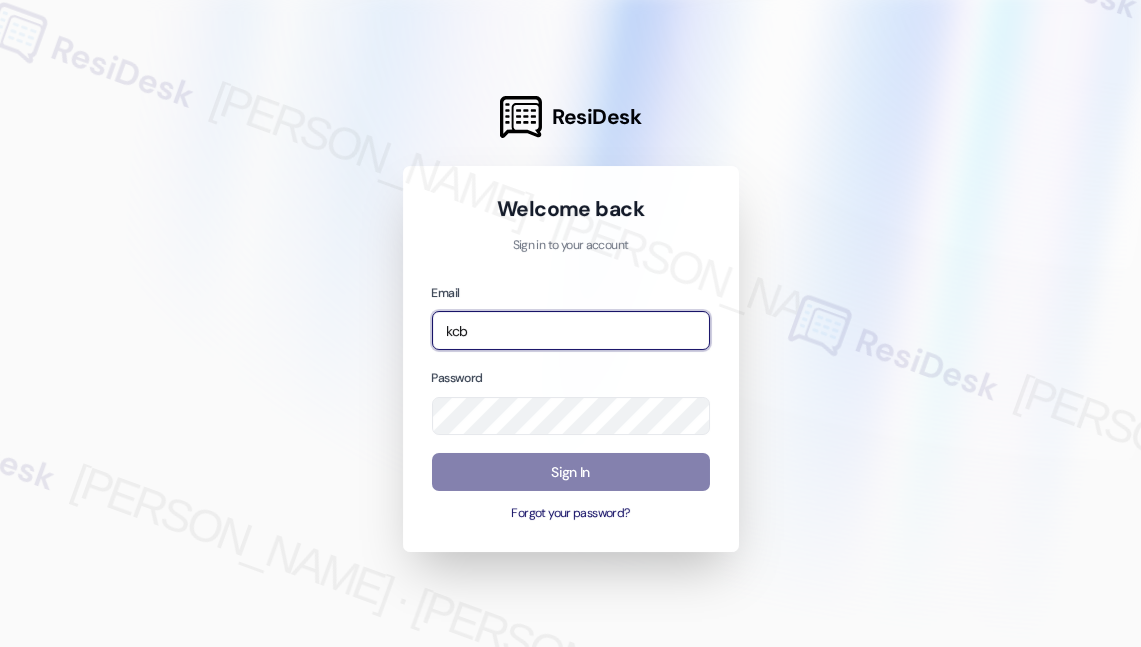 type on "automated-surveys-kcb_mmi-[PERSON_NAME].[PERSON_NAME]@kcb_[DOMAIN_NAME]" 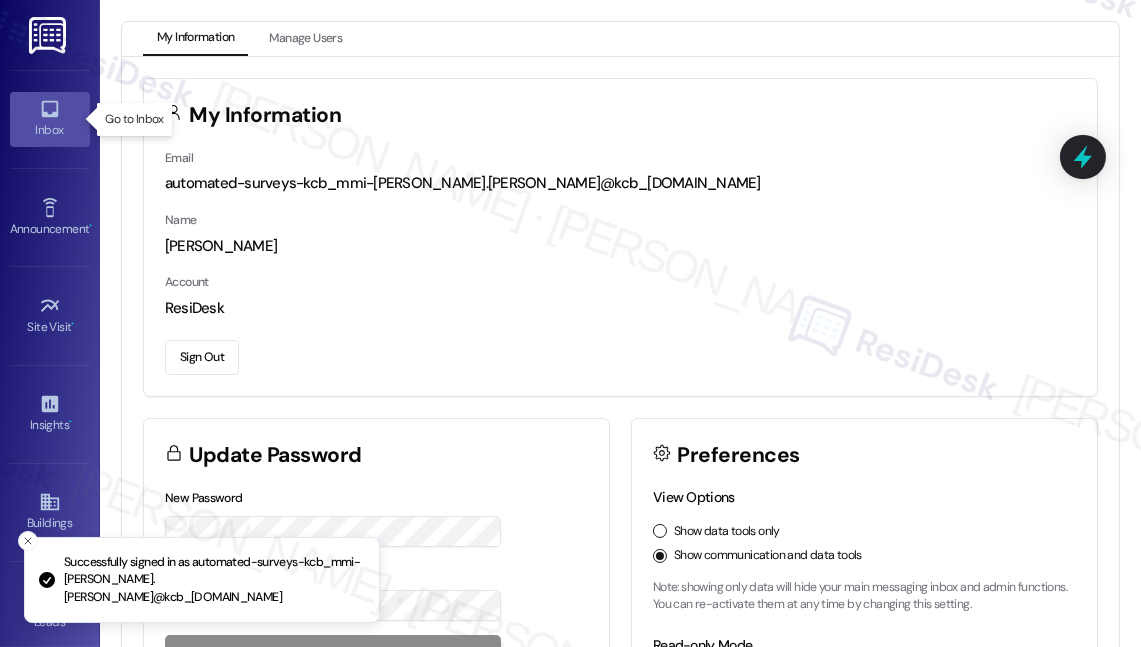 click 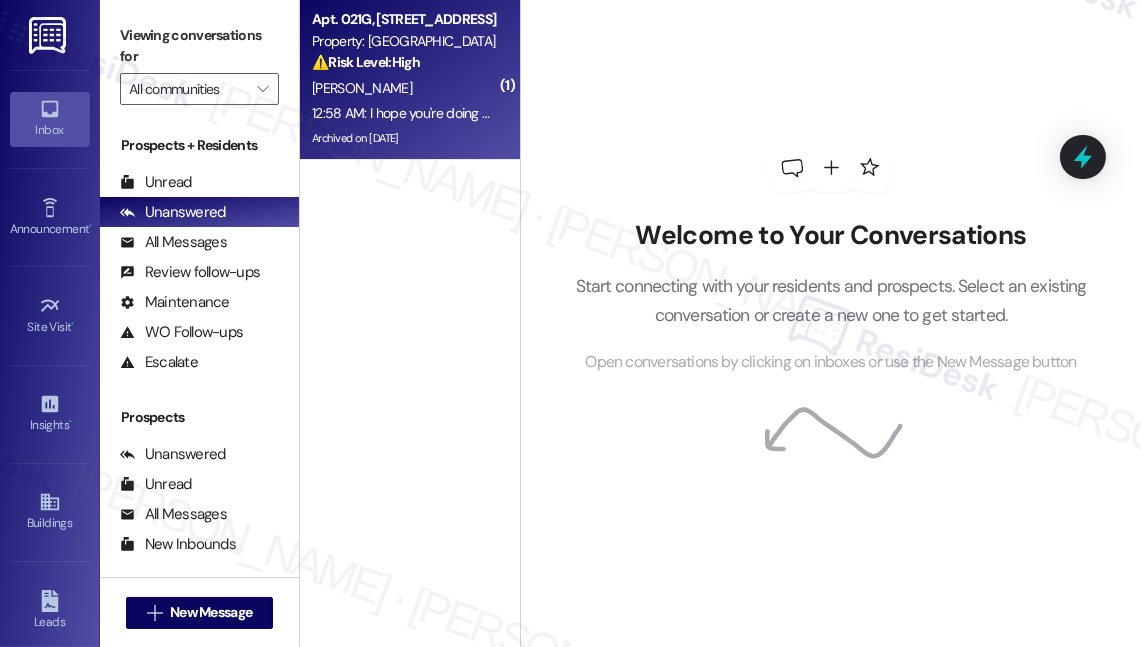 click on "[PERSON_NAME]" at bounding box center [404, 88] 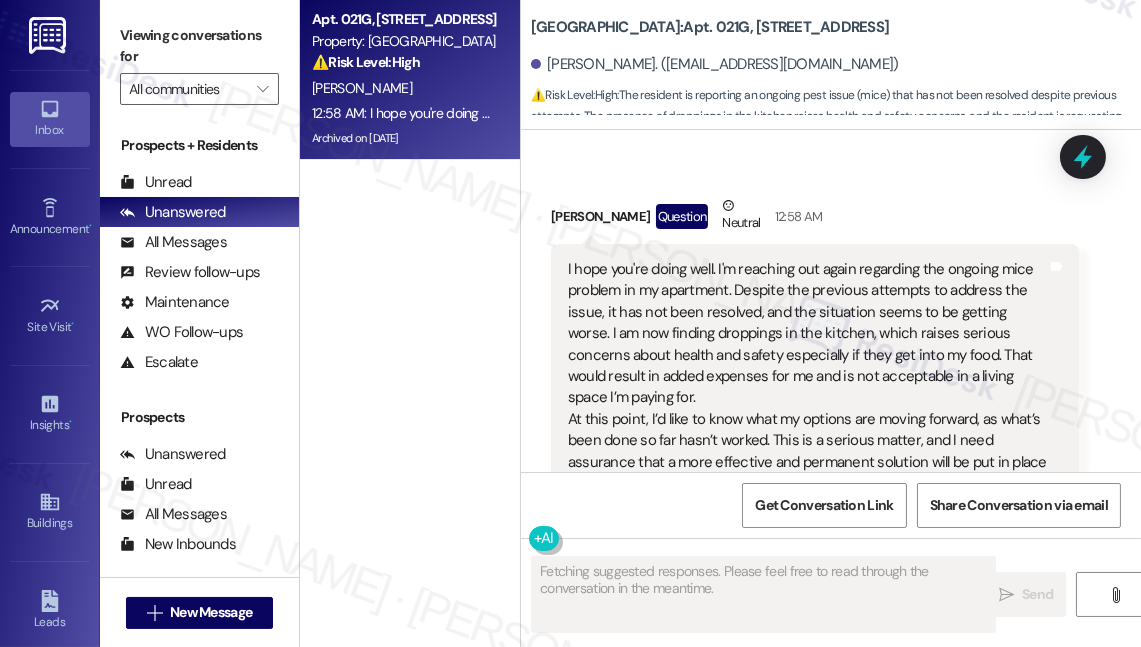 scroll, scrollTop: 19565, scrollLeft: 0, axis: vertical 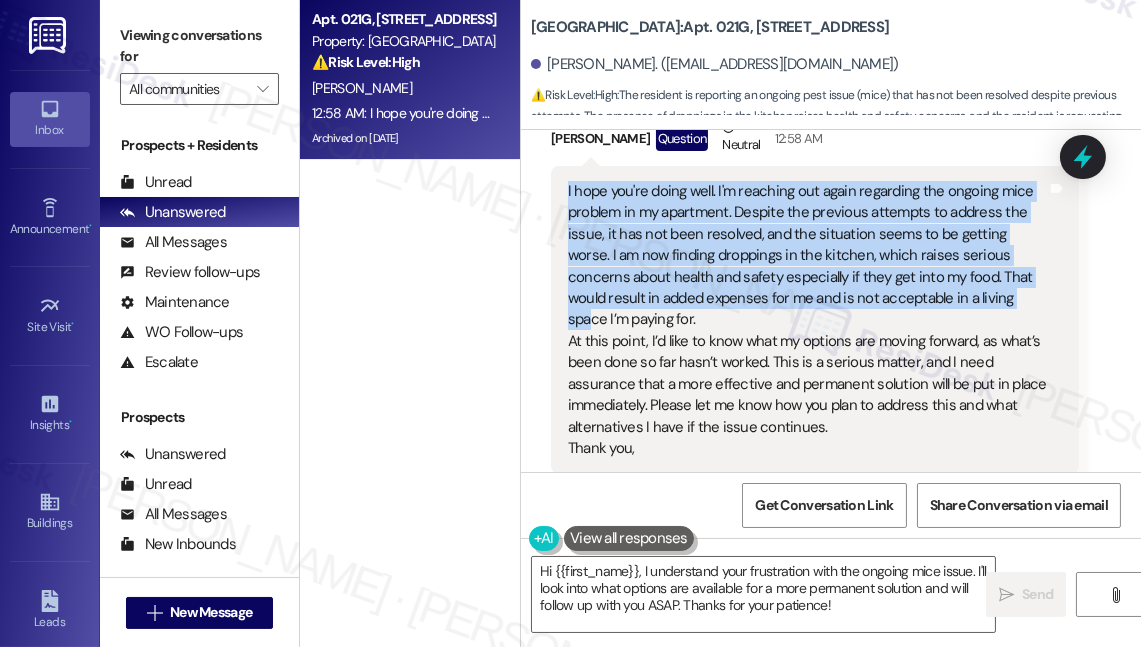 drag, startPoint x: 568, startPoint y: 239, endPoint x: 954, endPoint y: 350, distance: 401.64288 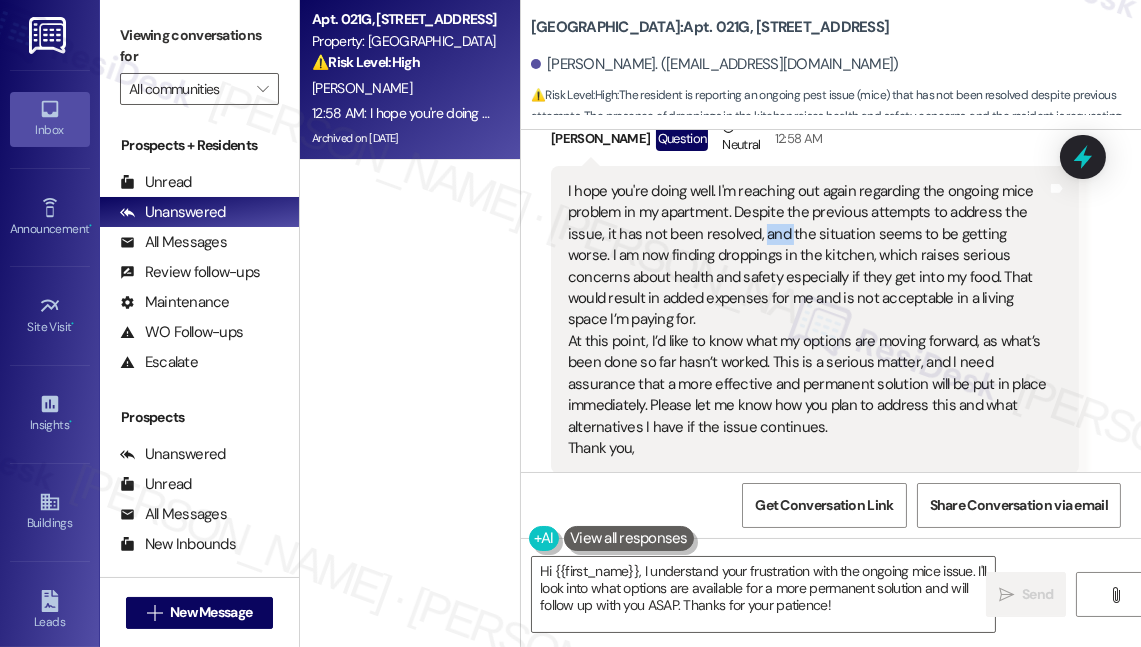 click on "I hope you're doing well. I'm reaching out again regarding the ongoing mice problem in my apartment. Despite the previous attempts to address the issue, it has not been resolved, and the situation seems to be getting worse. I am now finding droppings in the kitchen, which raises serious concerns about health and safety especially if they get into my food. That would result in added expenses for me and is not acceptable in a living space I’m paying for.
At this point, I’d like to know what my options are moving forward, as what’s been done so far hasn’t worked. This is a serious matter, and I need assurance that a more effective and permanent solution will be put in place immediately. Please let me know how you plan to address this and what alternatives I have if the issue continues.
Thank you," at bounding box center [807, 320] 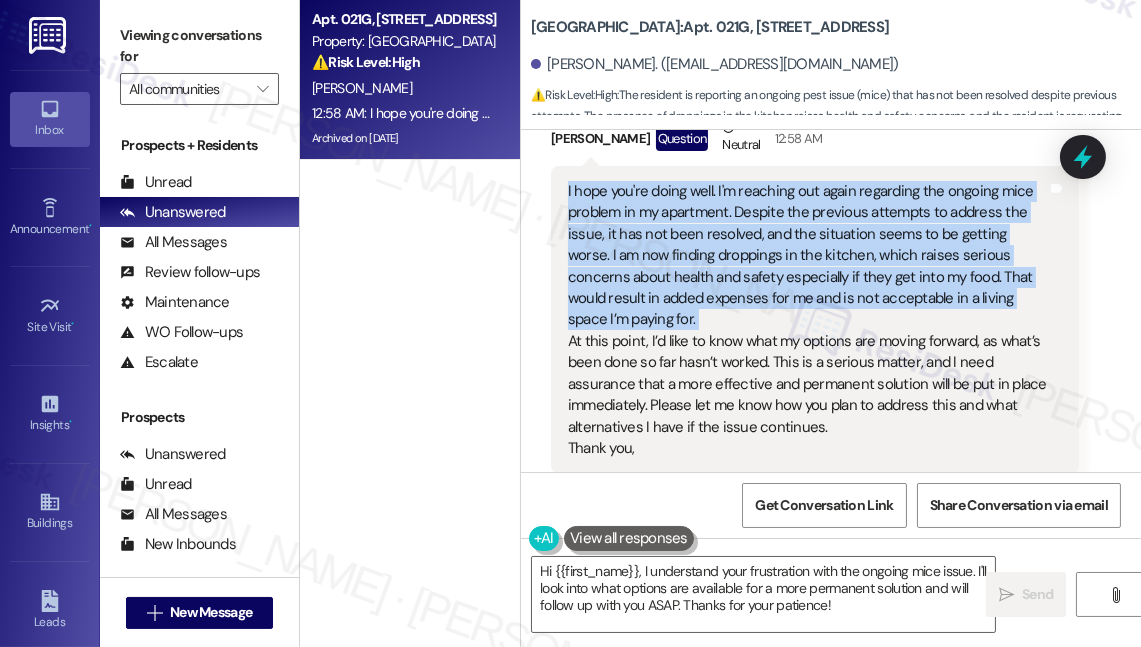 click on "I hope you're doing well. I'm reaching out again regarding the ongoing mice problem in my apartment. Despite the previous attempts to address the issue, it has not been resolved, and the situation seems to be getting worse. I am now finding droppings in the kitchen, which raises serious concerns about health and safety especially if they get into my food. That would result in added expenses for me and is not acceptable in a living space I’m paying for.
At this point, I’d like to know what my options are moving forward, as what’s been done so far hasn’t worked. This is a serious matter, and I need assurance that a more effective and permanent solution will be put in place immediately. Please let me know how you plan to address this and what alternatives I have if the issue continues.
Thank you," at bounding box center (807, 320) 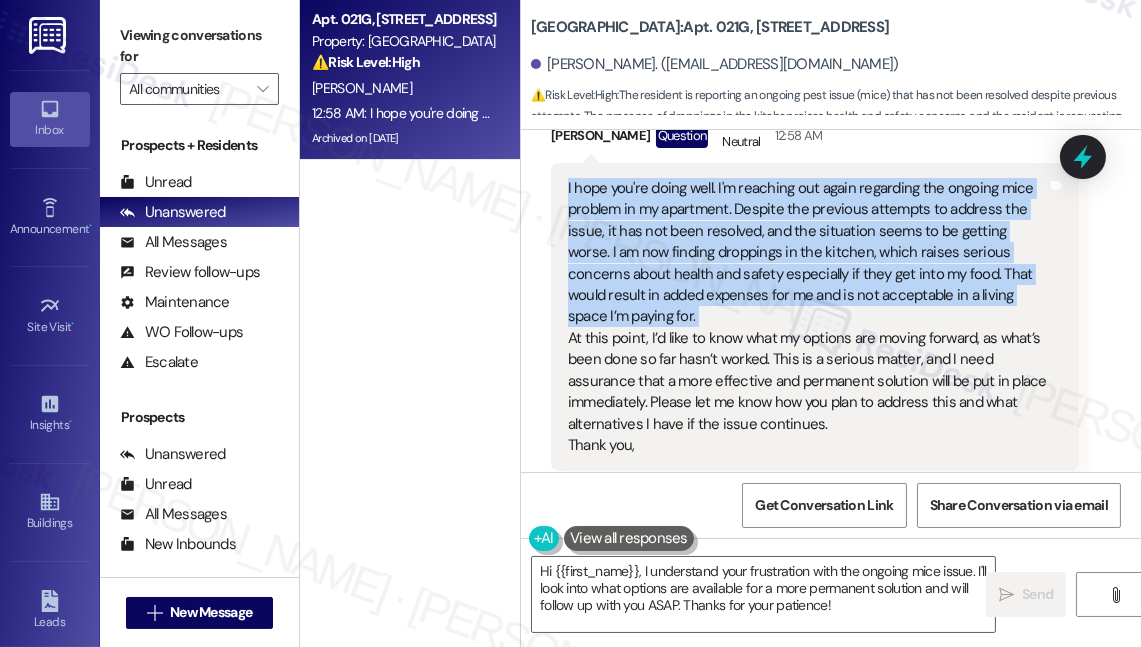 scroll, scrollTop: 19656, scrollLeft: 0, axis: vertical 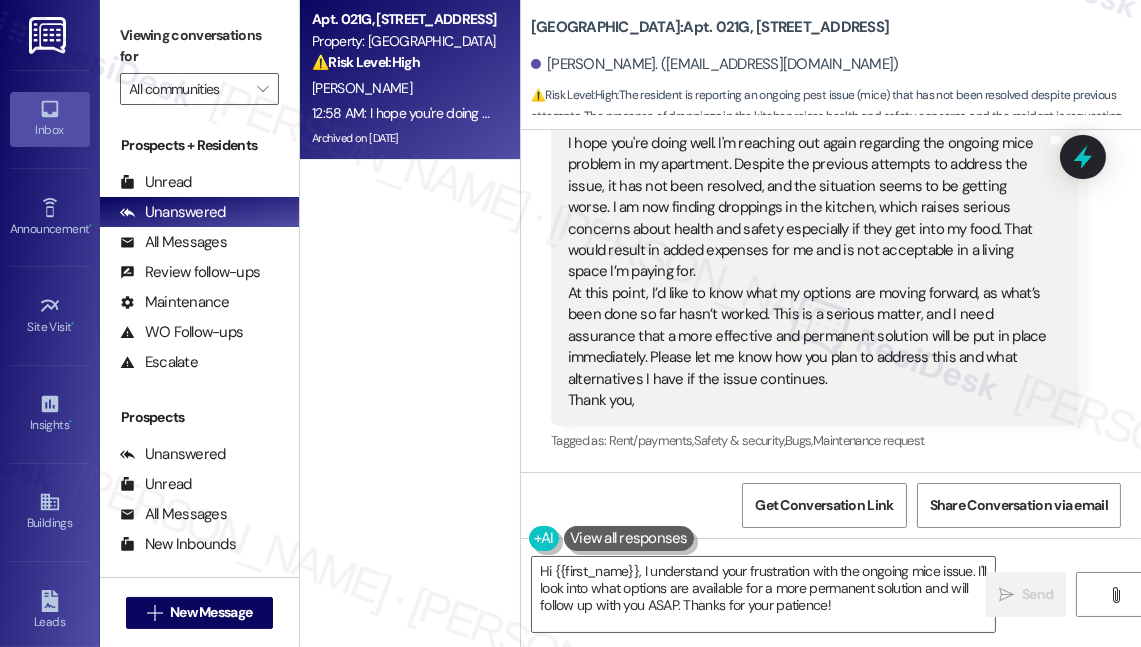 click on "I hope you're doing well. I'm reaching out again regarding the ongoing mice problem in my apartment. Despite the previous attempts to address the issue, it has not been resolved, and the situation seems to be getting worse. I am now finding droppings in the kitchen, which raises serious concerns about health and safety especially if they get into my food. That would result in added expenses for me and is not acceptable in a living space I’m paying for.
At this point, I’d like to know what my options are moving forward, as what’s been done so far hasn’t worked. This is a serious matter, and I need assurance that a more effective and permanent solution will be put in place immediately. Please let me know how you plan to address this and what alternatives I have if the issue continues.
Thank you," at bounding box center (807, 272) 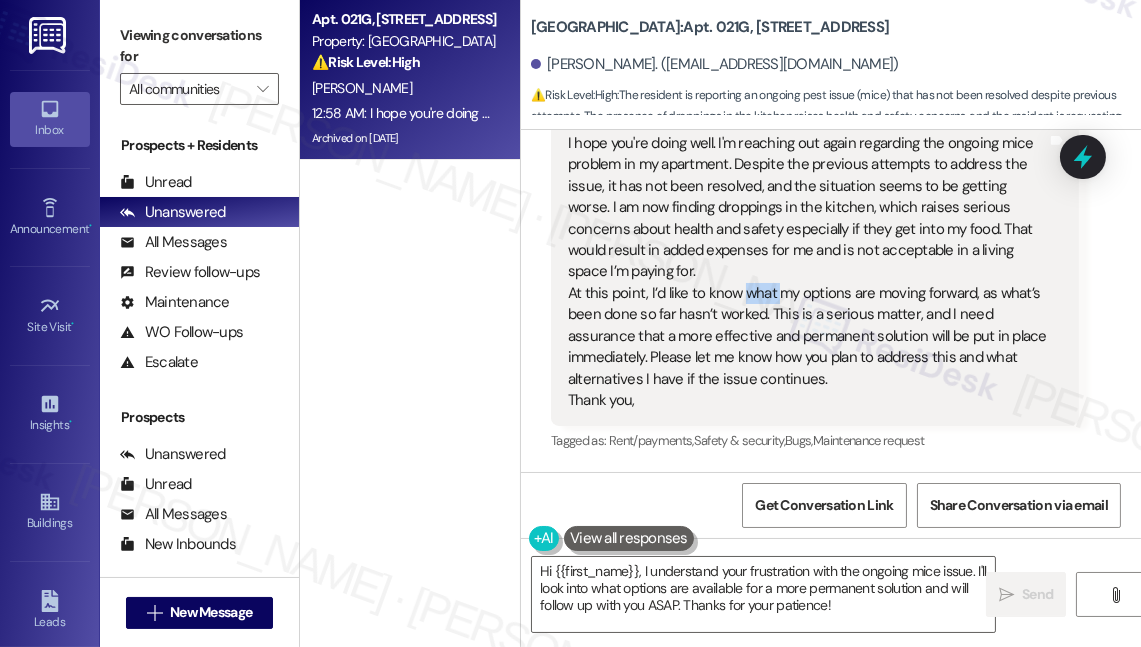 click on "I hope you're doing well. I'm reaching out again regarding the ongoing mice problem in my apartment. Despite the previous attempts to address the issue, it has not been resolved, and the situation seems to be getting worse. I am now finding droppings in the kitchen, which raises serious concerns about health and safety especially if they get into my food. That would result in added expenses for me and is not acceptable in a living space I’m paying for.
At this point, I’d like to know what my options are moving forward, as what’s been done so far hasn’t worked. This is a serious matter, and I need assurance that a more effective and permanent solution will be put in place immediately. Please let me know how you plan to address this and what alternatives I have if the issue continues.
Thank you," at bounding box center (807, 272) 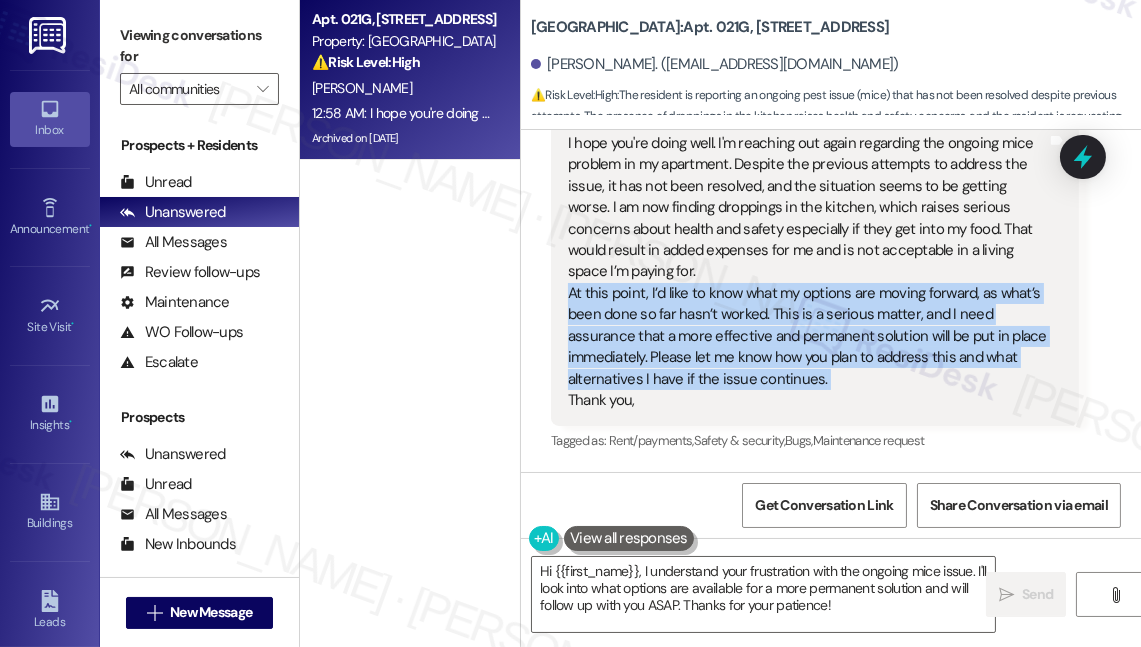 click on "I hope you're doing well. I'm reaching out again regarding the ongoing mice problem in my apartment. Despite the previous attempts to address the issue, it has not been resolved, and the situation seems to be getting worse. I am now finding droppings in the kitchen, which raises serious concerns about health and safety especially if they get into my food. That would result in added expenses for me and is not acceptable in a living space I’m paying for.
At this point, I’d like to know what my options are moving forward, as what’s been done so far hasn’t worked. This is a serious matter, and I need assurance that a more effective and permanent solution will be put in place immediately. Please let me know how you plan to address this and what alternatives I have if the issue continues.
Thank you," at bounding box center [807, 272] 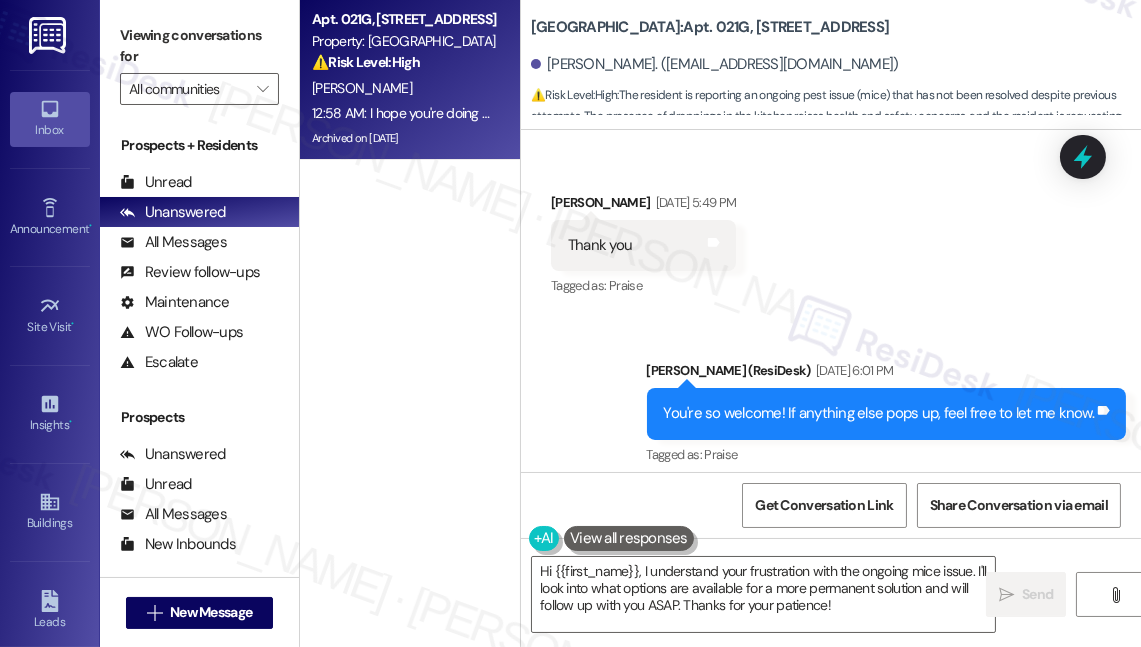 scroll, scrollTop: 18474, scrollLeft: 0, axis: vertical 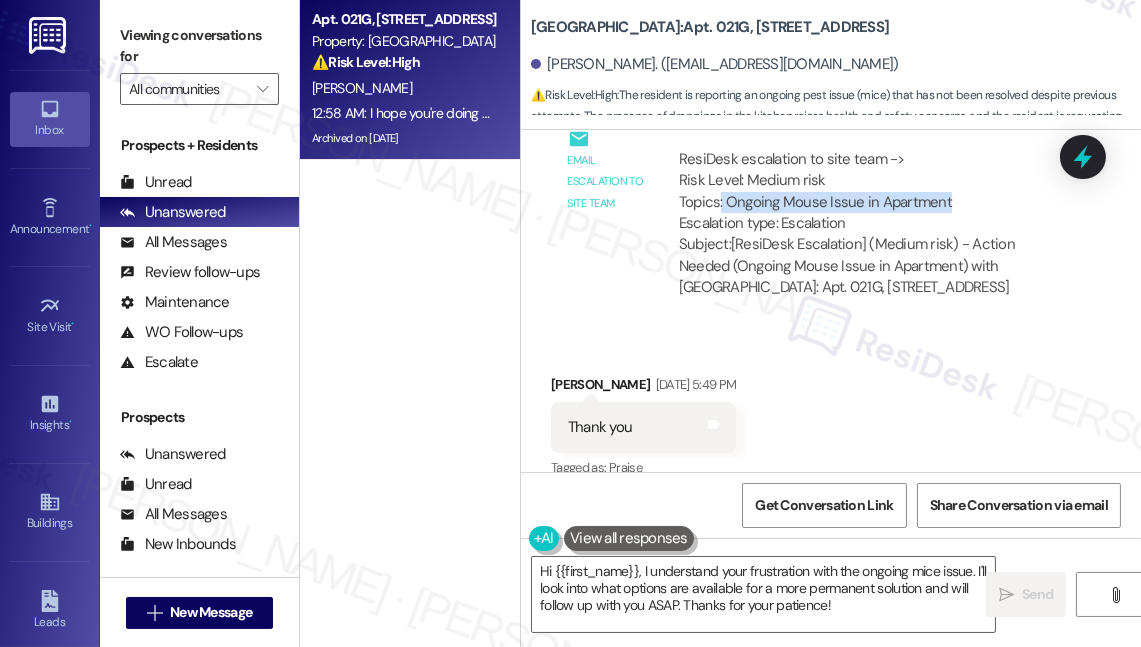 drag, startPoint x: 718, startPoint y: 245, endPoint x: 991, endPoint y: 253, distance: 273.1172 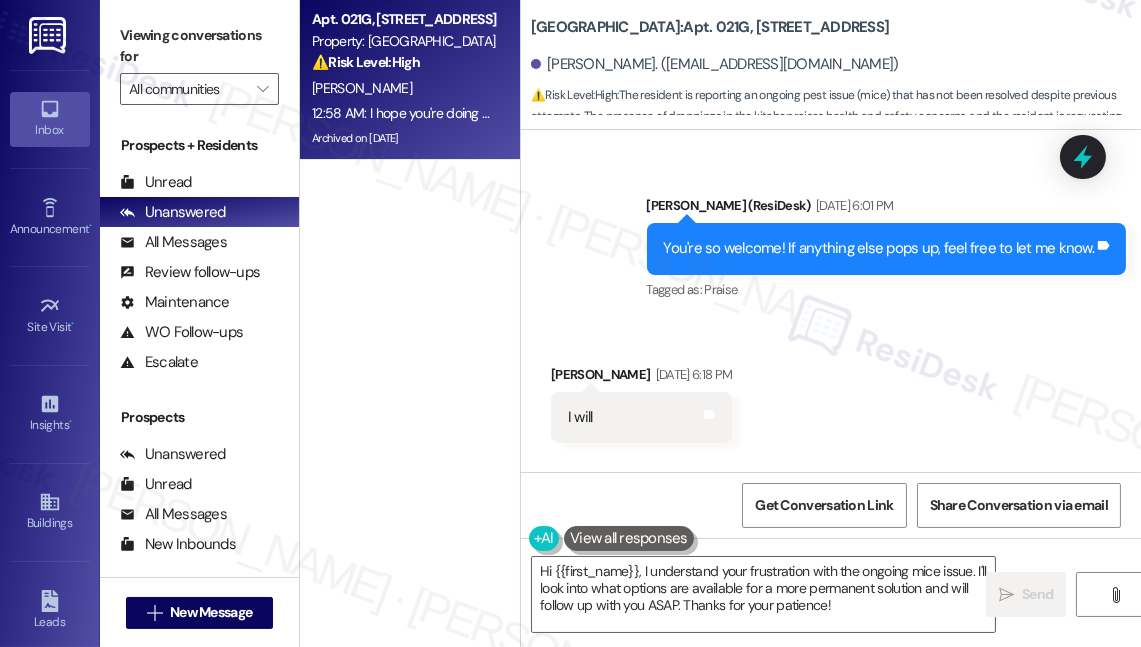 scroll, scrollTop: 18929, scrollLeft: 0, axis: vertical 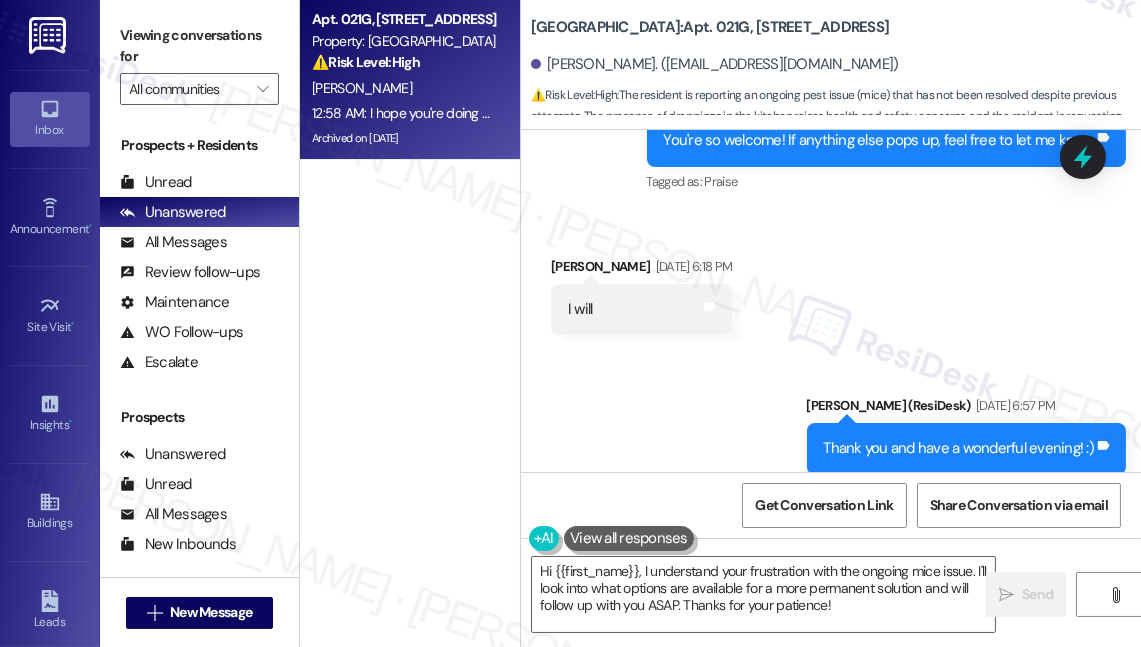 click on "You're so welcome! If anything else pops up, feel free to let me know." at bounding box center [879, 140] 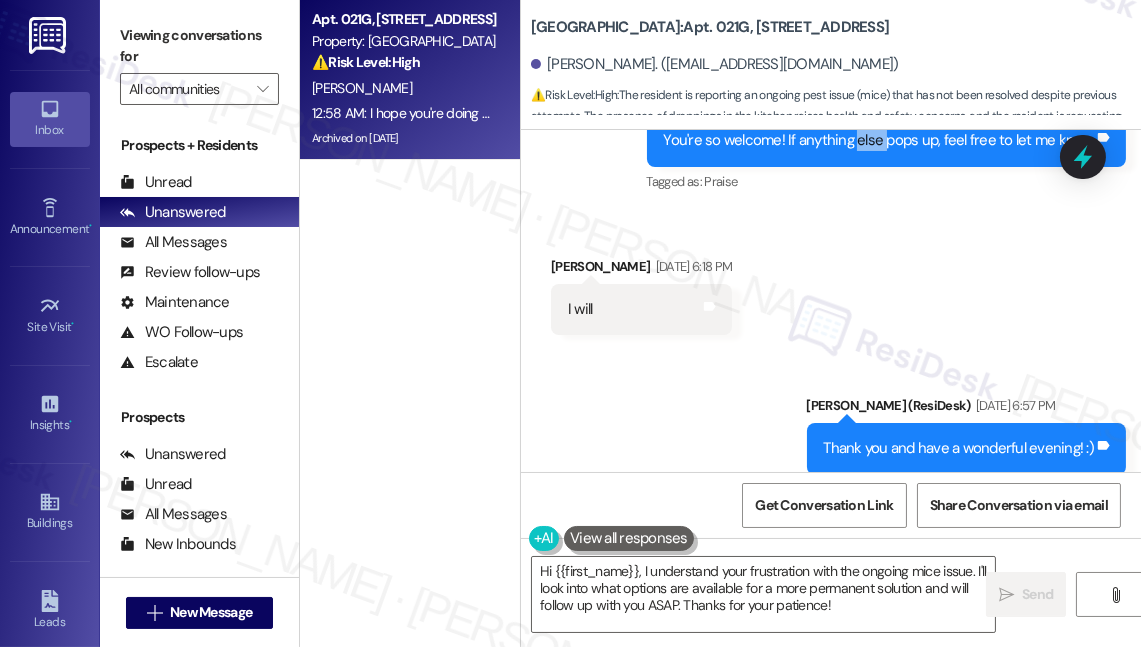 click on "You're so welcome! If anything else pops up, feel free to let me know." at bounding box center (879, 140) 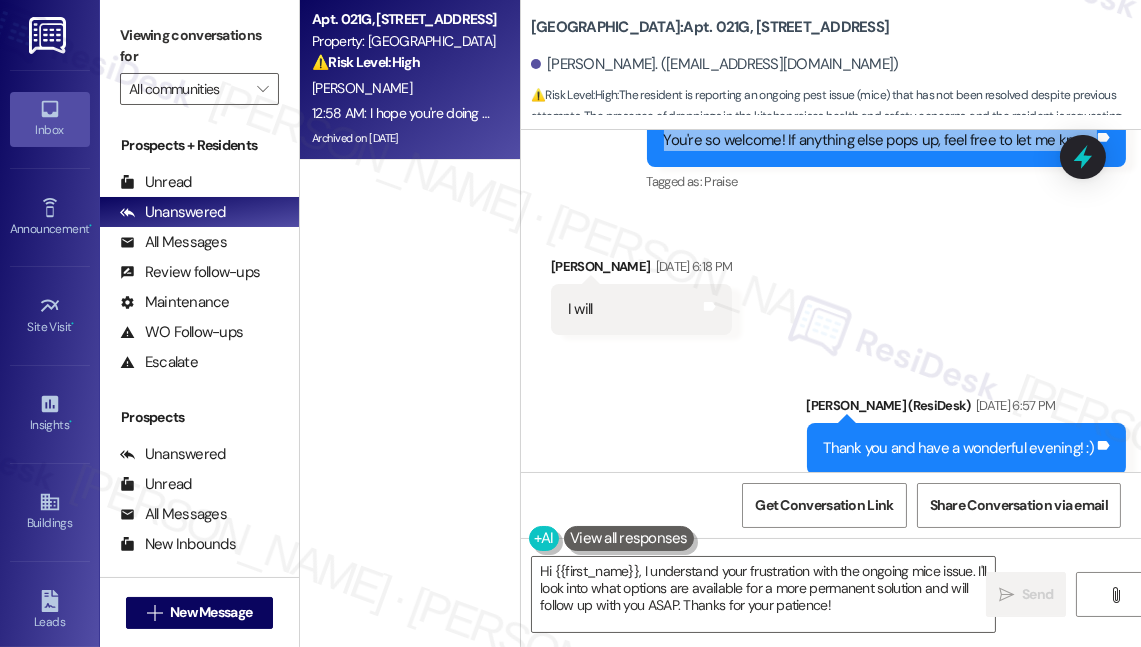 click on "You're so welcome! If anything else pops up, feel free to let me know." at bounding box center [879, 140] 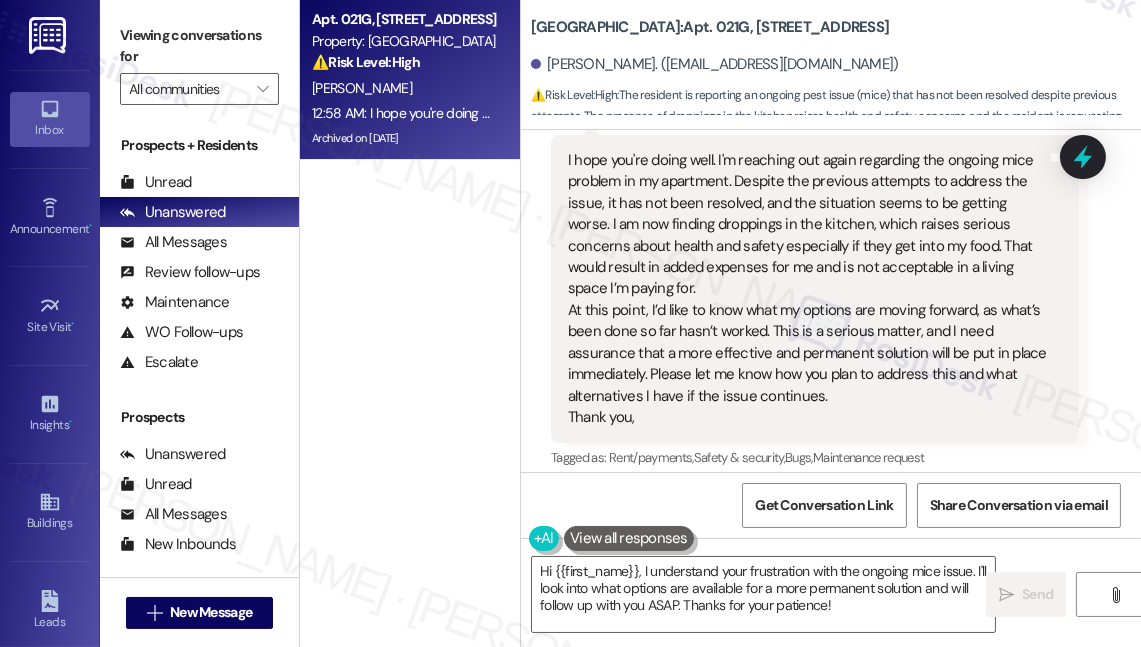 scroll, scrollTop: 19474, scrollLeft: 0, axis: vertical 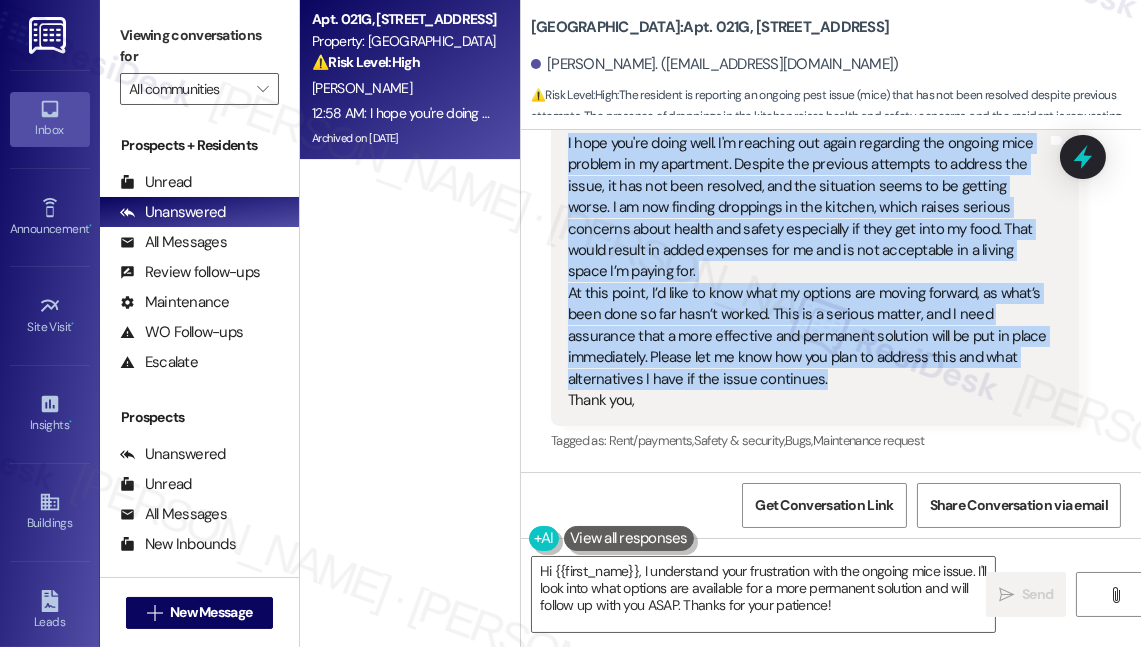 drag, startPoint x: 561, startPoint y: 318, endPoint x: 834, endPoint y: 374, distance: 278.68442 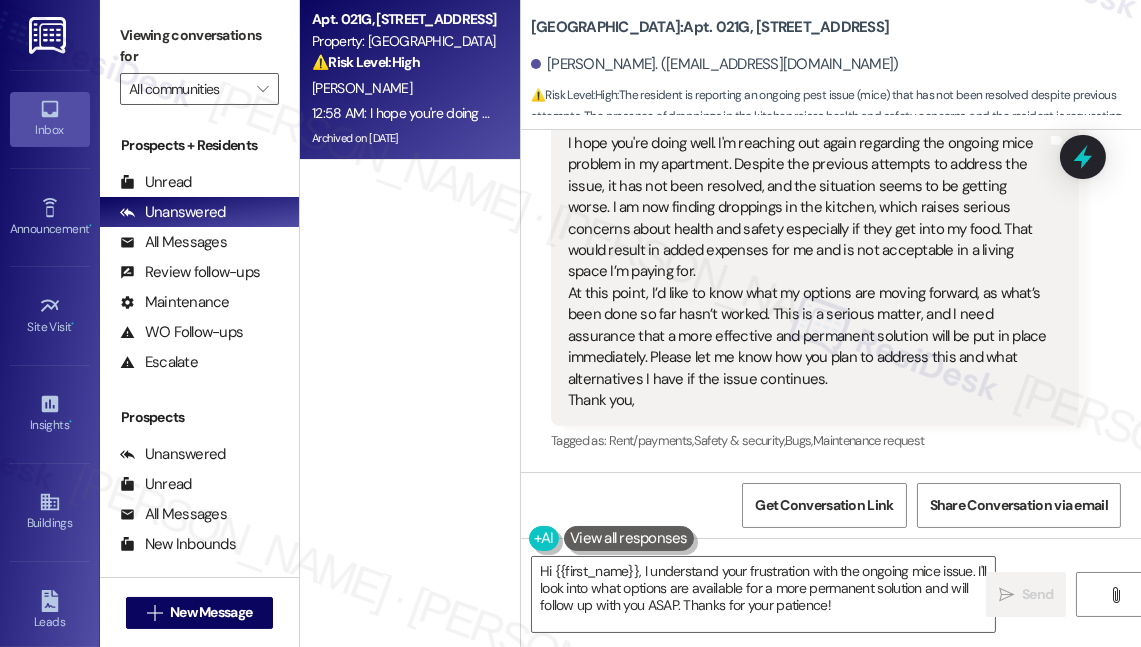 click on "Apt. 021G, 1 [GEOGRAPHIC_DATA] Property: [GEOGRAPHIC_DATA] ⚠️  Risk Level:  High The resident is reporting an ongoing pest issue (mice) that has not been resolved despite previous attempts. The presence of droppings in the kitchen raises health and safety concerns, and the resident is requesting alternative solutions. This indicates a potential health hazard and a need for more effective pest control measures, requiring urgent attention. [PERSON_NAME] Archived on [DATE]" at bounding box center [410, 252] 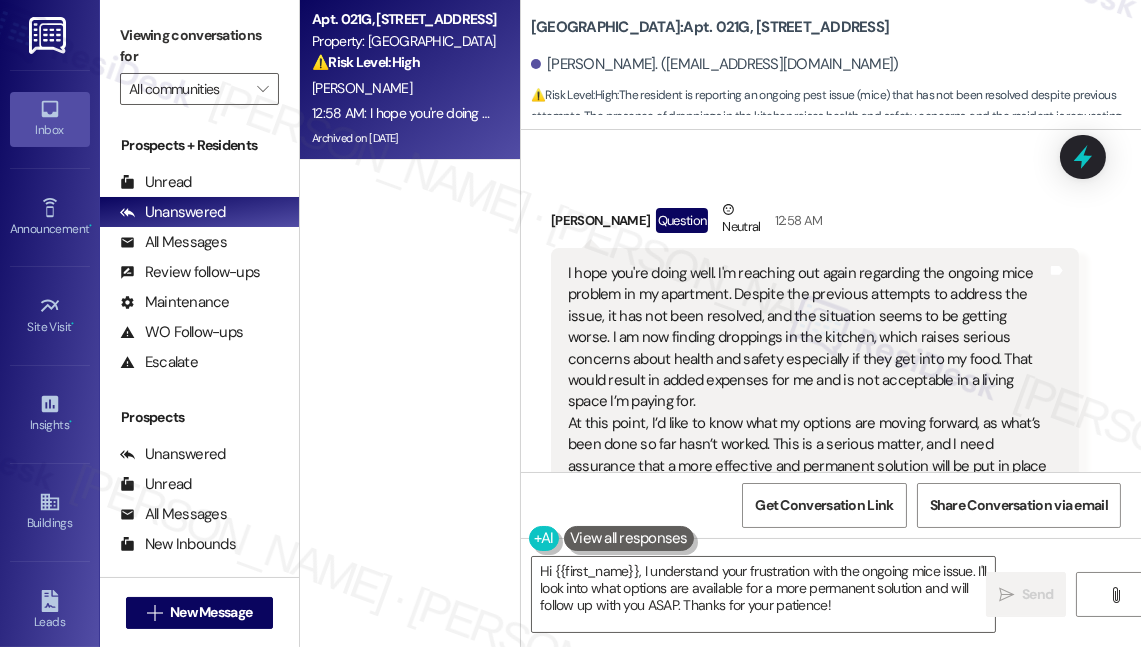 scroll, scrollTop: 19474, scrollLeft: 0, axis: vertical 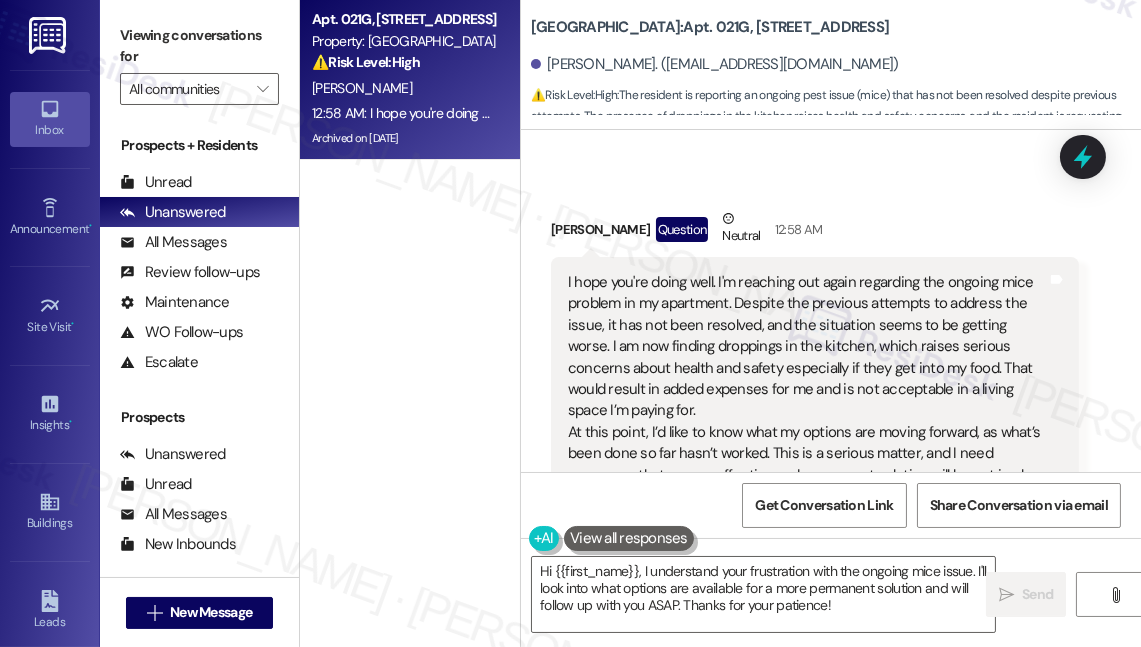 click on "I hope you're doing well. I'm reaching out again regarding the ongoing mice problem in my apartment. Despite the previous attempts to address the issue, it has not been resolved, and the situation seems to be getting worse. I am now finding droppings in the kitchen, which raises serious concerns about health and safety especially if they get into my food. That would result in added expenses for me and is not acceptable in a living space I’m paying for.
At this point, I’d like to know what my options are moving forward, as what’s been done so far hasn’t worked. This is a serious matter, and I need assurance that a more effective and permanent solution will be put in place immediately. Please let me know how you plan to address this and what alternatives I have if the issue continues.
Thank you," at bounding box center (807, 411) 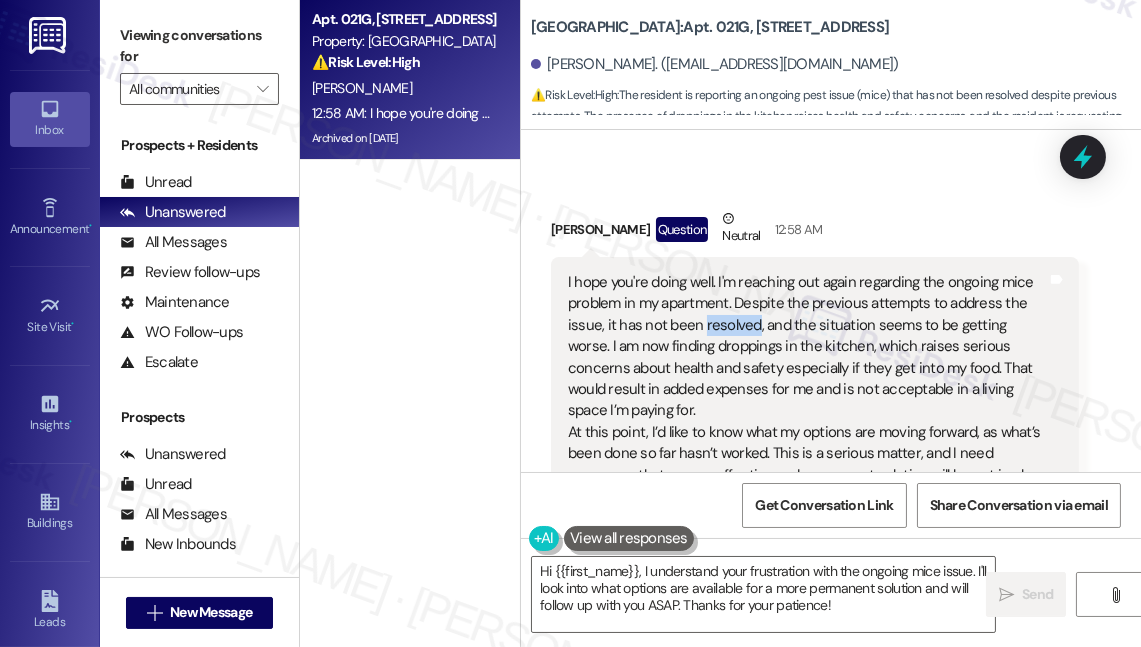 click on "I hope you're doing well. I'm reaching out again regarding the ongoing mice problem in my apartment. Despite the previous attempts to address the issue, it has not been resolved, and the situation seems to be getting worse. I am now finding droppings in the kitchen, which raises serious concerns about health and safety especially if they get into my food. That would result in added expenses for me and is not acceptable in a living space I’m paying for.
At this point, I’d like to know what my options are moving forward, as what’s been done so far hasn’t worked. This is a serious matter, and I need assurance that a more effective and permanent solution will be put in place immediately. Please let me know how you plan to address this and what alternatives I have if the issue continues.
Thank you," at bounding box center [807, 411] 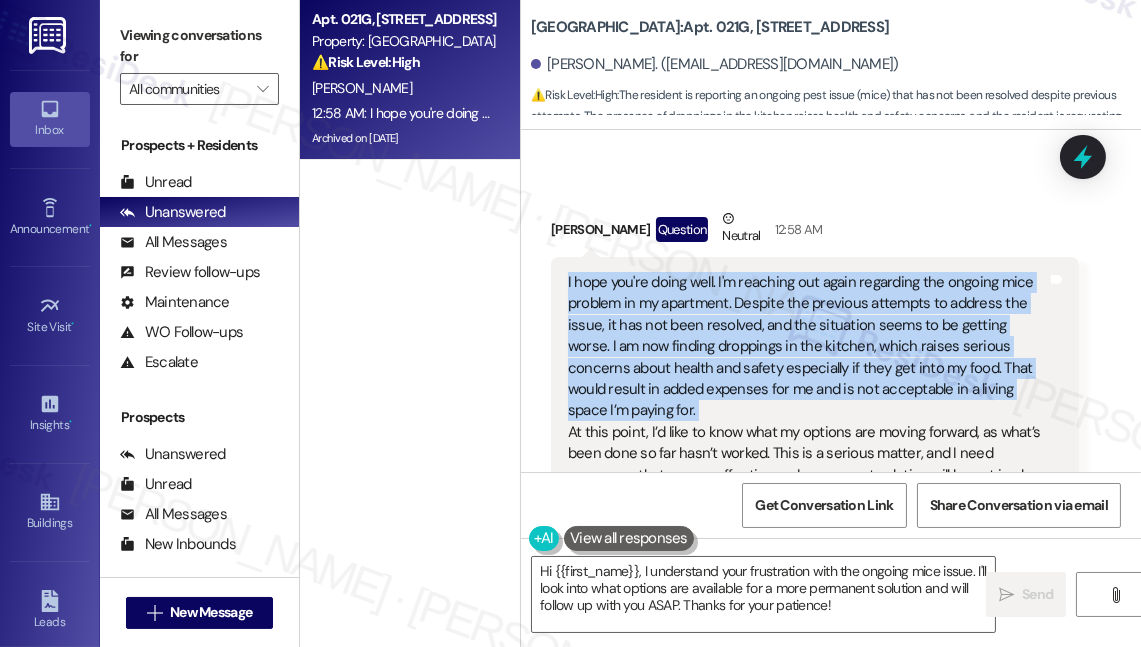 click on "I hope you're doing well. I'm reaching out again regarding the ongoing mice problem in my apartment. Despite the previous attempts to address the issue, it has not been resolved, and the situation seems to be getting worse. I am now finding droppings in the kitchen, which raises serious concerns about health and safety especially if they get into my food. That would result in added expenses for me and is not acceptable in a living space I’m paying for.
At this point, I’d like to know what my options are moving forward, as what’s been done so far hasn’t worked. This is a serious matter, and I need assurance that a more effective and permanent solution will be put in place immediately. Please let me know how you plan to address this and what alternatives I have if the issue continues.
Thank you," at bounding box center (807, 411) 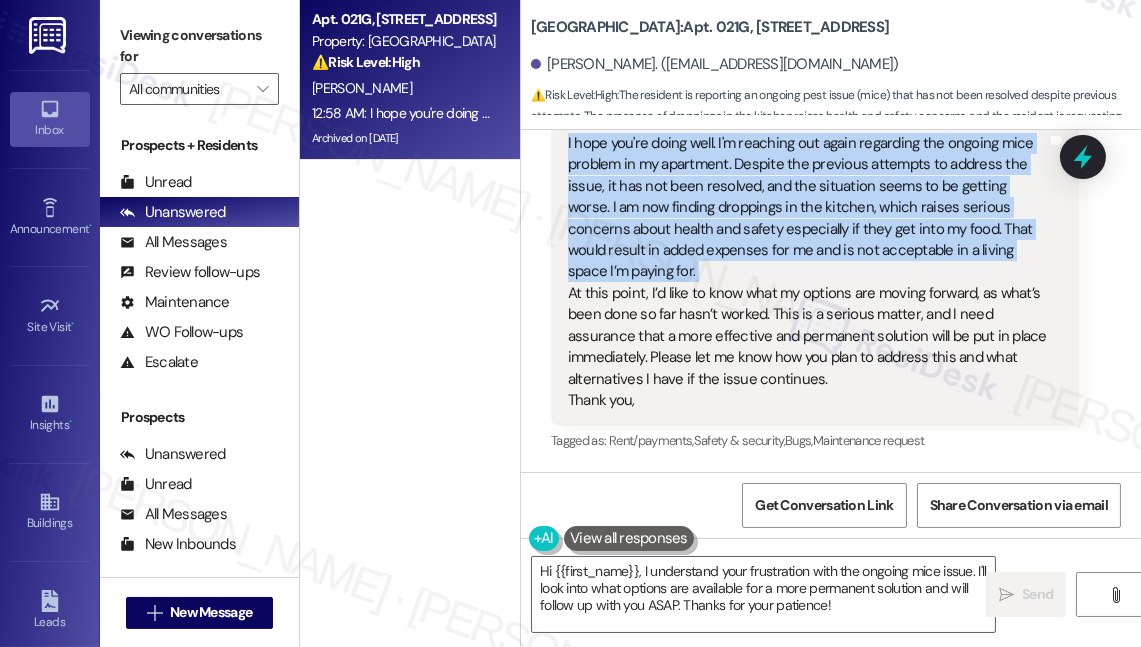 scroll, scrollTop: 19656, scrollLeft: 0, axis: vertical 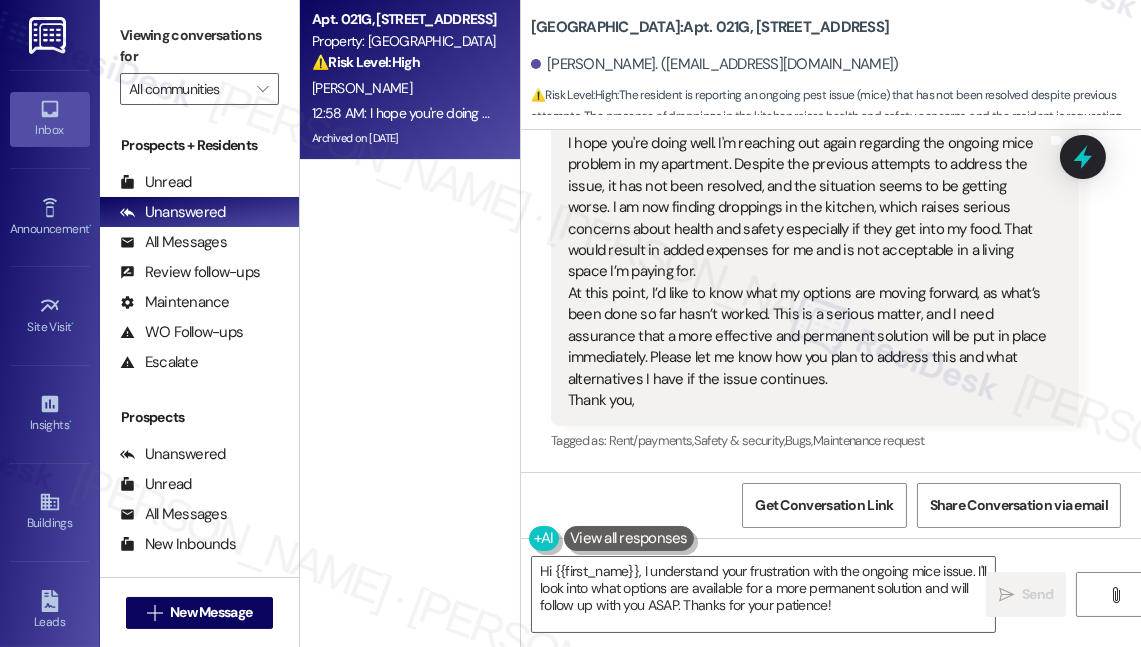 click on "I hope you're doing well. I'm reaching out again regarding the ongoing mice problem in my apartment. Despite the previous attempts to address the issue, it has not been resolved, and the situation seems to be getting worse. I am now finding droppings in the kitchen, which raises serious concerns about health and safety especially if they get into my food. That would result in added expenses for me and is not acceptable in a living space I’m paying for.
At this point, I’d like to know what my options are moving forward, as what’s been done so far hasn’t worked. This is a serious matter, and I need assurance that a more effective and permanent solution will be put in place immediately. Please let me know how you plan to address this and what alternatives I have if the issue continues.
Thank you," at bounding box center (807, 272) 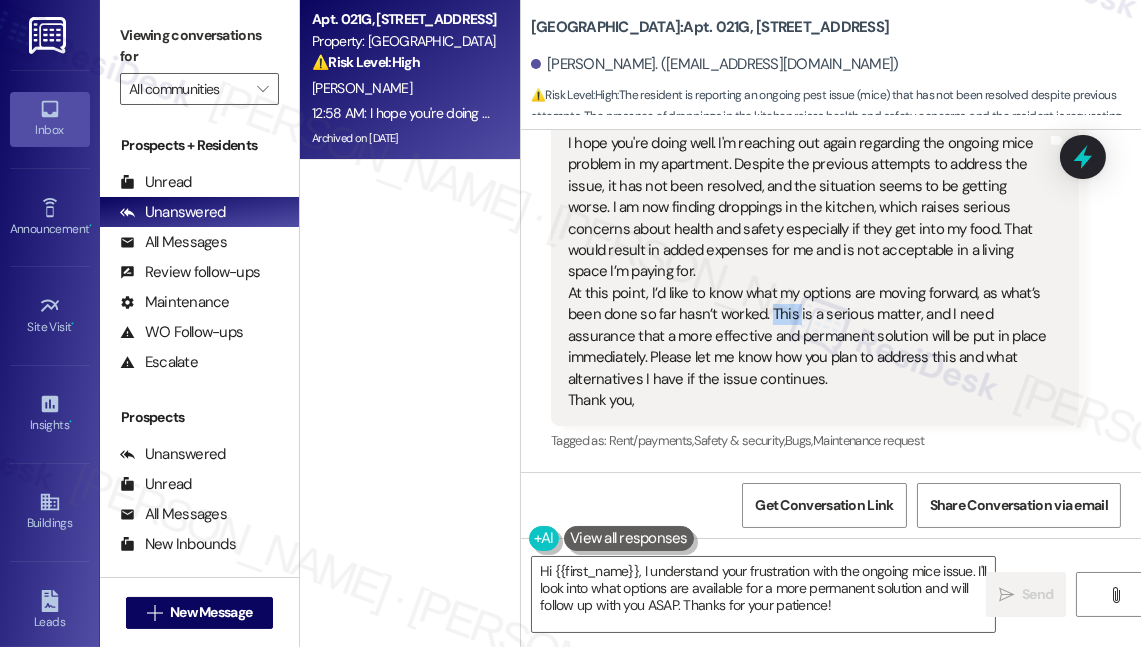 click on "I hope you're doing well. I'm reaching out again regarding the ongoing mice problem in my apartment. Despite the previous attempts to address the issue, it has not been resolved, and the situation seems to be getting worse. I am now finding droppings in the kitchen, which raises serious concerns about health and safety especially if they get into my food. That would result in added expenses for me and is not acceptable in a living space I’m paying for.
At this point, I’d like to know what my options are moving forward, as what’s been done so far hasn’t worked. This is a serious matter, and I need assurance that a more effective and permanent solution will be put in place immediately. Please let me know how you plan to address this and what alternatives I have if the issue continues.
Thank you," at bounding box center (807, 272) 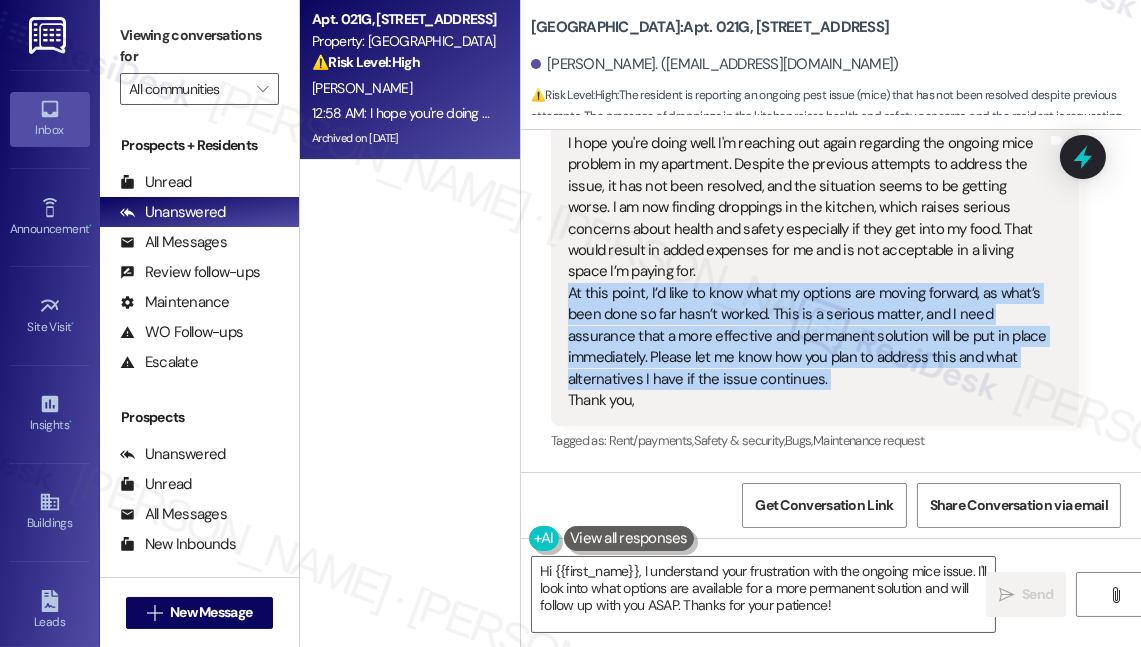 click on "I hope you're doing well. I'm reaching out again regarding the ongoing mice problem in my apartment. Despite the previous attempts to address the issue, it has not been resolved, and the situation seems to be getting worse. I am now finding droppings in the kitchen, which raises serious concerns about health and safety especially if they get into my food. That would result in added expenses for me and is not acceptable in a living space I’m paying for.
At this point, I’d like to know what my options are moving forward, as what’s been done so far hasn’t worked. This is a serious matter, and I need assurance that a more effective and permanent solution will be put in place immediately. Please let me know how you plan to address this and what alternatives I have if the issue continues.
Thank you," at bounding box center [807, 272] 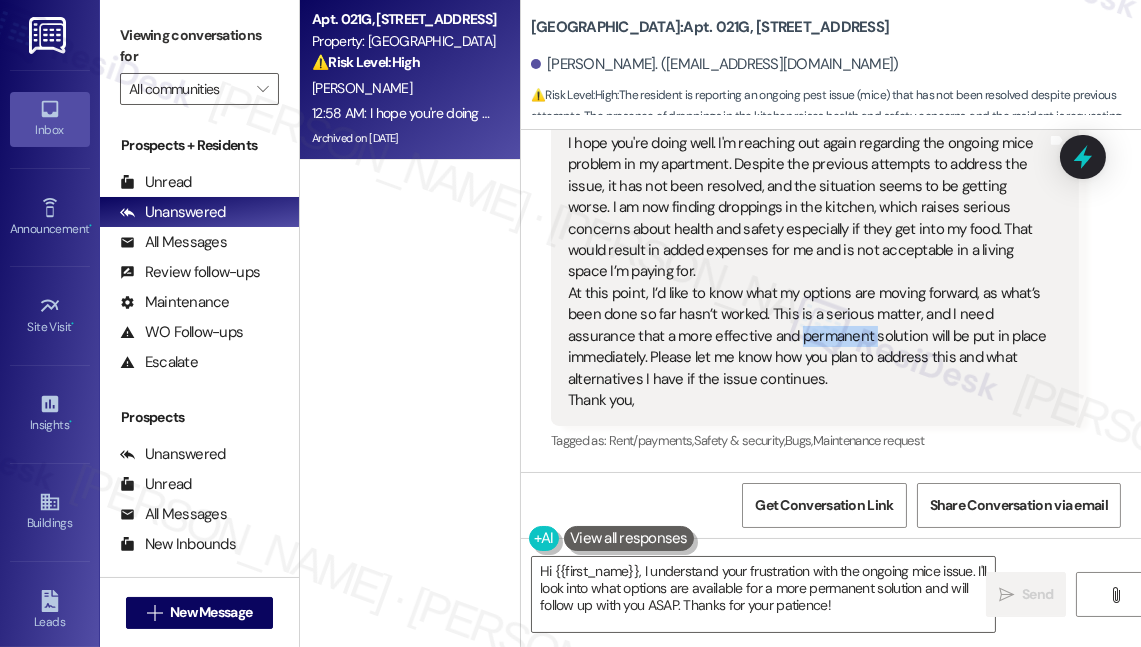 click on "I hope you're doing well. I'm reaching out again regarding the ongoing mice problem in my apartment. Despite the previous attempts to address the issue, it has not been resolved, and the situation seems to be getting worse. I am now finding droppings in the kitchen, which raises serious concerns about health and safety especially if they get into my food. That would result in added expenses for me and is not acceptable in a living space I’m paying for.
At this point, I’d like to know what my options are moving forward, as what’s been done so far hasn’t worked. This is a serious matter, and I need assurance that a more effective and permanent solution will be put in place immediately. Please let me know how you plan to address this and what alternatives I have if the issue continues.
Thank you," at bounding box center (807, 272) 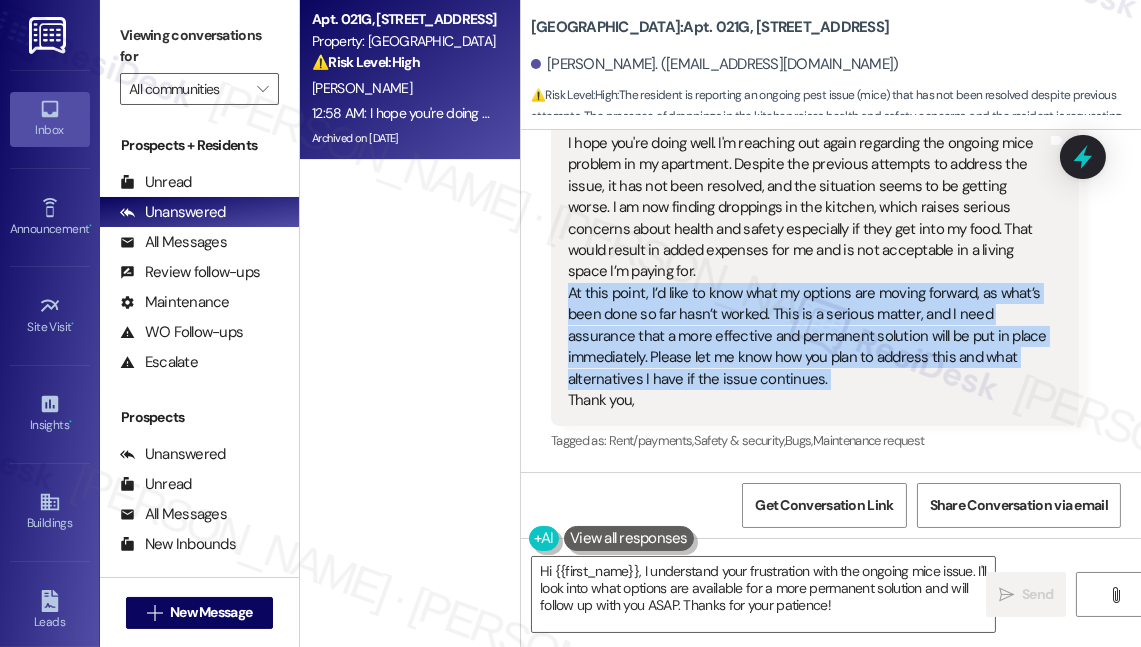 click on "I hope you're doing well. I'm reaching out again regarding the ongoing mice problem in my apartment. Despite the previous attempts to address the issue, it has not been resolved, and the situation seems to be getting worse. I am now finding droppings in the kitchen, which raises serious concerns about health and safety especially if they get into my food. That would result in added expenses for me and is not acceptable in a living space I’m paying for.
At this point, I’d like to know what my options are moving forward, as what’s been done so far hasn’t worked. This is a serious matter, and I need assurance that a more effective and permanent solution will be put in place immediately. Please let me know how you plan to address this and what alternatives I have if the issue continues.
Thank you," at bounding box center (807, 272) 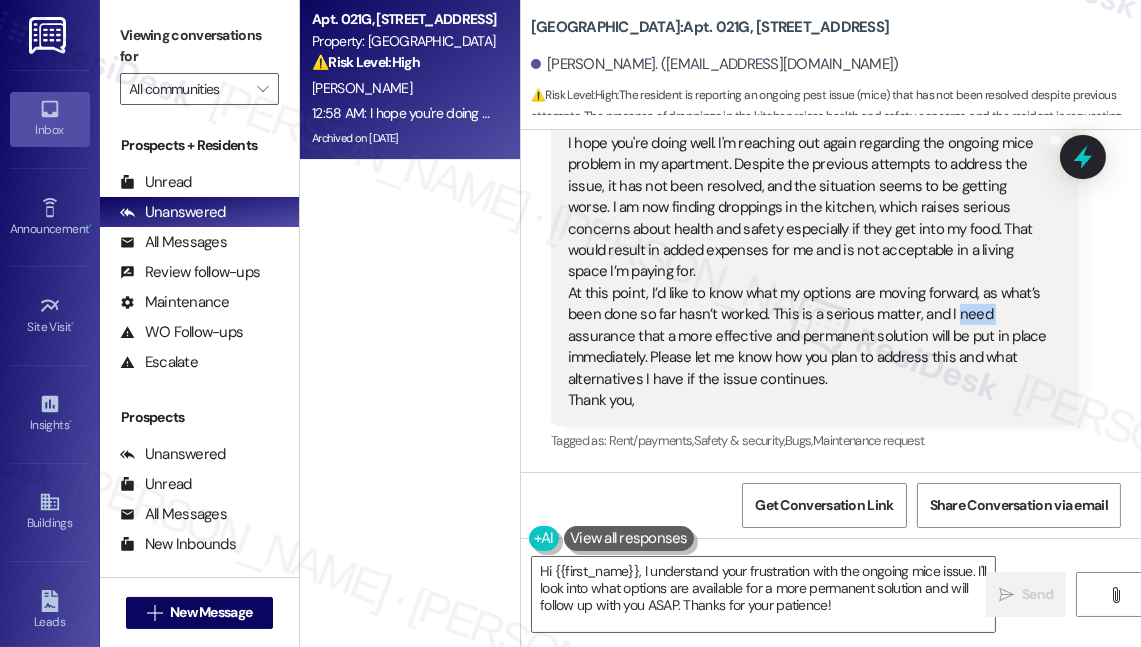 click on "I hope you're doing well. I'm reaching out again regarding the ongoing mice problem in my apartment. Despite the previous attempts to address the issue, it has not been resolved, and the situation seems to be getting worse. I am now finding droppings in the kitchen, which raises serious concerns about health and safety especially if they get into my food. That would result in added expenses for me and is not acceptable in a living space I’m paying for.
At this point, I’d like to know what my options are moving forward, as what’s been done so far hasn’t worked. This is a serious matter, and I need assurance that a more effective and permanent solution will be put in place immediately. Please let me know how you plan to address this and what alternatives I have if the issue continues.
Thank you," at bounding box center (807, 272) 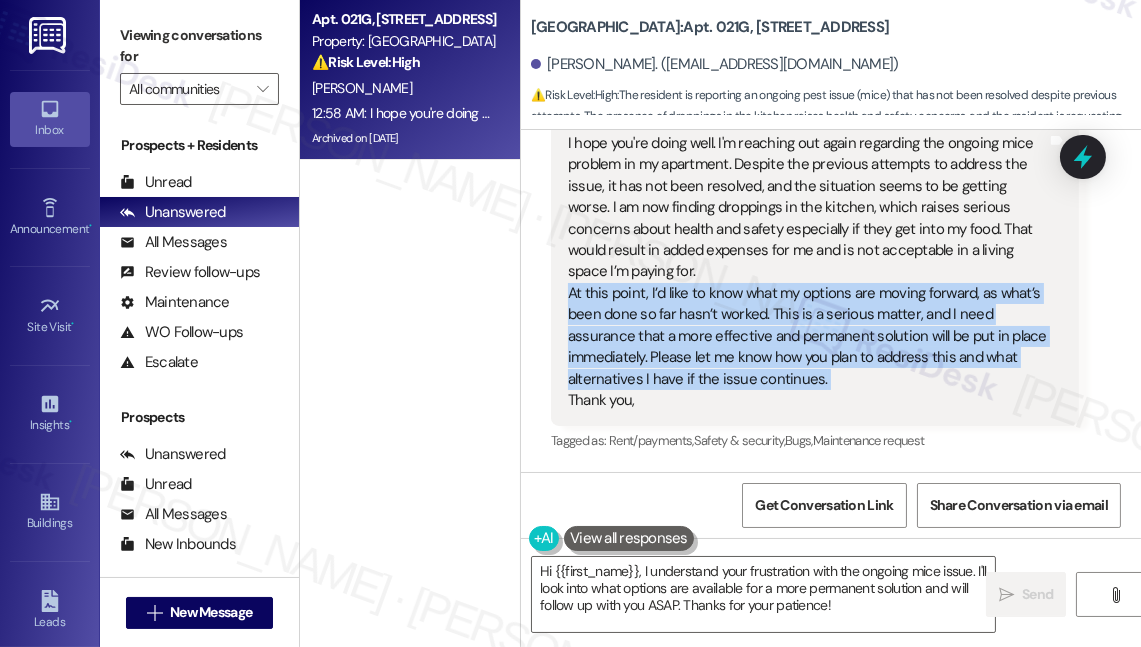 click on "I hope you're doing well. I'm reaching out again regarding the ongoing mice problem in my apartment. Despite the previous attempts to address the issue, it has not been resolved, and the situation seems to be getting worse. I am now finding droppings in the kitchen, which raises serious concerns about health and safety especially if they get into my food. That would result in added expenses for me and is not acceptable in a living space I’m paying for.
At this point, I’d like to know what my options are moving forward, as what’s been done so far hasn’t worked. This is a serious matter, and I need assurance that a more effective and permanent solution will be put in place immediately. Please let me know how you plan to address this and what alternatives I have if the issue continues.
Thank you," at bounding box center (807, 272) 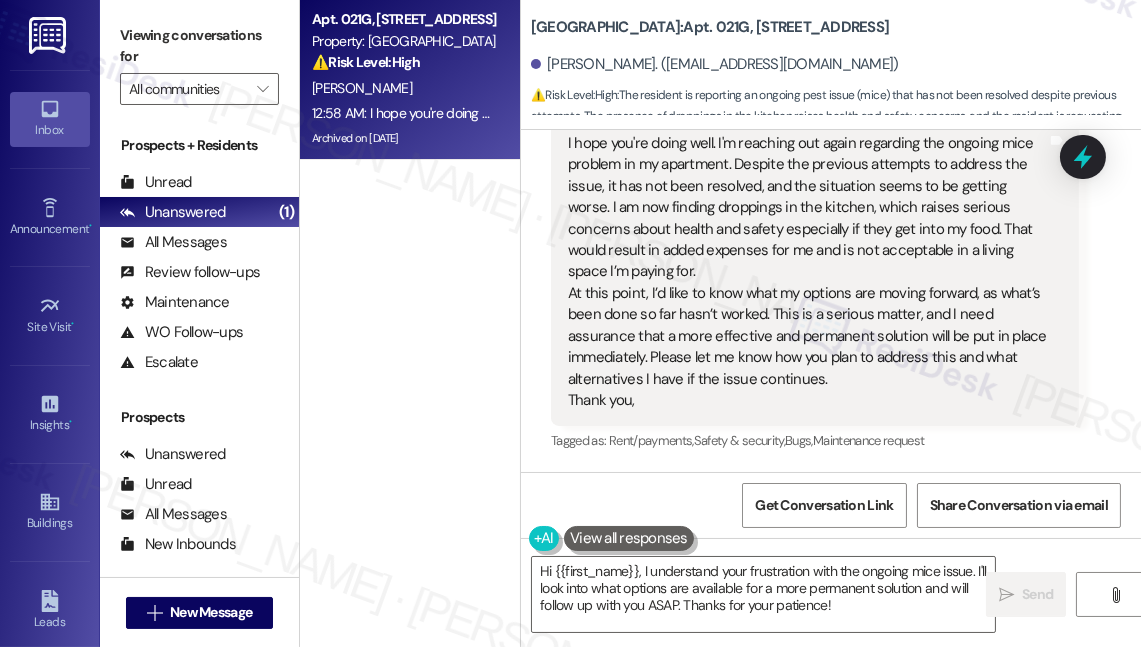 click on "Apt. 021G, 1 [GEOGRAPHIC_DATA] Property: [GEOGRAPHIC_DATA] ⚠️  Risk Level:  High The resident is reporting an ongoing pest issue (mice) that has not been resolved despite previous attempts. The presence of droppings in the kitchen raises health and safety concerns, and the resident is requesting alternative solutions. This indicates a potential health hazard and a need for more effective pest control measures, requiring urgent attention. [PERSON_NAME] Archived on [DATE]" at bounding box center (410, 252) 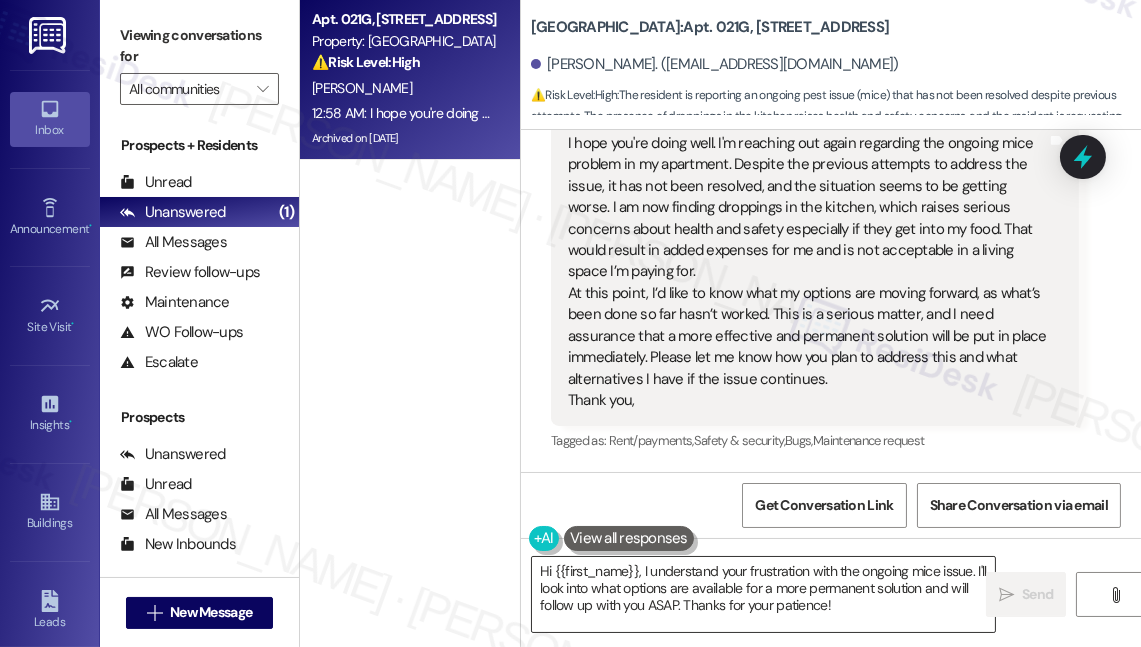 click on "Hi {{first_name}}, I understand your frustration with the ongoing mice issue. I'll look into what options are available for a more permanent solution and will follow up with you ASAP. Thanks for your patience!" at bounding box center (763, 594) 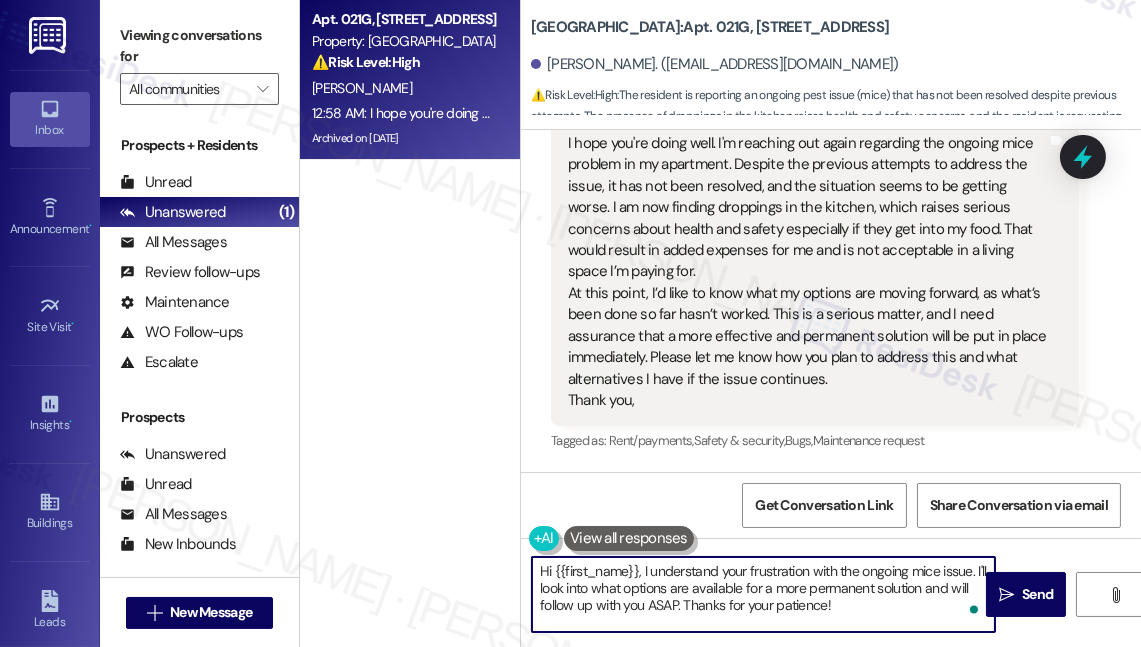 click on "Hi {{first_name}}, I understand your frustration with the ongoing mice issue. I'll look into what options are available for a more permanent solution and will follow up with you ASAP. Thanks for your patience!" at bounding box center [763, 594] 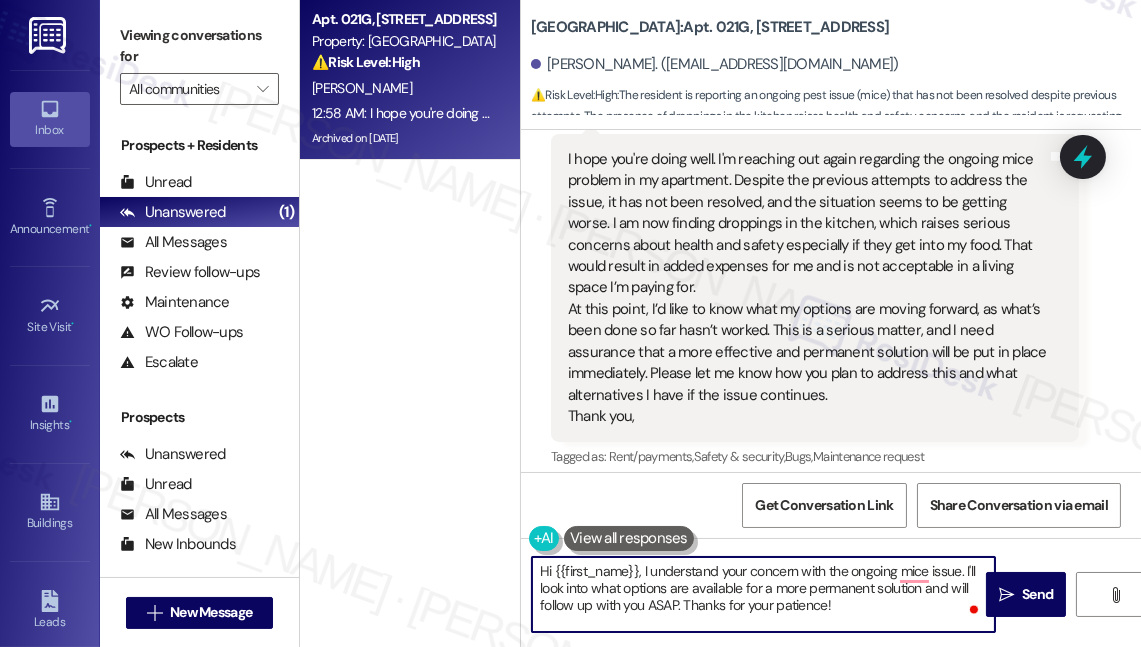 scroll, scrollTop: 19565, scrollLeft: 0, axis: vertical 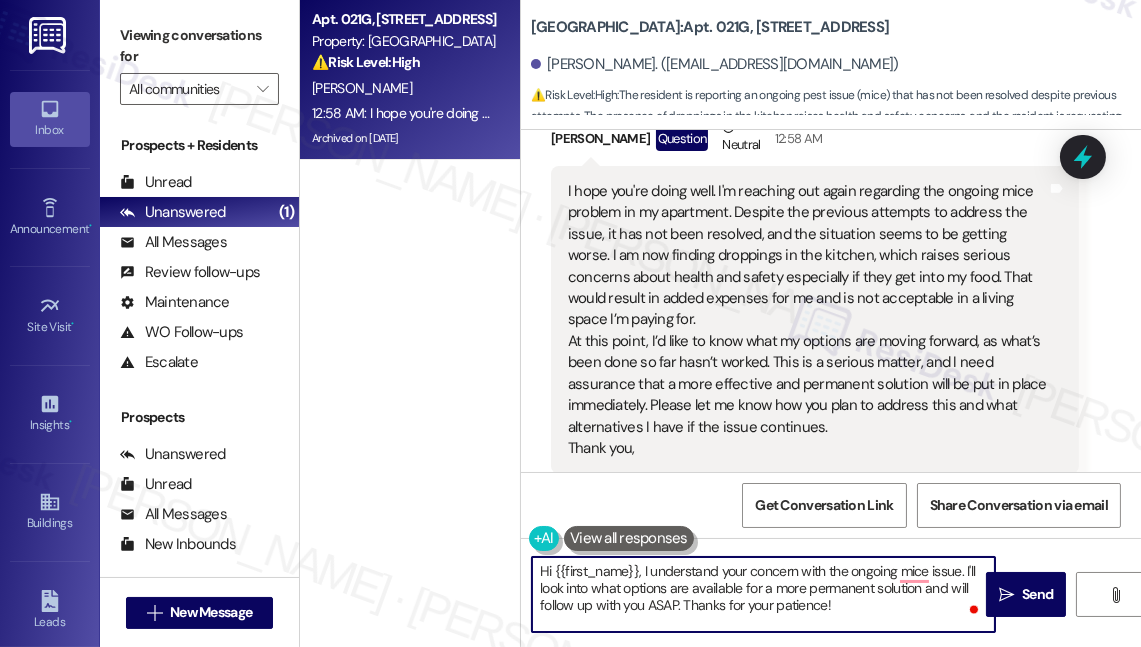 click on "I hope you're doing well. I'm reaching out again regarding the ongoing mice problem in my apartment. Despite the previous attempts to address the issue, it has not been resolved, and the situation seems to be getting worse. I am now finding droppings in the kitchen, which raises serious concerns about health and safety especially if they get into my food. That would result in added expenses for me and is not acceptable in a living space I’m paying for.
At this point, I’d like to know what my options are moving forward, as what’s been done so far hasn’t worked. This is a serious matter, and I need assurance that a more effective and permanent solution will be put in place immediately. Please let me know how you plan to address this and what alternatives I have if the issue continues.
Thank you," at bounding box center [807, 320] 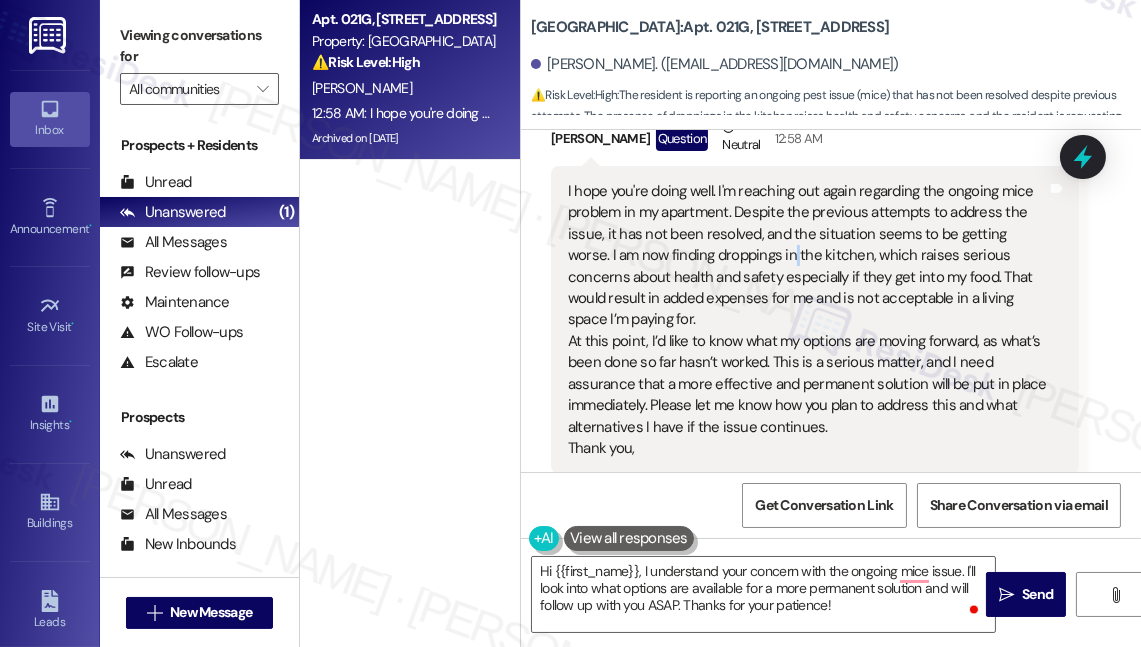 click on "I hope you're doing well. I'm reaching out again regarding the ongoing mice problem in my apartment. Despite the previous attempts to address the issue, it has not been resolved, and the situation seems to be getting worse. I am now finding droppings in the kitchen, which raises serious concerns about health and safety especially if they get into my food. That would result in added expenses for me and is not acceptable in a living space I’m paying for.
At this point, I’d like to know what my options are moving forward, as what’s been done so far hasn’t worked. This is a serious matter, and I need assurance that a more effective and permanent solution will be put in place immediately. Please let me know how you plan to address this and what alternatives I have if the issue continues.
Thank you," at bounding box center (807, 320) 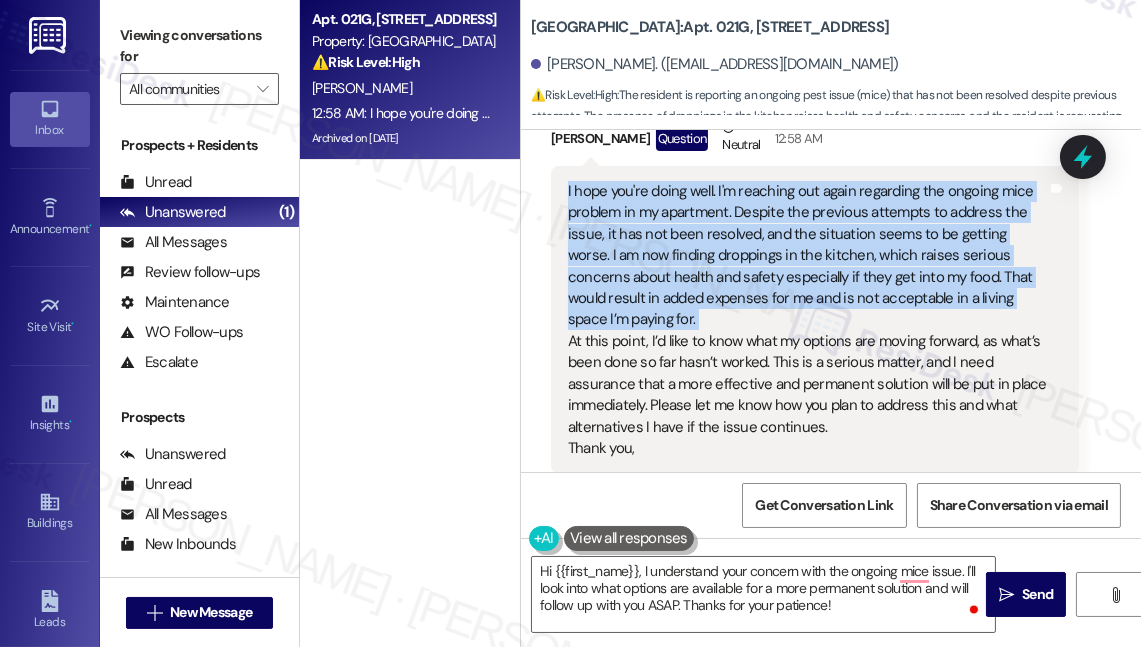 click on "I hope you're doing well. I'm reaching out again regarding the ongoing mice problem in my apartment. Despite the previous attempts to address the issue, it has not been resolved, and the situation seems to be getting worse. I am now finding droppings in the kitchen, which raises serious concerns about health and safety especially if they get into my food. That would result in added expenses for me and is not acceptable in a living space I’m paying for.
At this point, I’d like to know what my options are moving forward, as what’s been done so far hasn’t worked. This is a serious matter, and I need assurance that a more effective and permanent solution will be put in place immediately. Please let me know how you plan to address this and what alternatives I have if the issue continues.
Thank you," at bounding box center (807, 320) 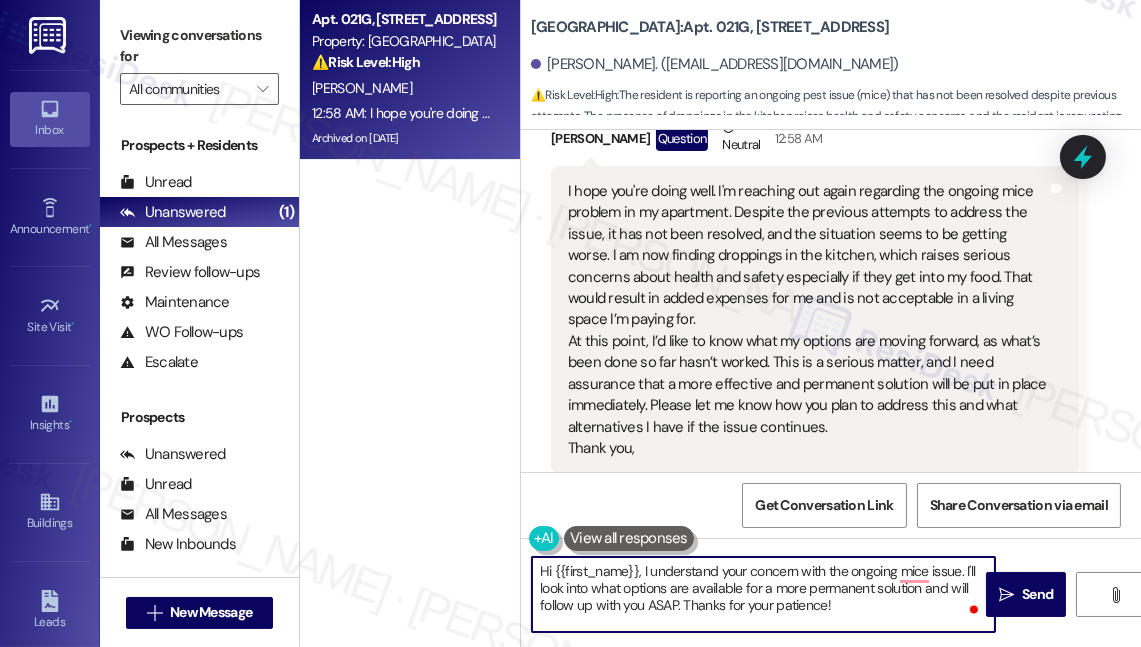 click on "Hi {{first_name}}, I understand your concern with the ongoing mice issue. I'll look into what options are available for a more permanent solution and will follow up with you ASAP. Thanks for your patience!" at bounding box center [763, 594] 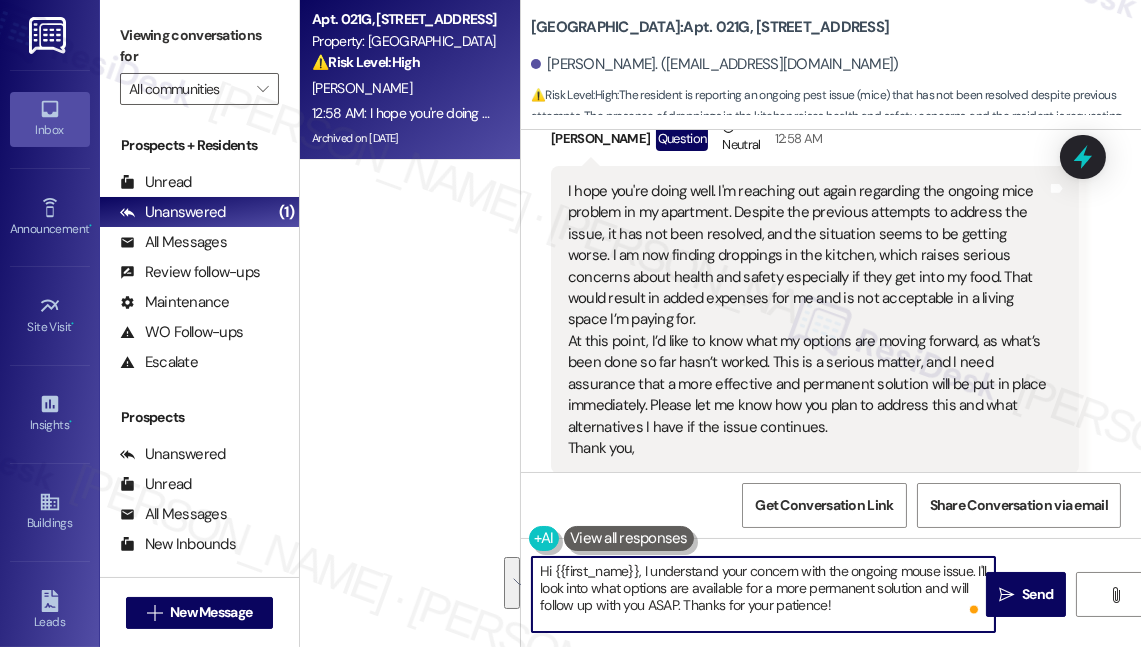 drag, startPoint x: 870, startPoint y: 605, endPoint x: 978, endPoint y: 552, distance: 120.30378 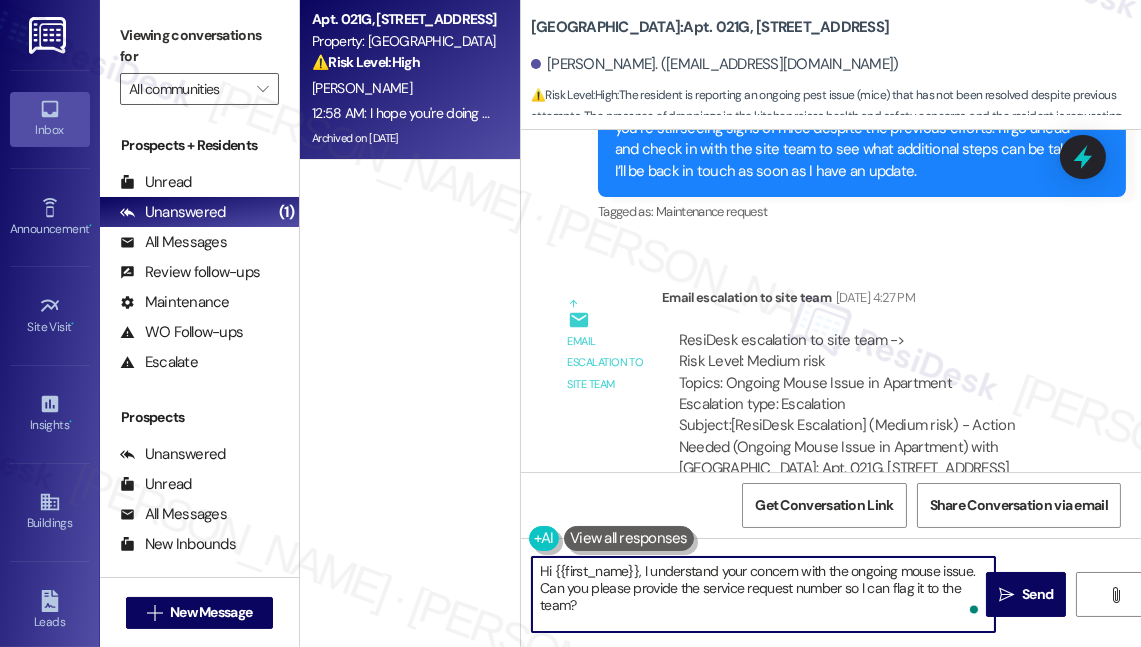 scroll, scrollTop: 18202, scrollLeft: 0, axis: vertical 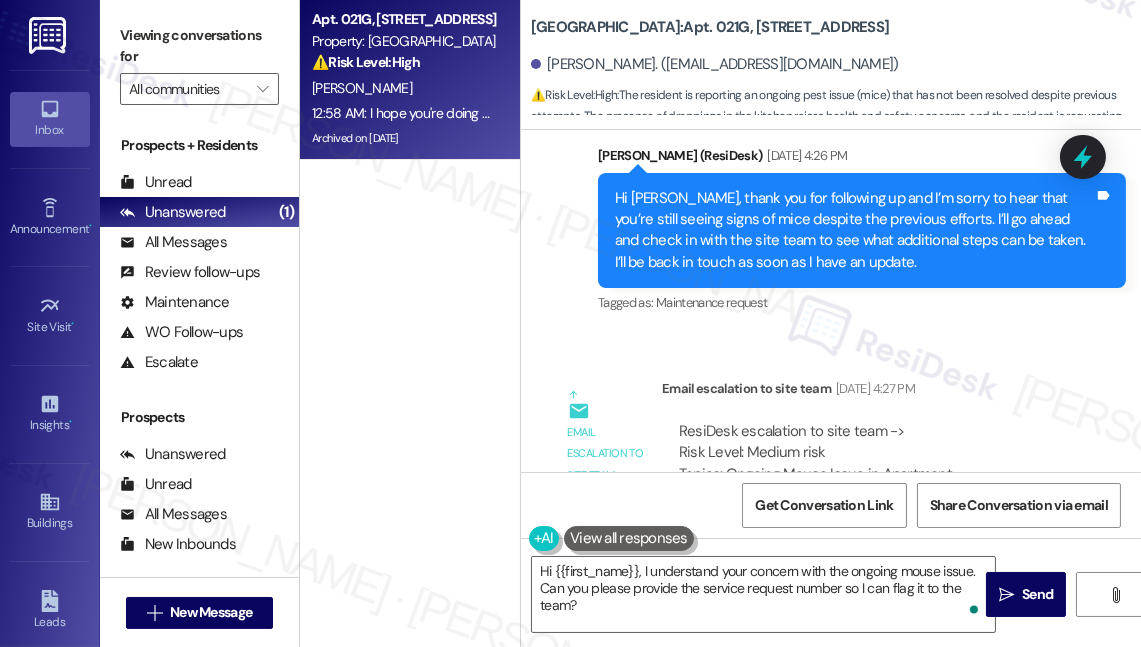 click on "Hi [PERSON_NAME], thank you for following up and I’m sorry to hear that you’re still seeing signs of mice despite the previous efforts. I’ll go ahead and check in with the site team to see what additional steps can be taken. I’ll be back in touch as soon as I have an update." at bounding box center [854, 231] 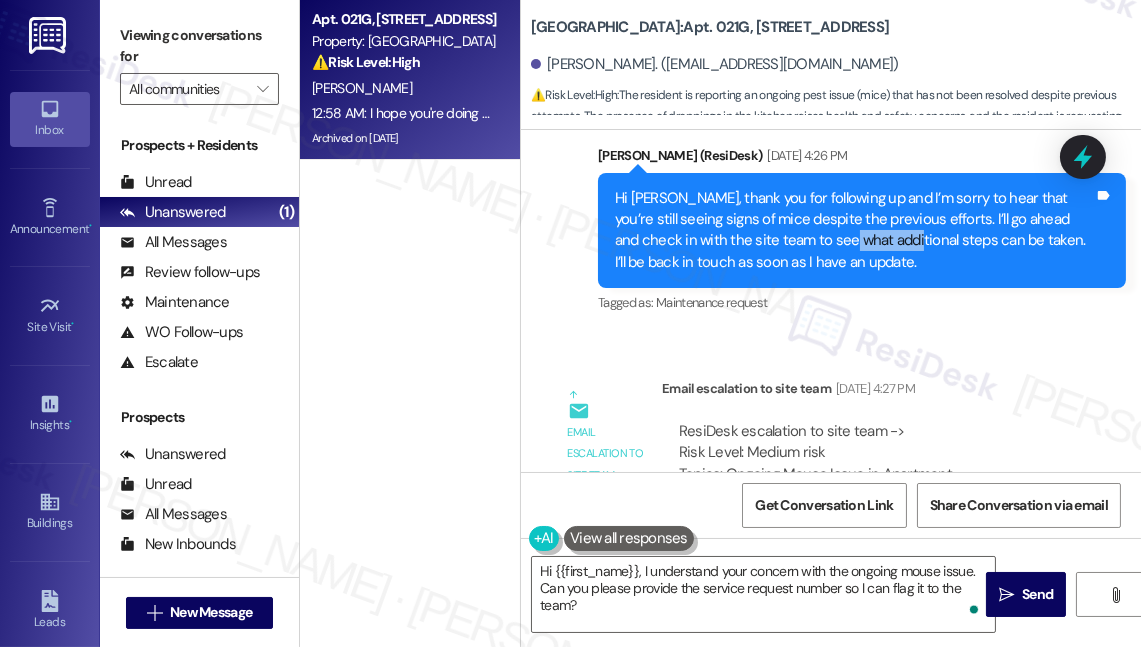 click on "Hi [PERSON_NAME], thank you for following up and I’m sorry to hear that you’re still seeing signs of mice despite the previous efforts. I’ll go ahead and check in with the site team to see what additional steps can be taken. I’ll be back in touch as soon as I have an update." at bounding box center [854, 231] 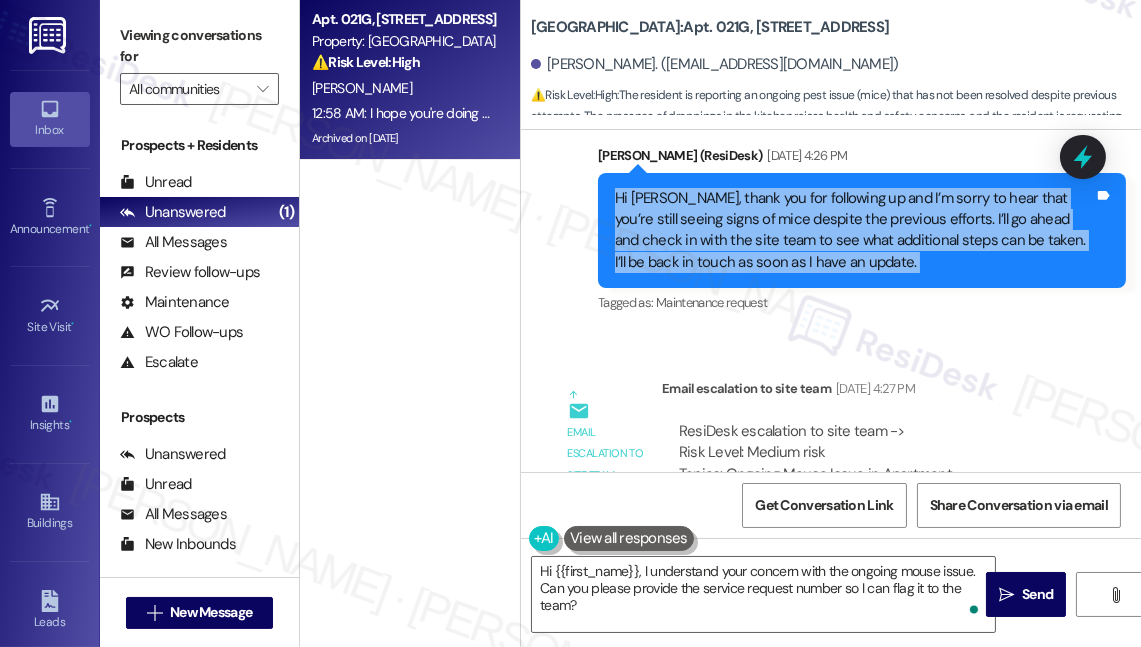 click on "Hi [PERSON_NAME], thank you for following up and I’m sorry to hear that you’re still seeing signs of mice despite the previous efforts. I’ll go ahead and check in with the site team to see what additional steps can be taken. I’ll be back in touch as soon as I have an update." at bounding box center [854, 231] 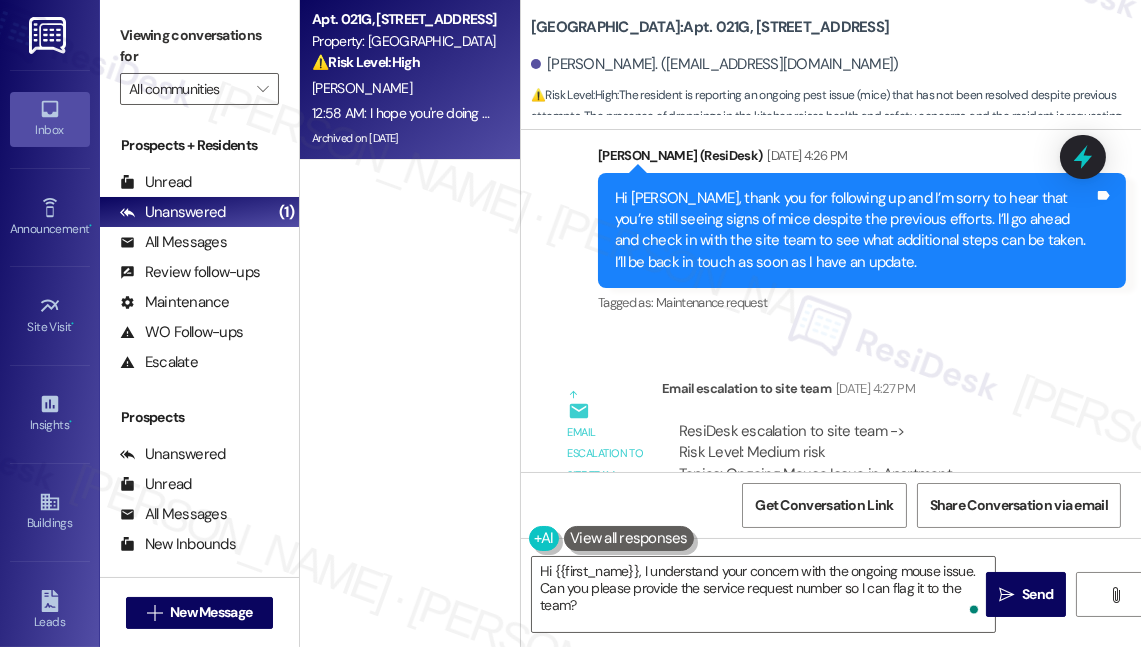 click on "Hi [PERSON_NAME], thank you for following up and I’m sorry to hear that you’re still seeing signs of mice despite the previous efforts. I’ll go ahead and check in with the site team to see what additional steps can be taken. I’ll be back in touch as soon as I have an update." at bounding box center [854, 231] 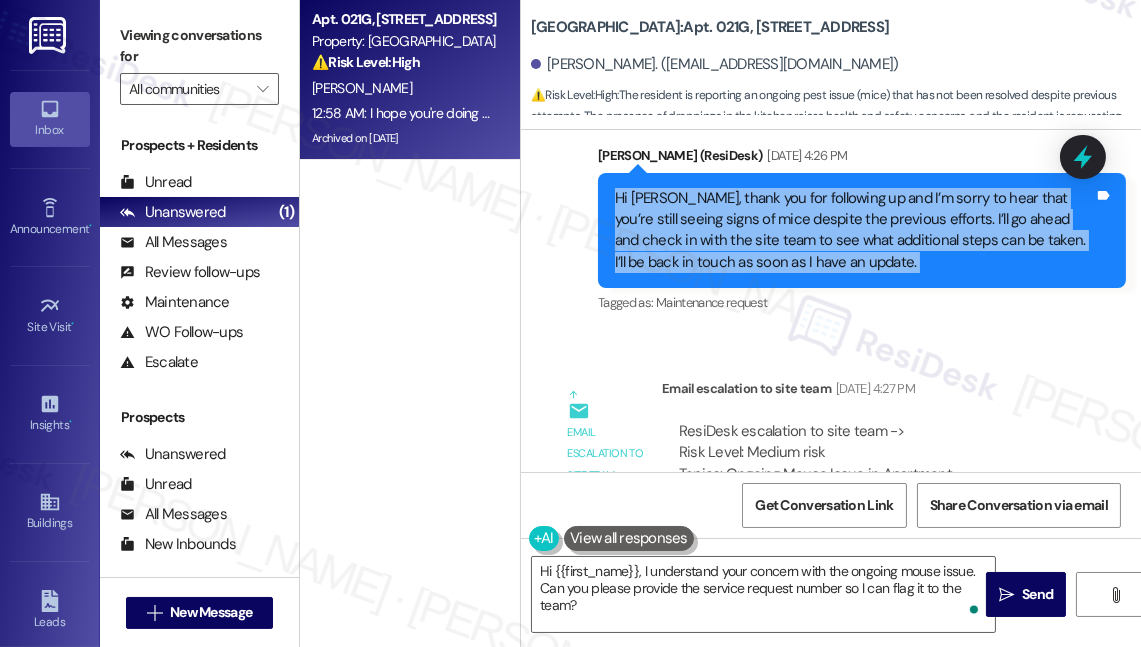 click on "Hi [PERSON_NAME], thank you for following up and I’m sorry to hear that you’re still seeing signs of mice despite the previous efforts. I’ll go ahead and check in with the site team to see what additional steps can be taken. I’ll be back in touch as soon as I have an update." at bounding box center (854, 231) 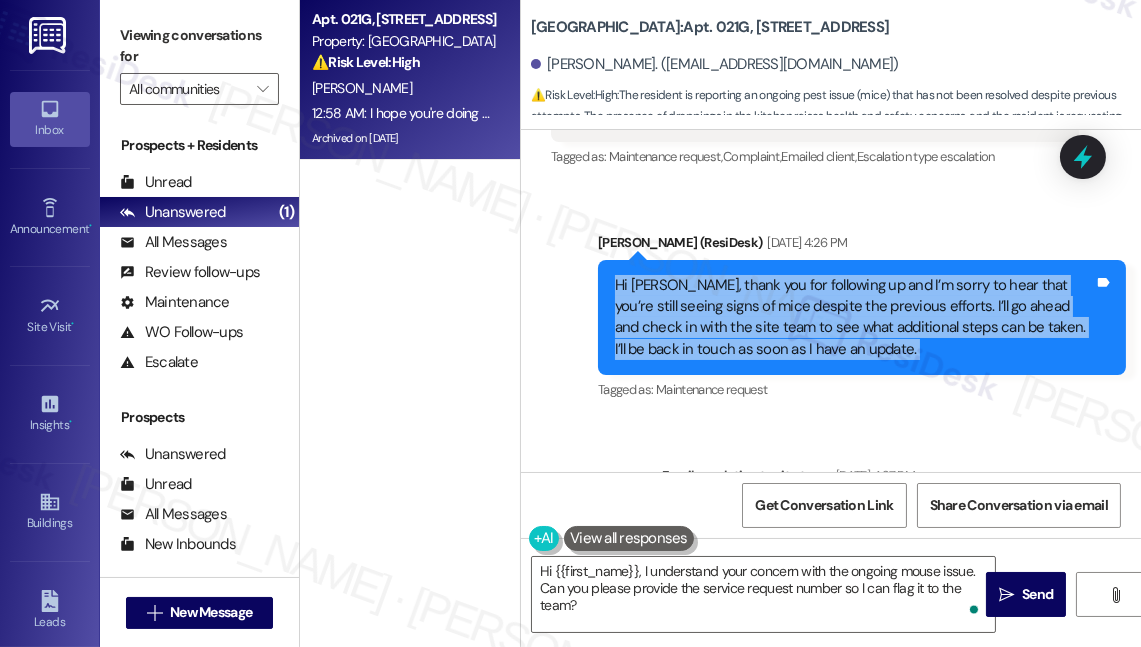 scroll, scrollTop: 18293, scrollLeft: 0, axis: vertical 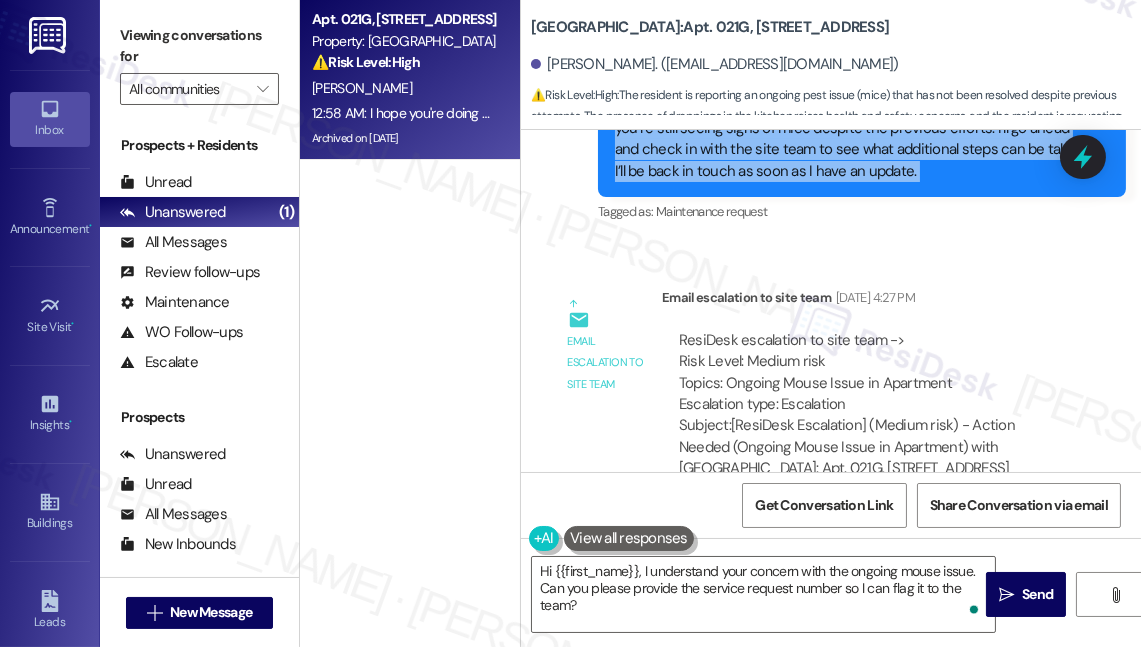 click on "Hi [PERSON_NAME], thank you for following up and I’m sorry to hear that you’re still seeing signs of mice despite the previous efforts. I’ll go ahead and check in with the site team to see what additional steps can be taken. I’ll be back in touch as soon as I have an update." at bounding box center (854, 140) 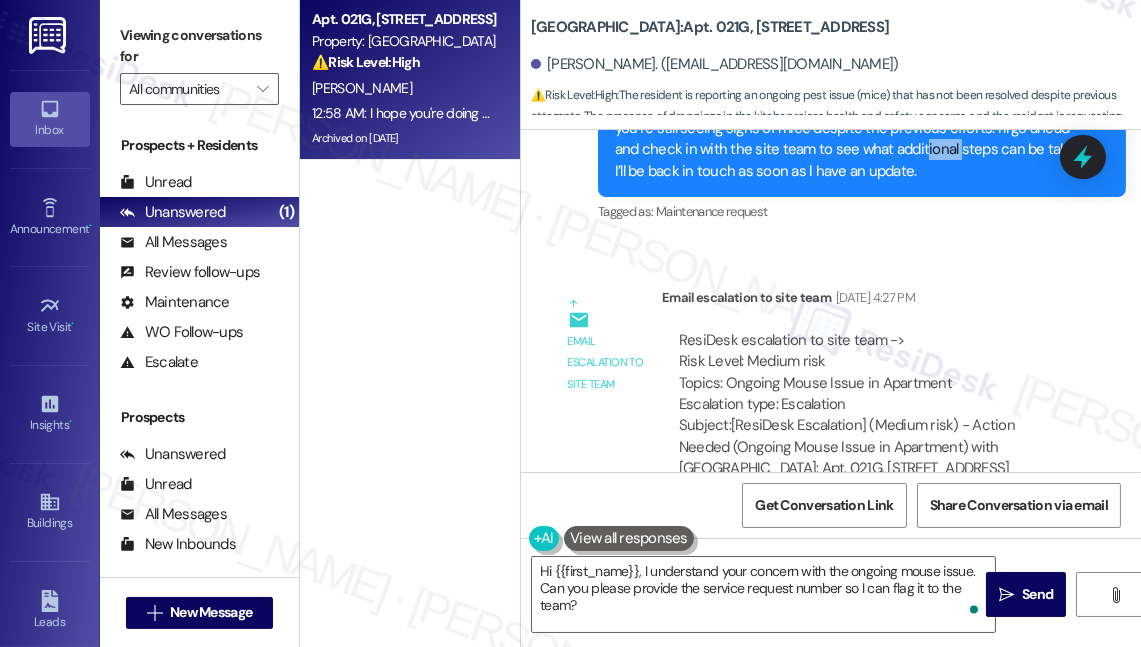 click on "Hi [PERSON_NAME], thank you for following up and I’m sorry to hear that you’re still seeing signs of mice despite the previous efforts. I’ll go ahead and check in with the site team to see what additional steps can be taken. I’ll be back in touch as soon as I have an update." at bounding box center [854, 140] 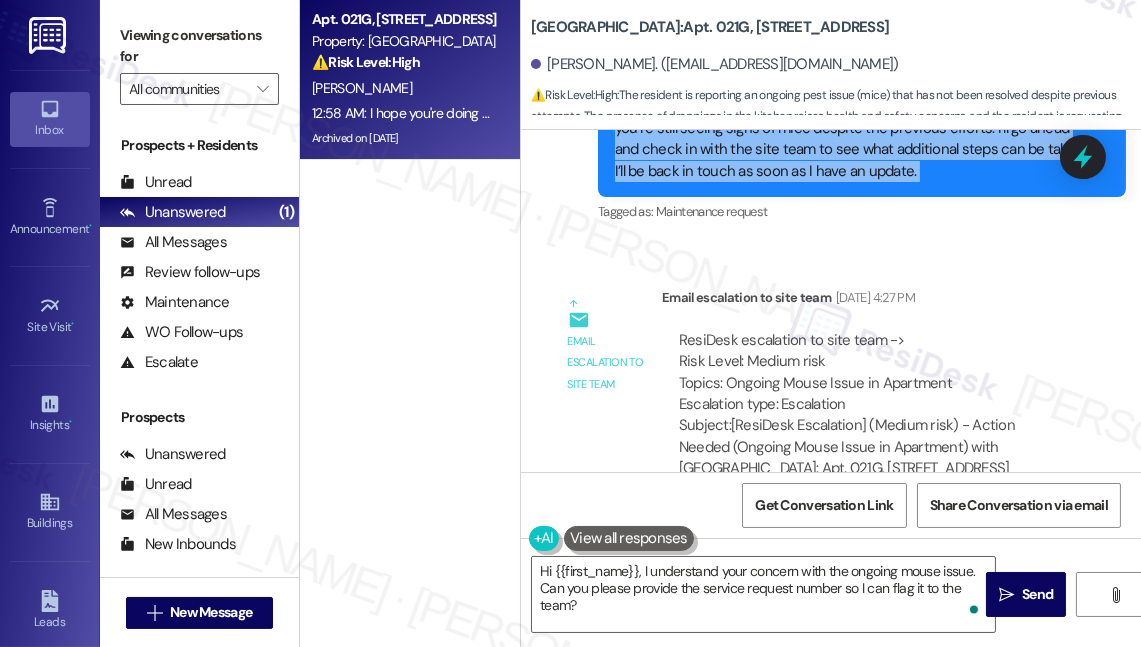 click on "Hi [PERSON_NAME], thank you for following up and I’m sorry to hear that you’re still seeing signs of mice despite the previous efforts. I’ll go ahead and check in with the site team to see what additional steps can be taken. I’ll be back in touch as soon as I have an update." at bounding box center [854, 140] 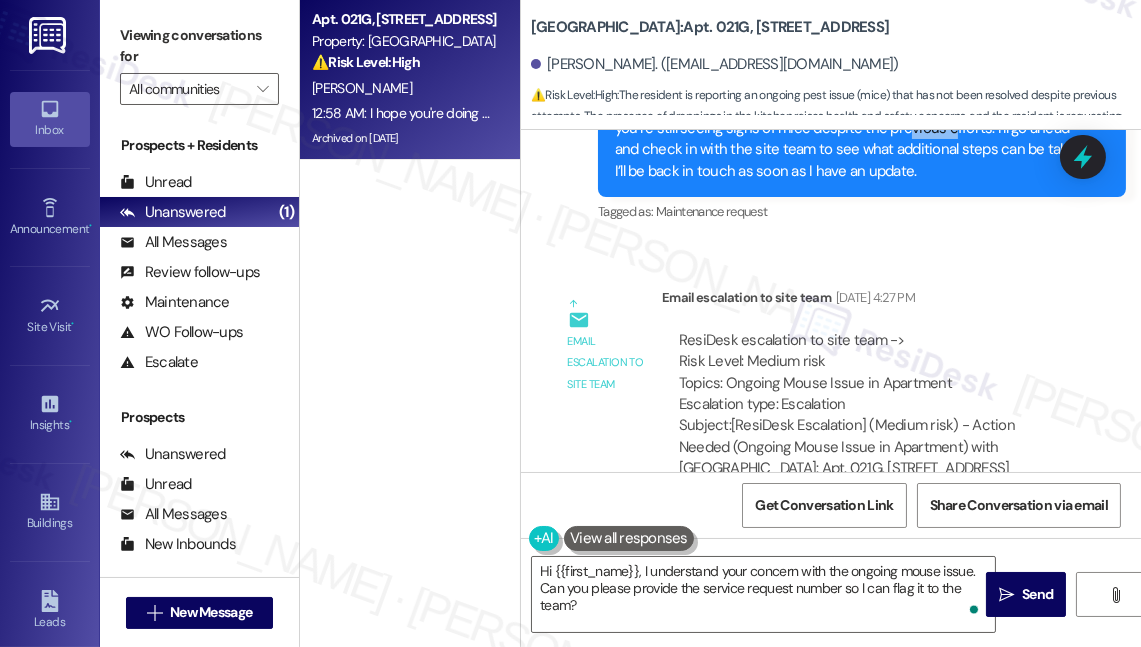 click on "Hi [PERSON_NAME], thank you for following up and I’m sorry to hear that you’re still seeing signs of mice despite the previous efforts. I’ll go ahead and check in with the site team to see what additional steps can be taken. I’ll be back in touch as soon as I have an update." at bounding box center [854, 140] 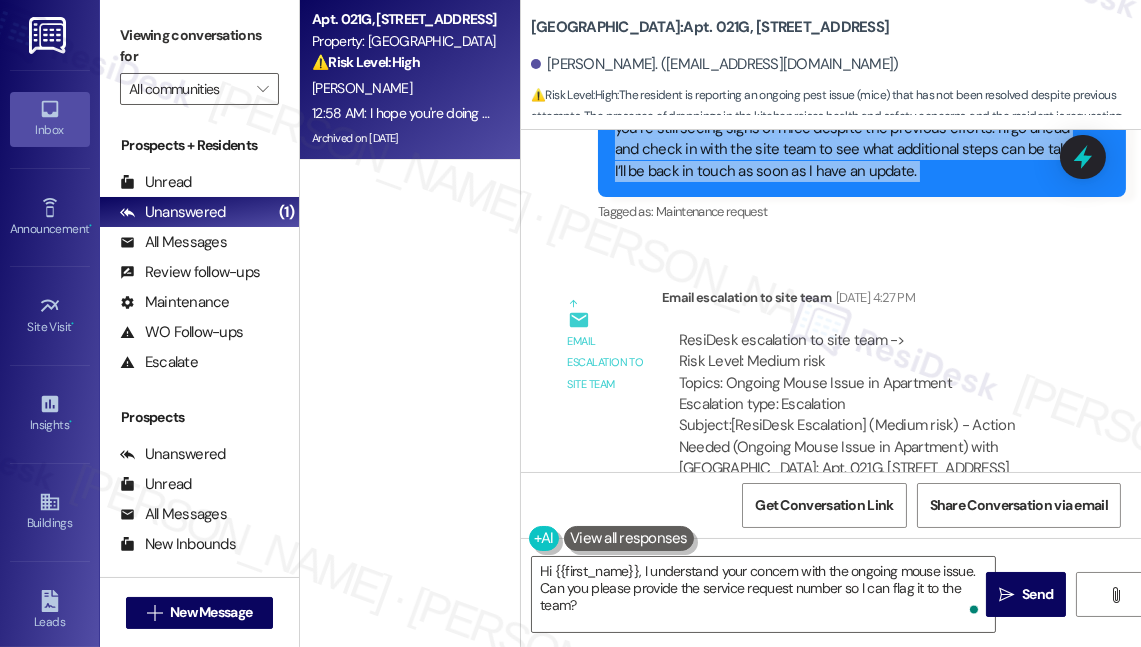 click on "Hi [PERSON_NAME], thank you for following up and I’m sorry to hear that you’re still seeing signs of mice despite the previous efforts. I’ll go ahead and check in with the site team to see what additional steps can be taken. I’ll be back in touch as soon as I have an update." at bounding box center (854, 140) 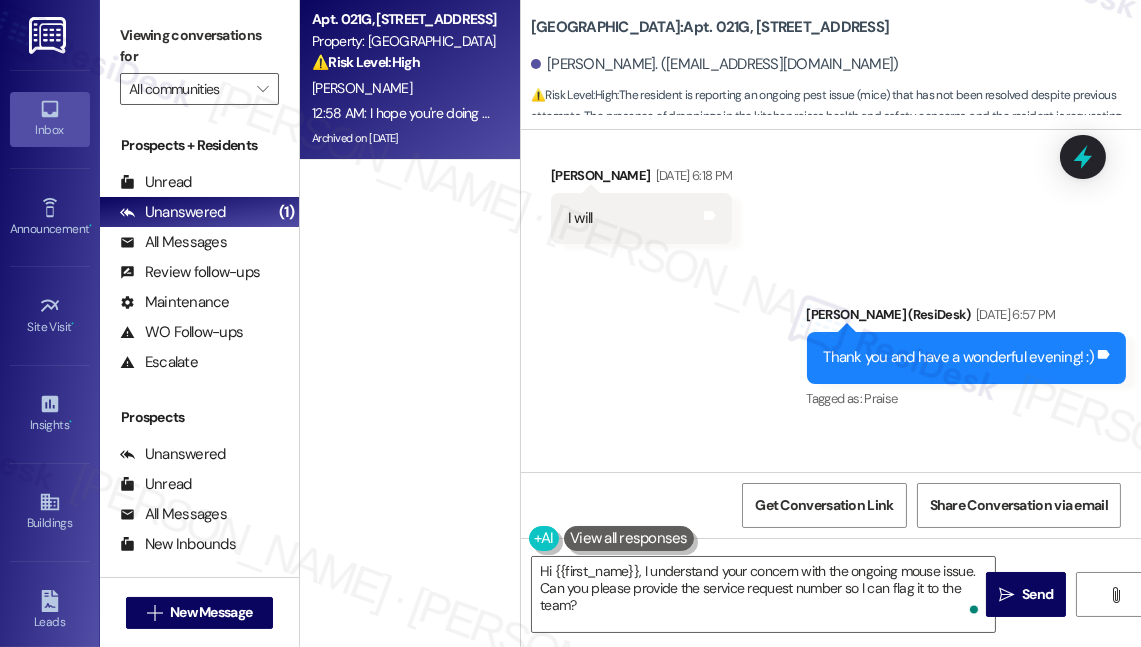 scroll, scrollTop: 19565, scrollLeft: 0, axis: vertical 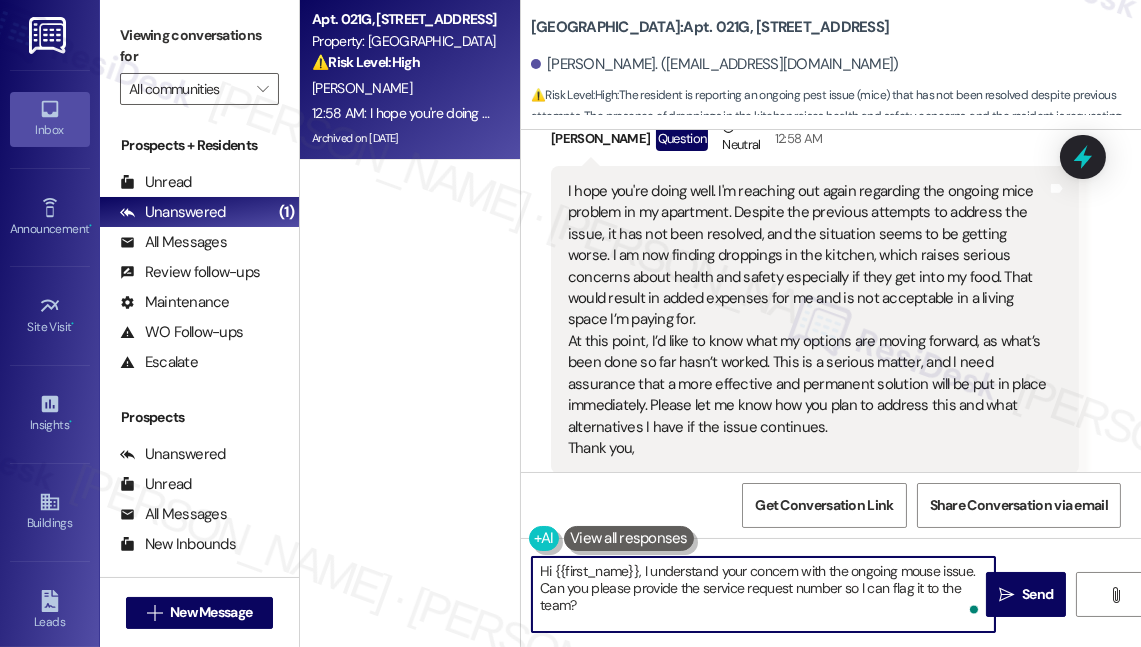 click on "Hi {{first_name}}, I understand your concern with the ongoing mouse issue. Can you please provide the service request number so I can flag it to the team?" at bounding box center (763, 594) 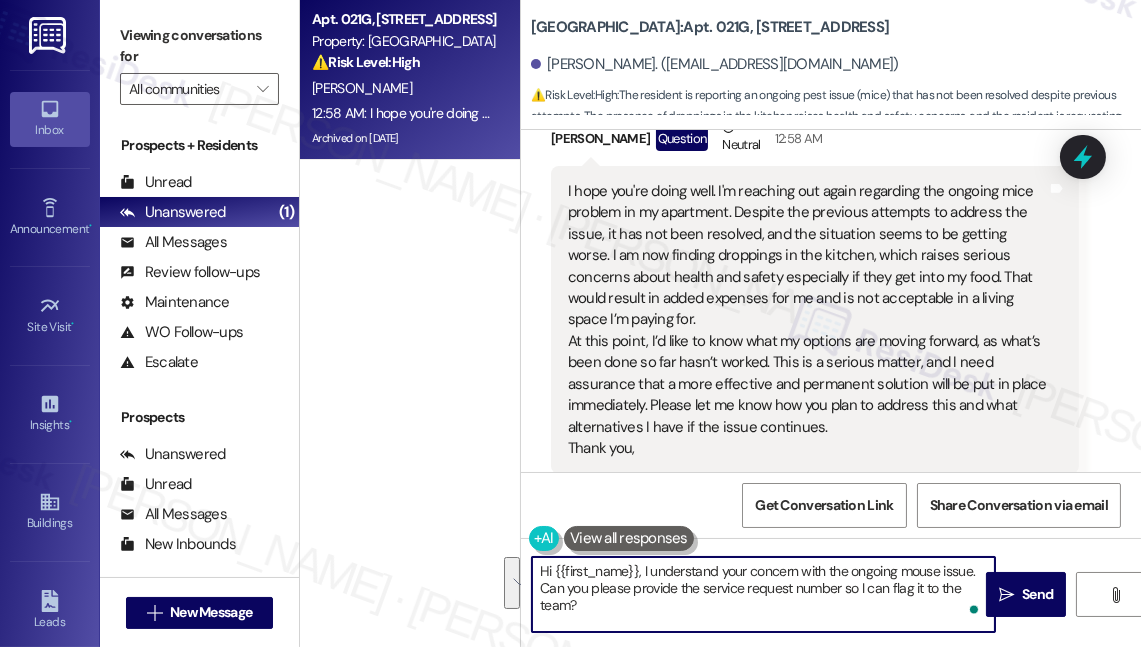 click on "Hi {{first_name}}, I understand your concern with the ongoing mouse issue. Can you please provide the service request number so I can flag it to the team?" at bounding box center [763, 594] 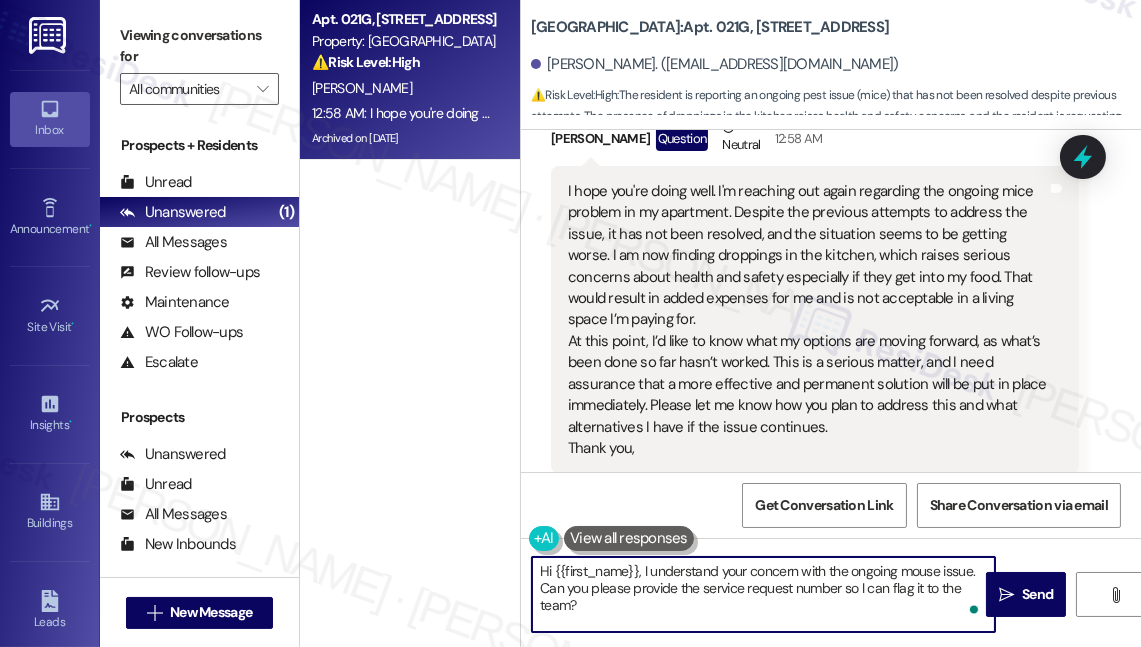 click on "Hi {{first_name}}, I understand your concern with the ongoing mouse issue. Can you please provide the service request number so I can flag it to the team?" at bounding box center (763, 594) 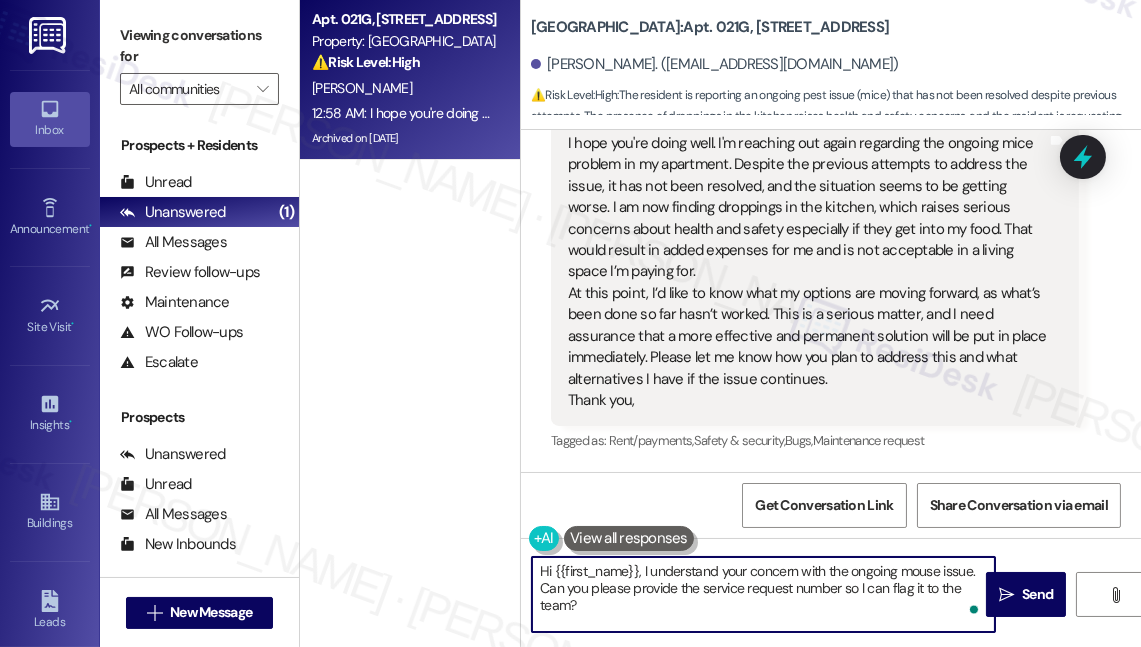 click on "I hope you're doing well. I'm reaching out again regarding the ongoing mice problem in my apartment. Despite the previous attempts to address the issue, it has not been resolved, and the situation seems to be getting worse. I am now finding droppings in the kitchen, which raises serious concerns about health and safety especially if they get into my food. That would result in added expenses for me and is not acceptable in a living space I’m paying for.
At this point, I’d like to know what my options are moving forward, as what’s been done so far hasn’t worked. This is a serious matter, and I need assurance that a more effective and permanent solution will be put in place immediately. Please let me know how you plan to address this and what alternatives I have if the issue continues.
Thank you," at bounding box center (807, 272) 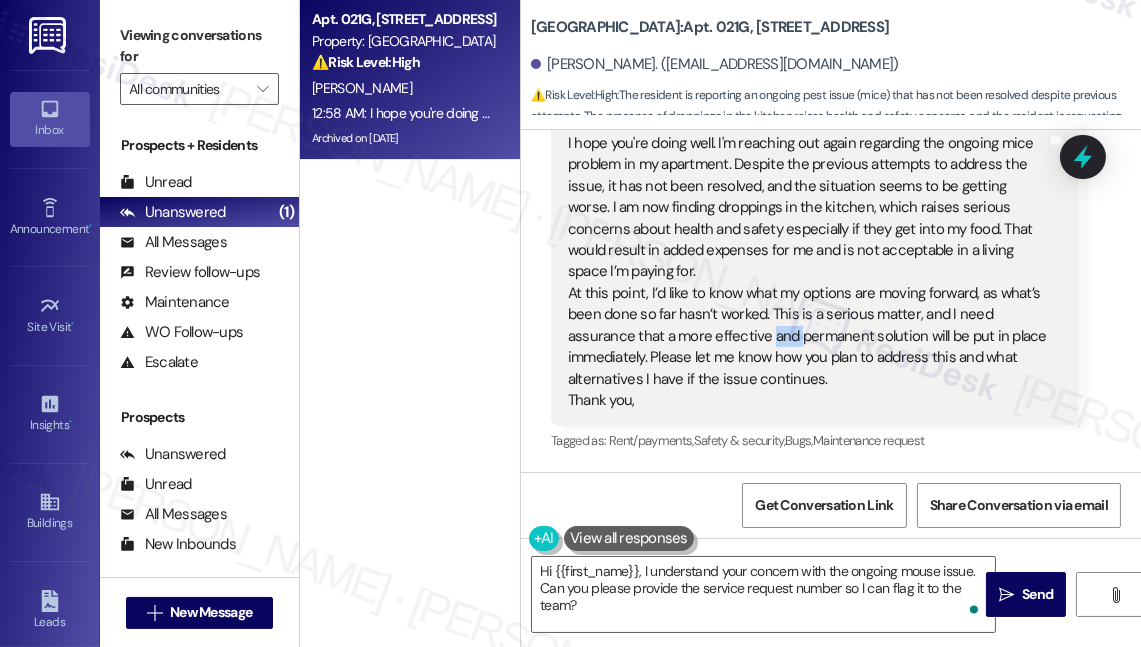click on "I hope you're doing well. I'm reaching out again regarding the ongoing mice problem in my apartment. Despite the previous attempts to address the issue, it has not been resolved, and the situation seems to be getting worse. I am now finding droppings in the kitchen, which raises serious concerns about health and safety especially if they get into my food. That would result in added expenses for me and is not acceptable in a living space I’m paying for.
At this point, I’d like to know what my options are moving forward, as what’s been done so far hasn’t worked. This is a serious matter, and I need assurance that a more effective and permanent solution will be put in place immediately. Please let me know how you plan to address this and what alternatives I have if the issue continues.
Thank you," at bounding box center [807, 272] 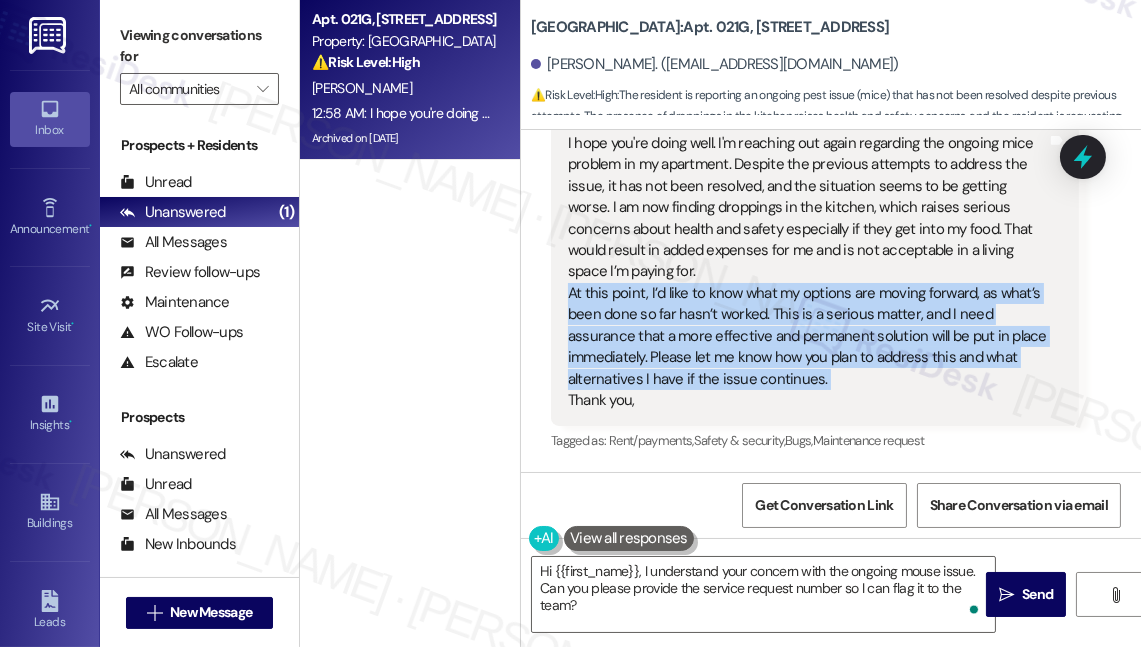 click on "I hope you're doing well. I'm reaching out again regarding the ongoing mice problem in my apartment. Despite the previous attempts to address the issue, it has not been resolved, and the situation seems to be getting worse. I am now finding droppings in the kitchen, which raises serious concerns about health and safety especially if they get into my food. That would result in added expenses for me and is not acceptable in a living space I’m paying for.
At this point, I’d like to know what my options are moving forward, as what’s been done so far hasn’t worked. This is a serious matter, and I need assurance that a more effective and permanent solution will be put in place immediately. Please let me know how you plan to address this and what alternatives I have if the issue continues.
Thank you," at bounding box center [807, 272] 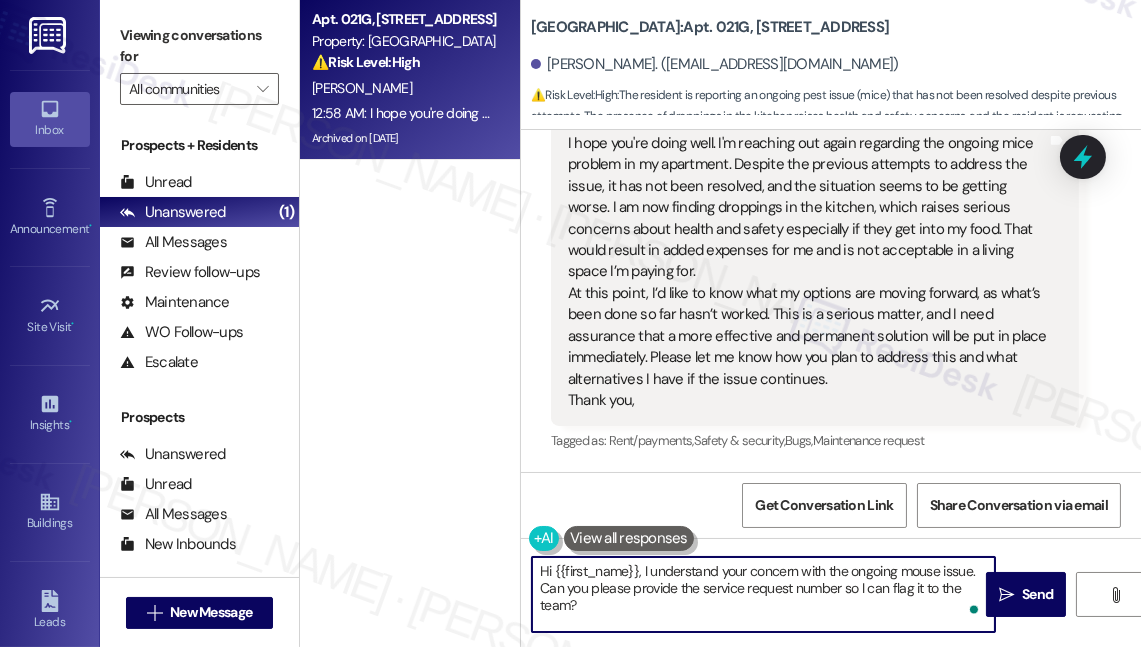 click on "Hi {{first_name}}, I understand your concern with the ongoing mouse issue. Can you please provide the service request number so I can flag it to the team?" at bounding box center (763, 594) 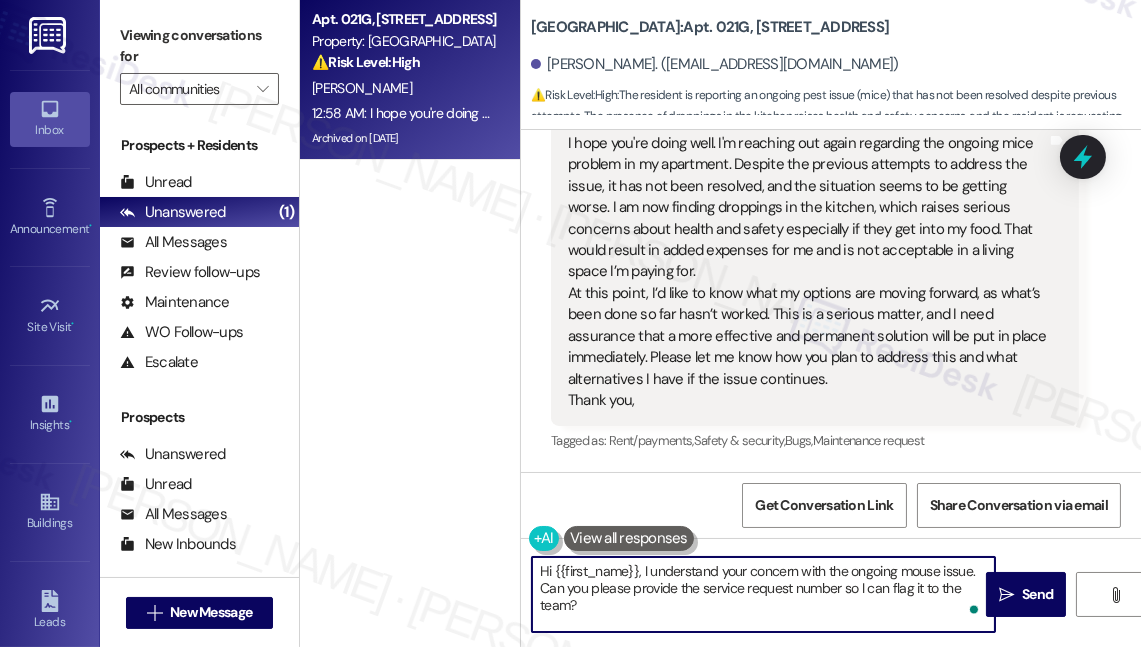 click on "Hi {{first_name}}, I understand your concern with the ongoing mouse issue. Can you please provide the service request number so I can flag it to the team?" at bounding box center [763, 594] 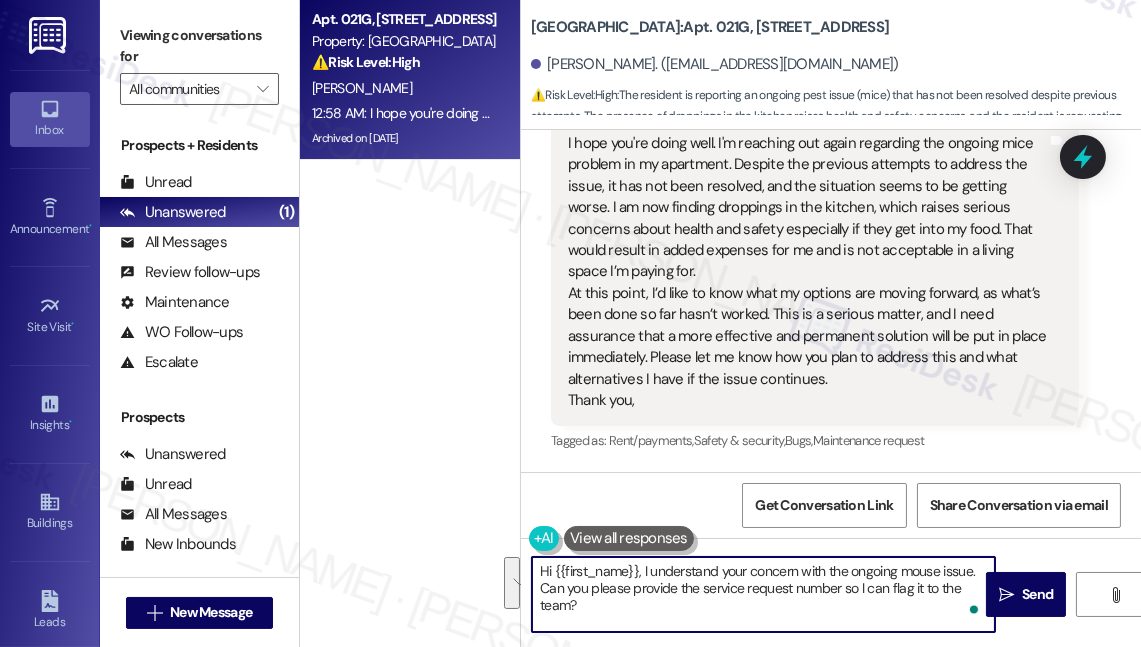 click on "Hi {{first_name}}, I understand your concern with the ongoing mouse issue. Can you please provide the service request number so I can flag it to the team?" at bounding box center (763, 594) 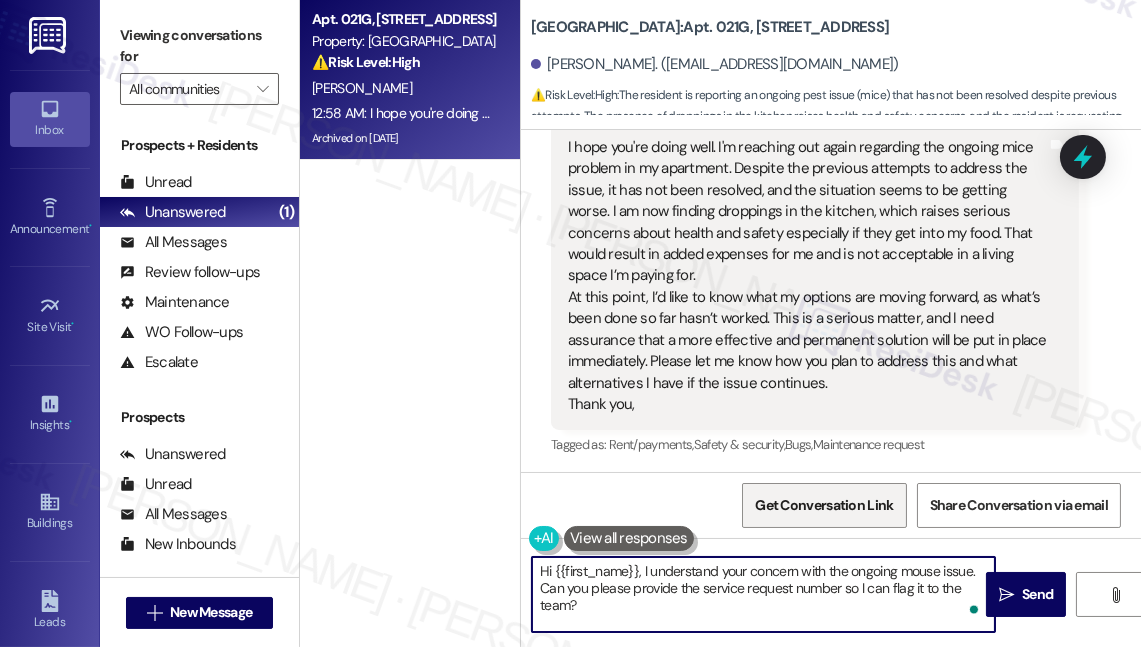 scroll, scrollTop: 19565, scrollLeft: 0, axis: vertical 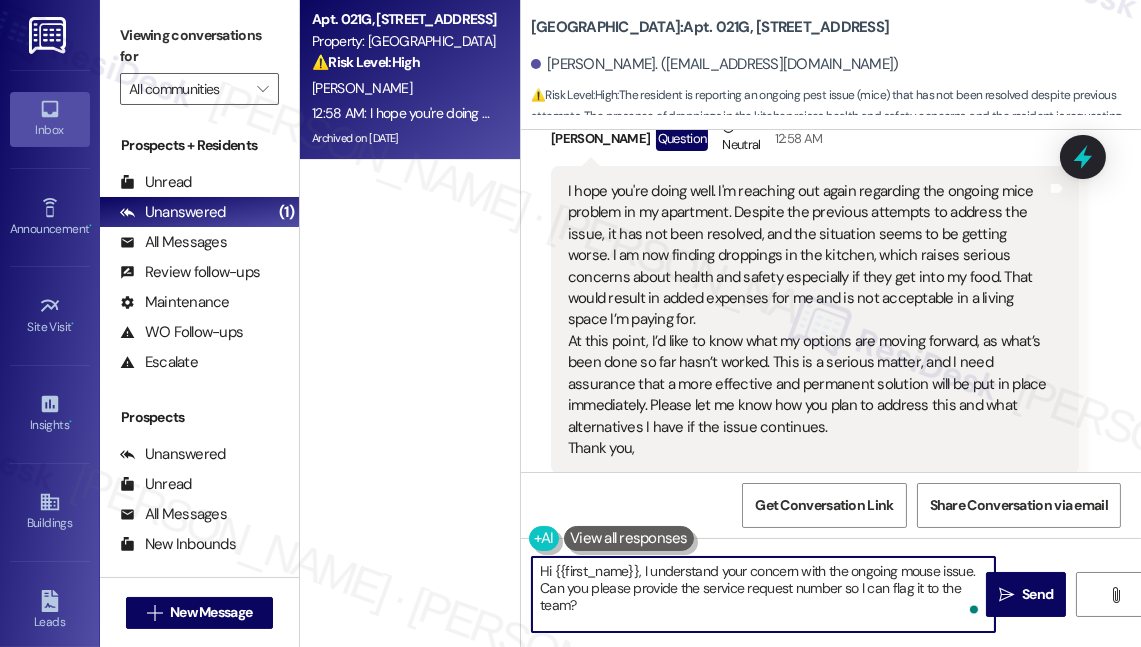 click on "Hi {{first_name}}, I understand your concern with the ongoing mouse issue. Can you please provide the service request number so I can flag it to the team?" at bounding box center (763, 594) 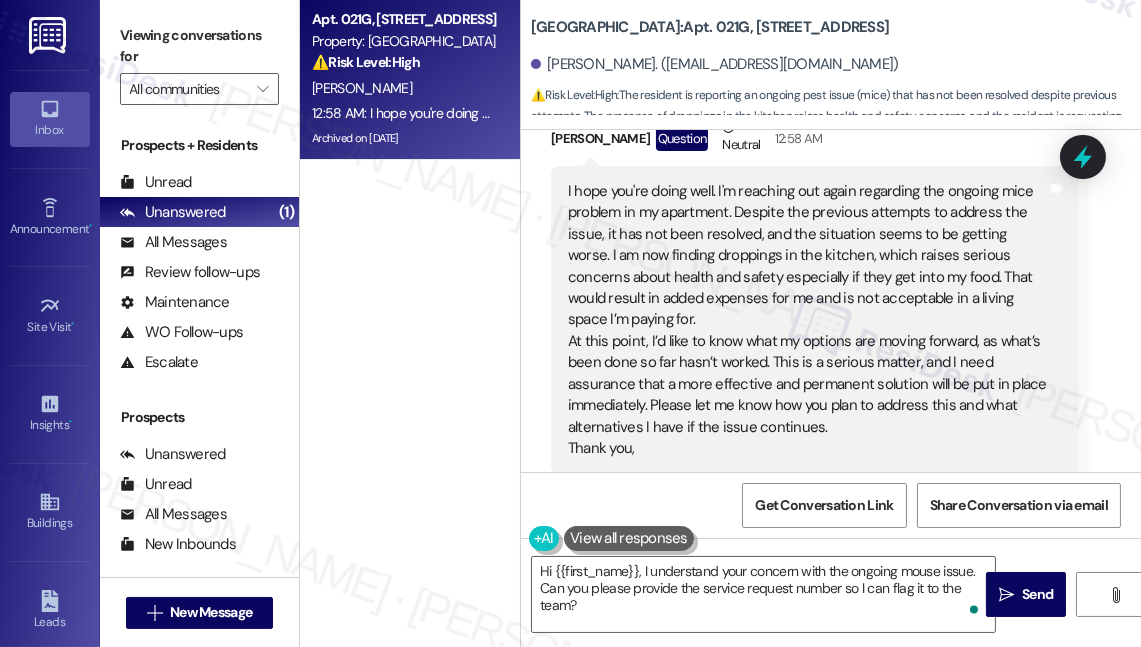 click on "Apt. 021G, 1 [GEOGRAPHIC_DATA] Property: [GEOGRAPHIC_DATA] ⚠️  Risk Level:  High The resident is reporting an ongoing pest issue (mice) that has not been resolved despite previous attempts. The presence of droppings in the kitchen raises health and safety concerns, and the resident is requesting alternative solutions. This indicates a potential health hazard and a need for more effective pest control measures, requiring urgent attention. [PERSON_NAME] Archived on [DATE]" at bounding box center (410, 252) 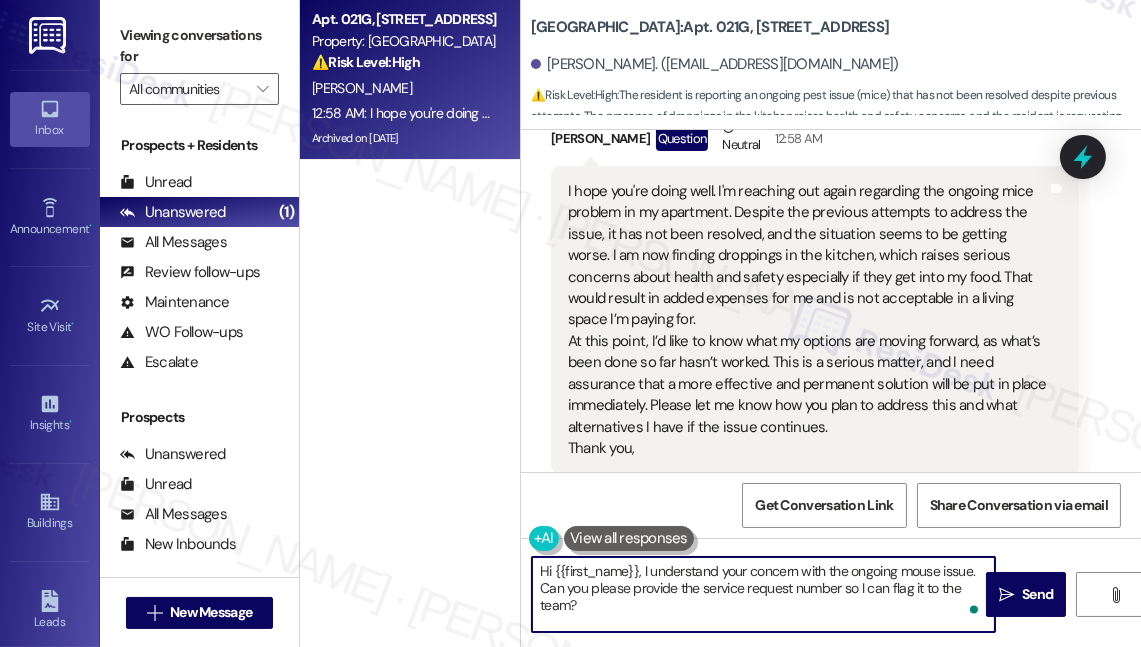 click on "Hi {{first_name}}, I understand your concern with the ongoing mouse issue. Can you please provide the service request number so I can flag it to the team?" at bounding box center (763, 594) 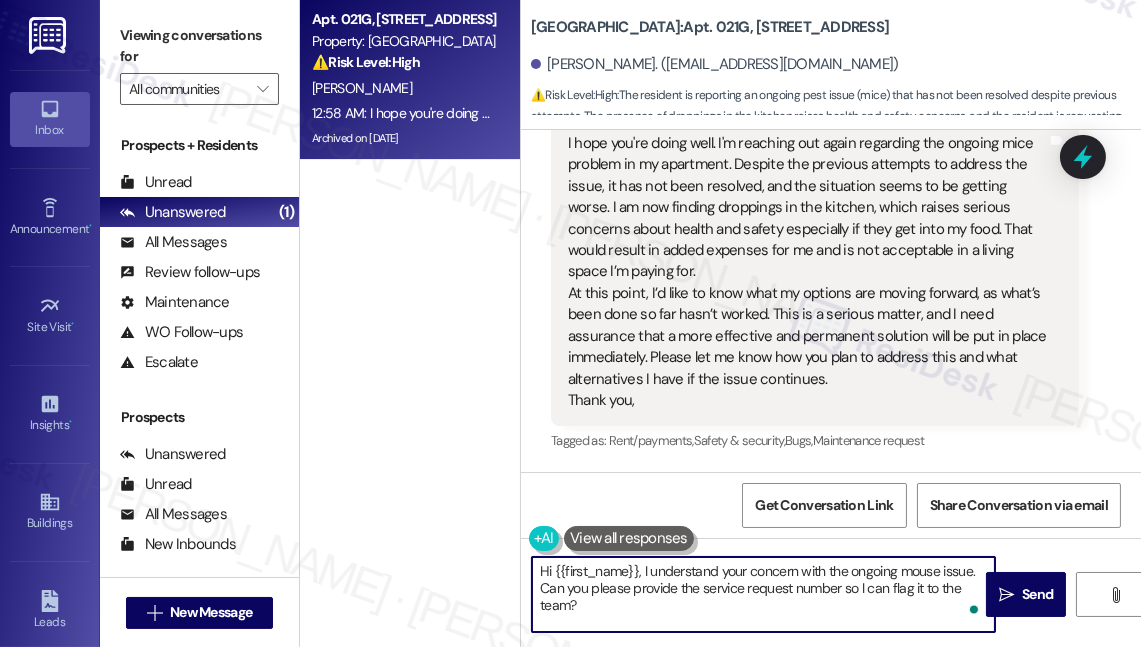 scroll, scrollTop: 19656, scrollLeft: 0, axis: vertical 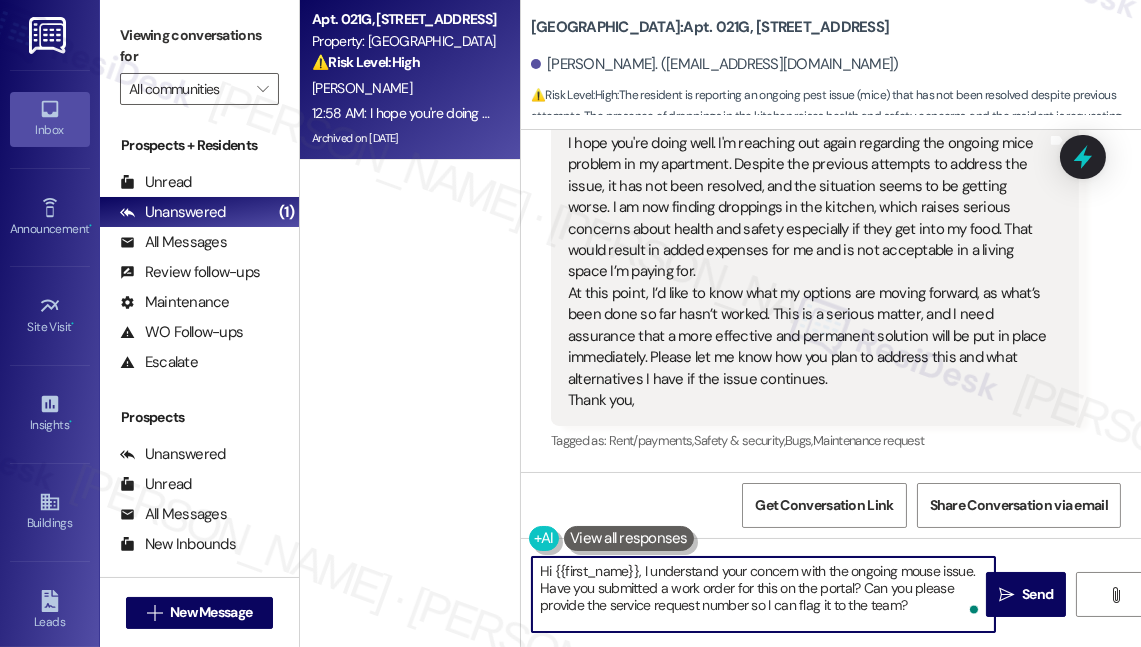 click on "Hi {{first_name}}, I understand your concern with the ongoing mouse issue. Have you submitted a work order for this on the portal? Can you please provide the service request number so I can flag it to the team?" at bounding box center [763, 594] 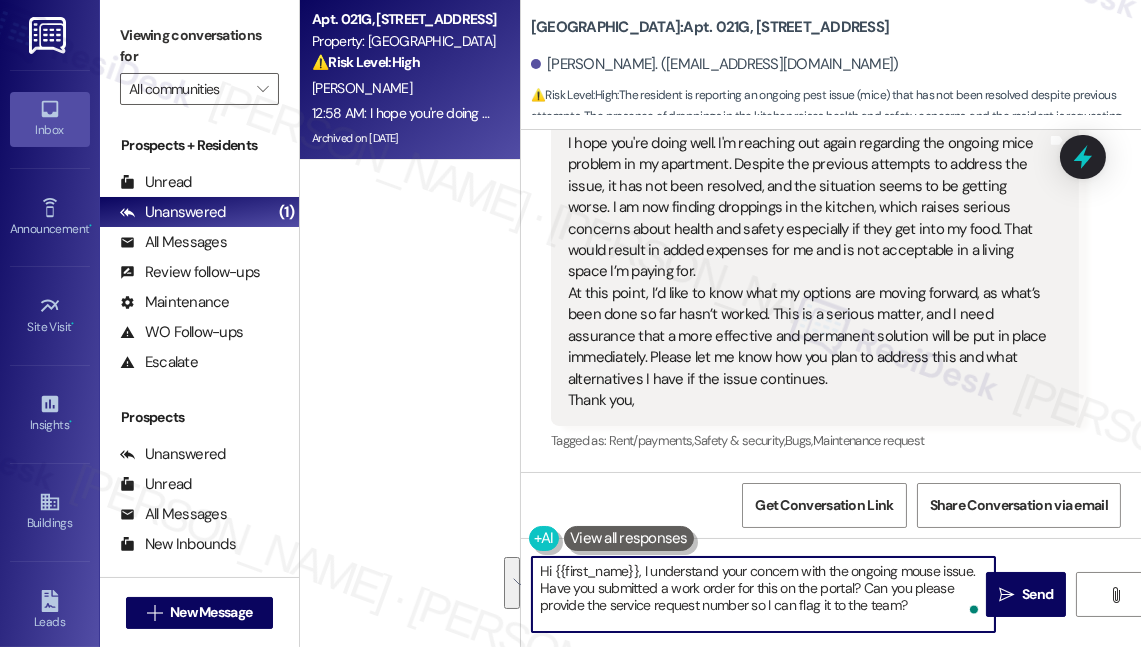 type on "Hi {{first_name}}, I understand your concern with the ongoing mouse issue. Have you submitted a work order for this on the portal? Can you please provide the service request number so I can flag it to the team?" 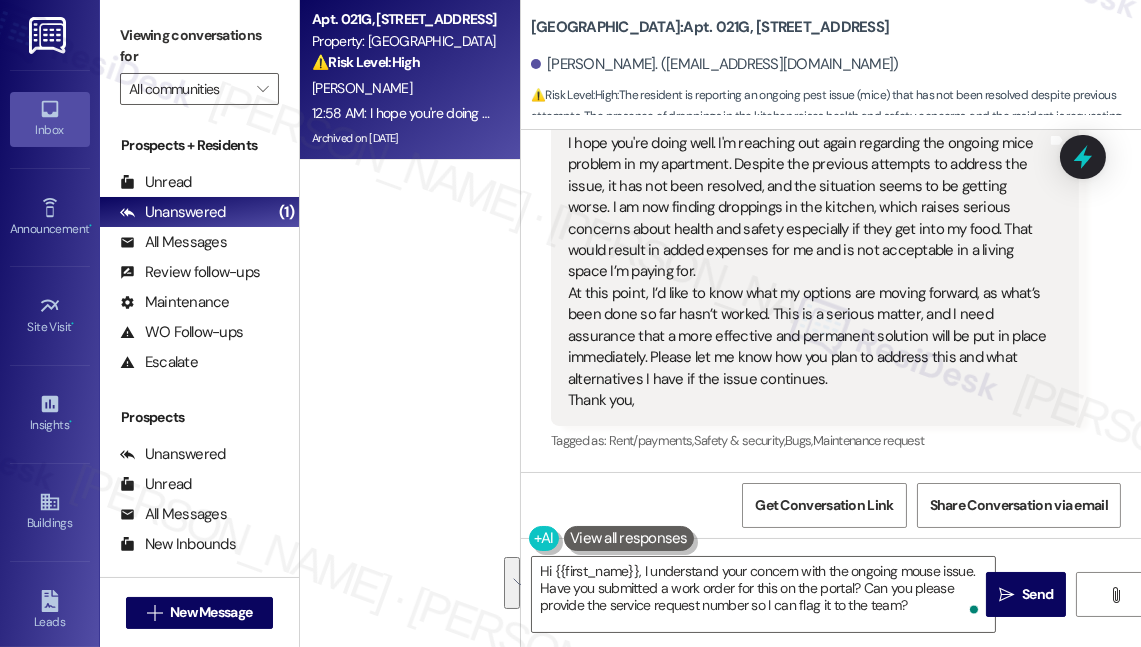 click on "Apt. 021G, 1 [GEOGRAPHIC_DATA] Property: [GEOGRAPHIC_DATA] ⚠️  Risk Level:  High The resident is reporting an ongoing pest issue (mice) that has not been resolved despite previous attempts. The presence of droppings in the kitchen raises health and safety concerns, and the resident is requesting alternative solutions. This indicates a potential health hazard and a need for more effective pest control measures, requiring urgent attention. [PERSON_NAME] Archived on [DATE]" at bounding box center (410, 252) 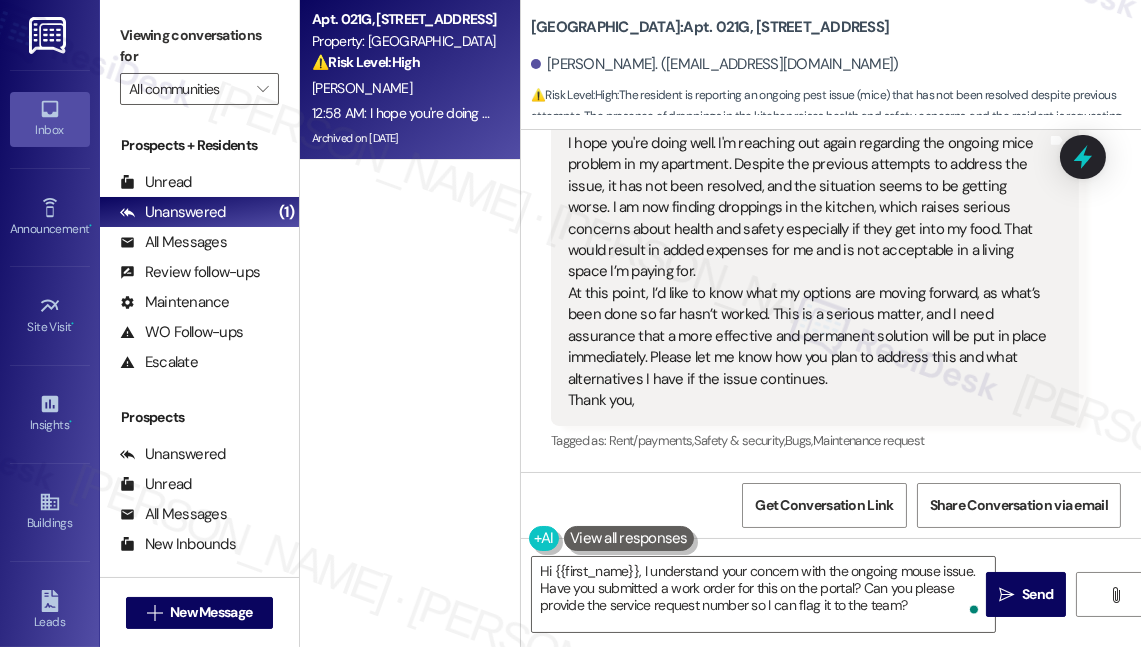 click on "Apt. 021G, 1 [GEOGRAPHIC_DATA] Property: [GEOGRAPHIC_DATA] ⚠️  Risk Level:  High The resident is reporting an ongoing pest issue (mice) that has not been resolved despite previous attempts. The presence of droppings in the kitchen raises health and safety concerns, and the resident is requesting alternative solutions. This indicates a potential health hazard and a need for more effective pest control measures, requiring urgent attention. [PERSON_NAME] Archived on [DATE]" at bounding box center (410, 252) 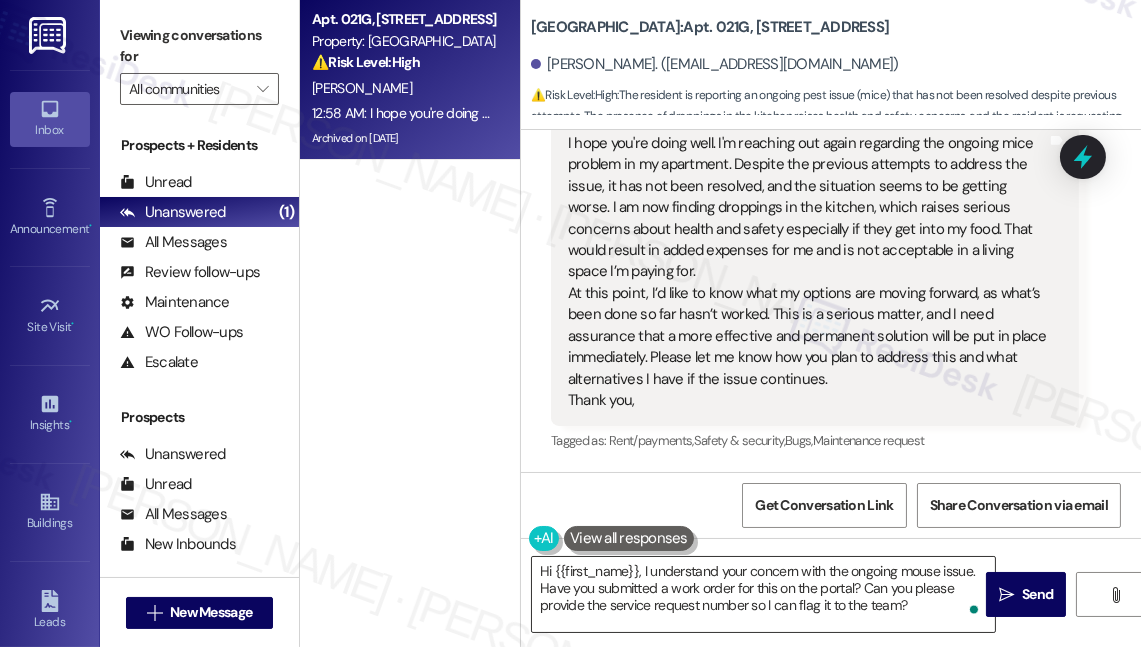 click on "Hi {{first_name}}, I understand your concern with the ongoing mouse issue. Have you submitted a work order for this on the portal? Can you please provide the service request number so I can flag it to the team?" at bounding box center [763, 594] 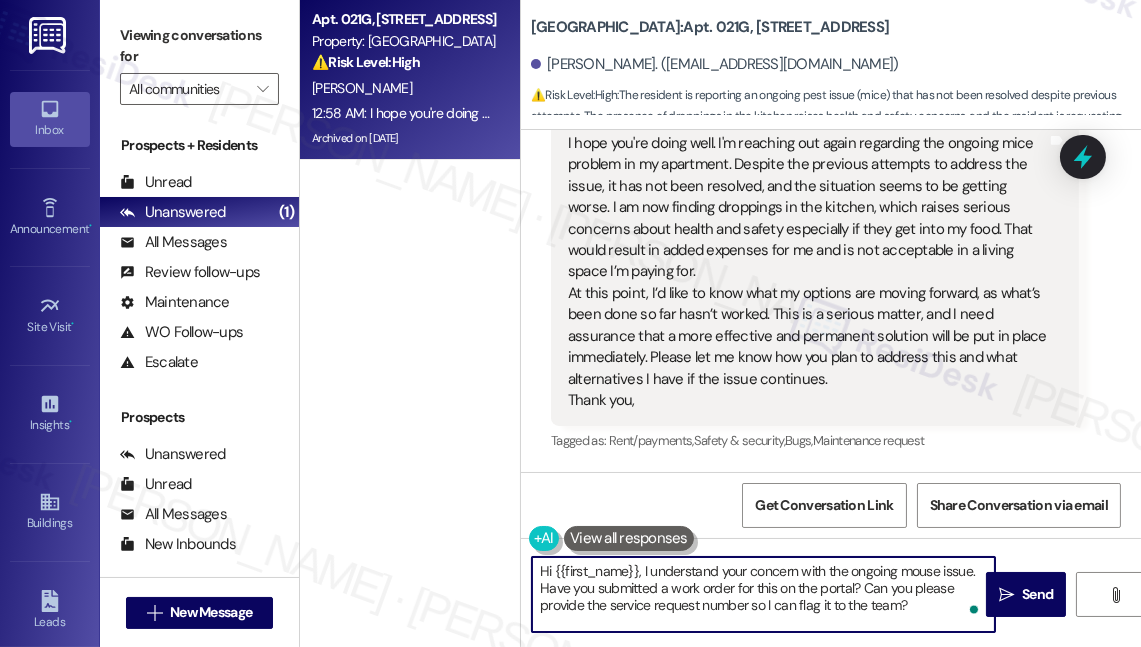 click on "Hi {{first_name}}, I understand your concern with the ongoing mouse issue. Have you submitted a work order for this on the portal? Can you please provide the service request number so I can flag it to the team?" at bounding box center [763, 594] 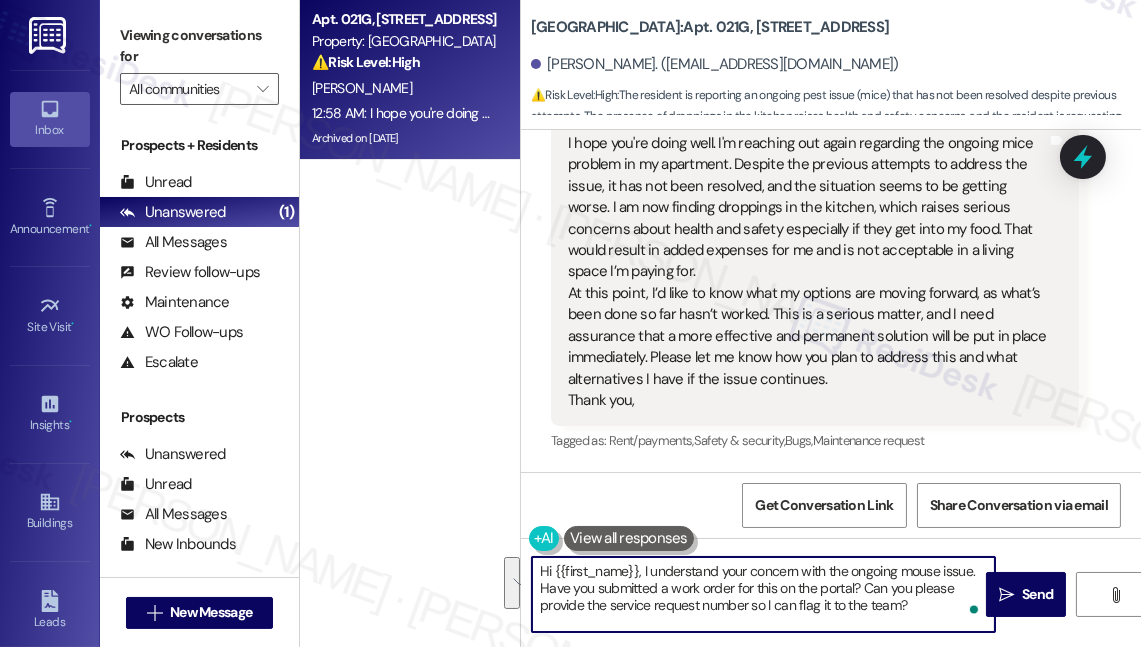 click on "Hi {{first_name}}, I understand your concern with the ongoing mouse issue. Have you submitted a work order for this on the portal? Can you please provide the service request number so I can flag it to the team?" at bounding box center (763, 594) 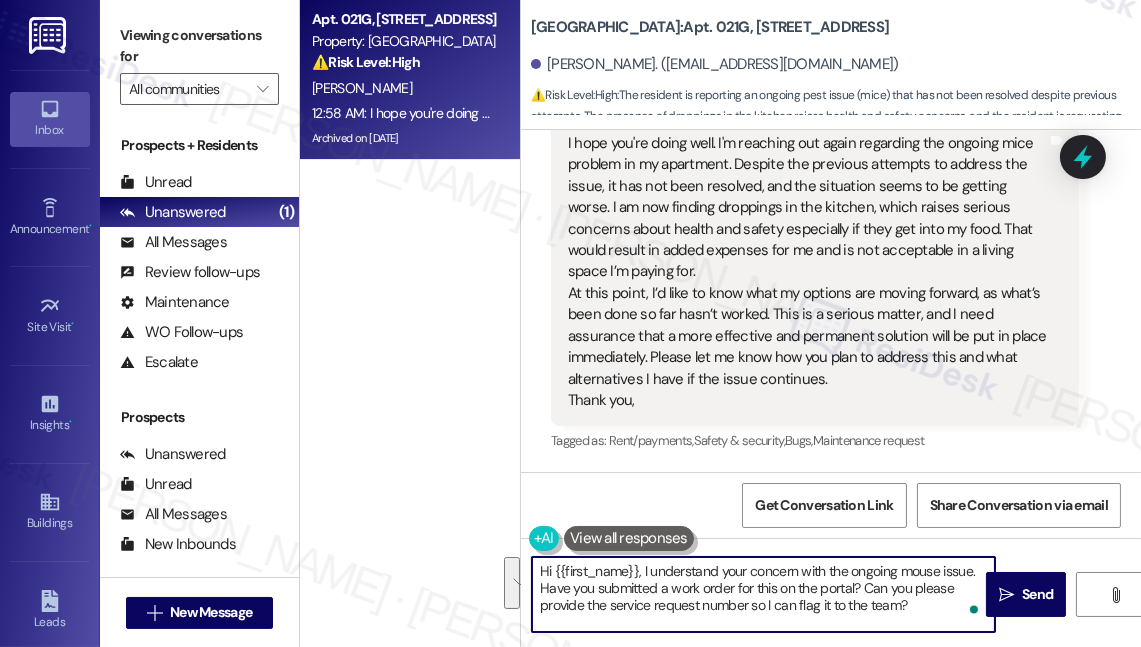 click on "Hi {{first_name}}, I understand your concern with the ongoing mouse issue. Have you submitted a work order for this on the portal? Can you please provide the service request number so I can flag it to the team?" at bounding box center [763, 594] 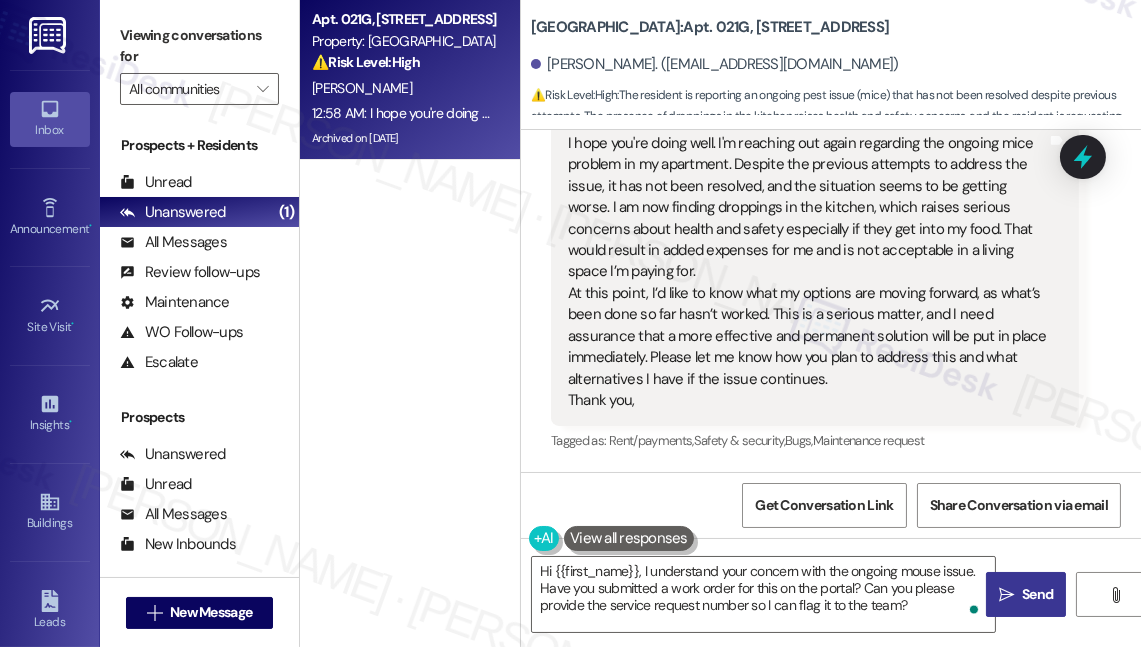 click on "Send" at bounding box center [1037, 594] 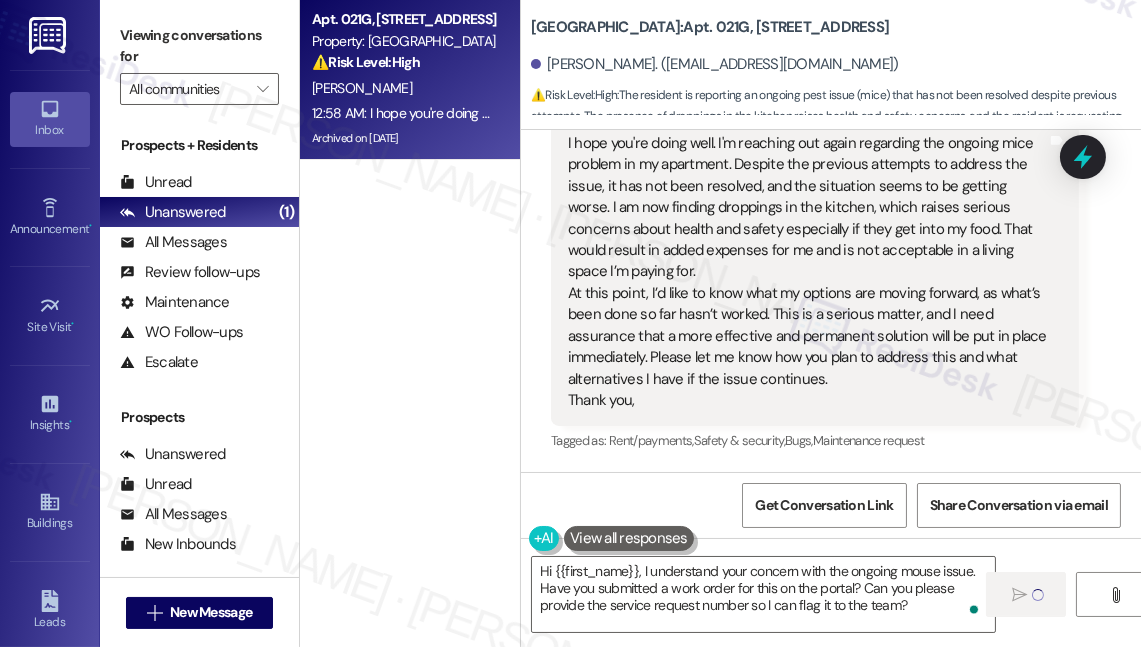 type 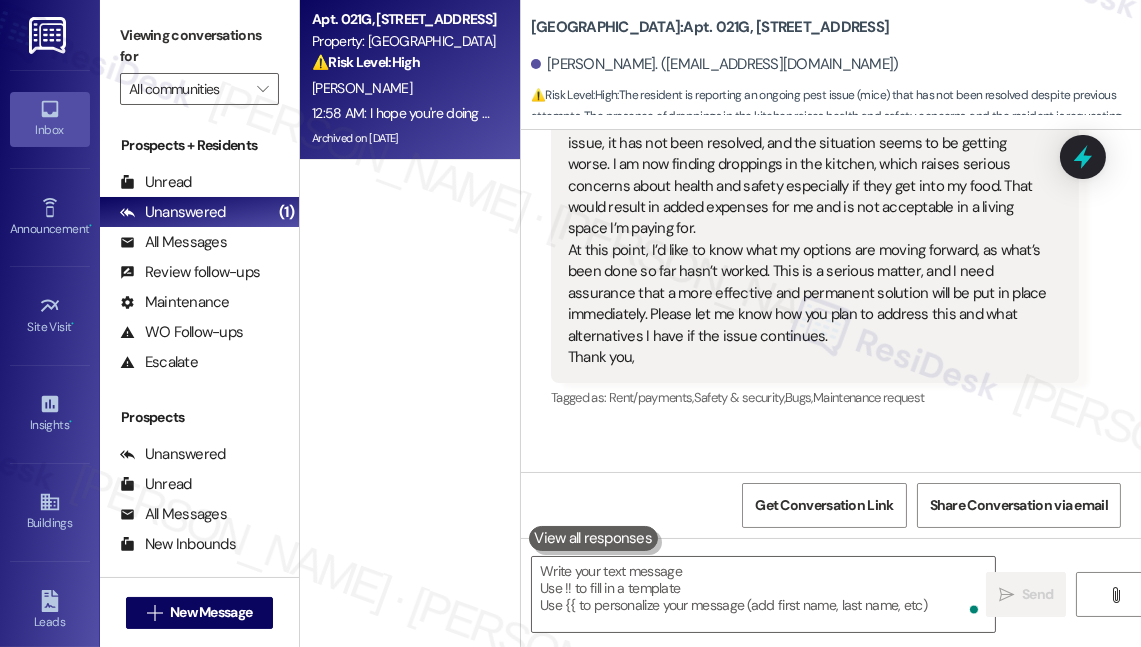 scroll, scrollTop: 19838, scrollLeft: 0, axis: vertical 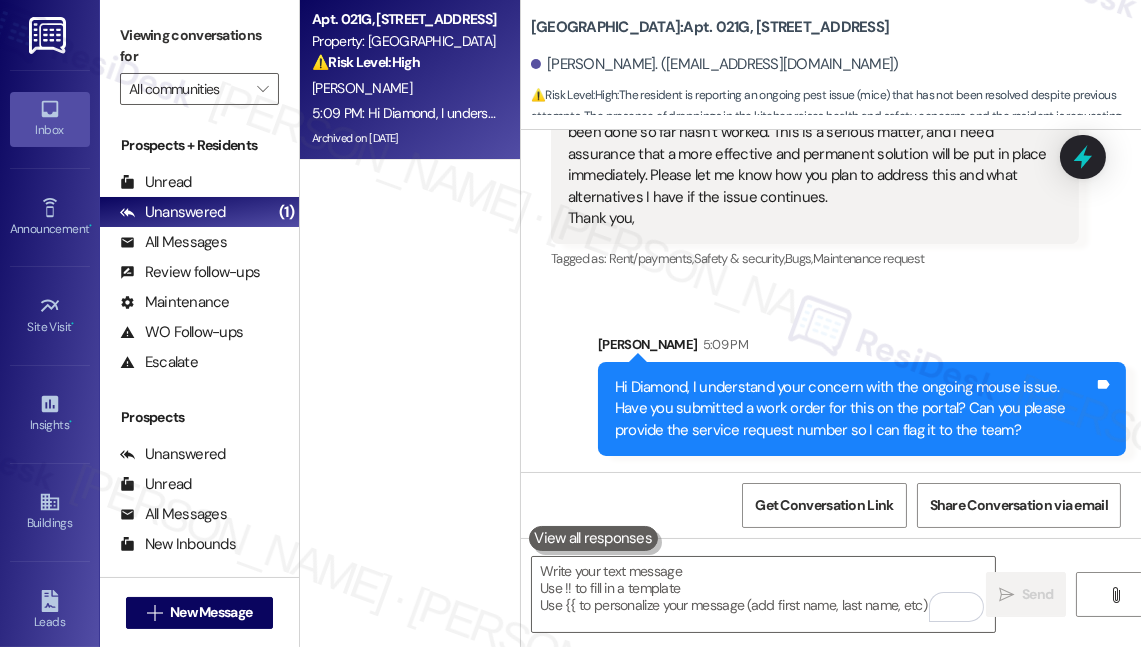 click on "Hi Diamond, I understand your concern with the ongoing mouse issue. Have you submitted a work order for this on the portal? Can you please provide the service request number so I can flag it to the team?" at bounding box center [854, 409] 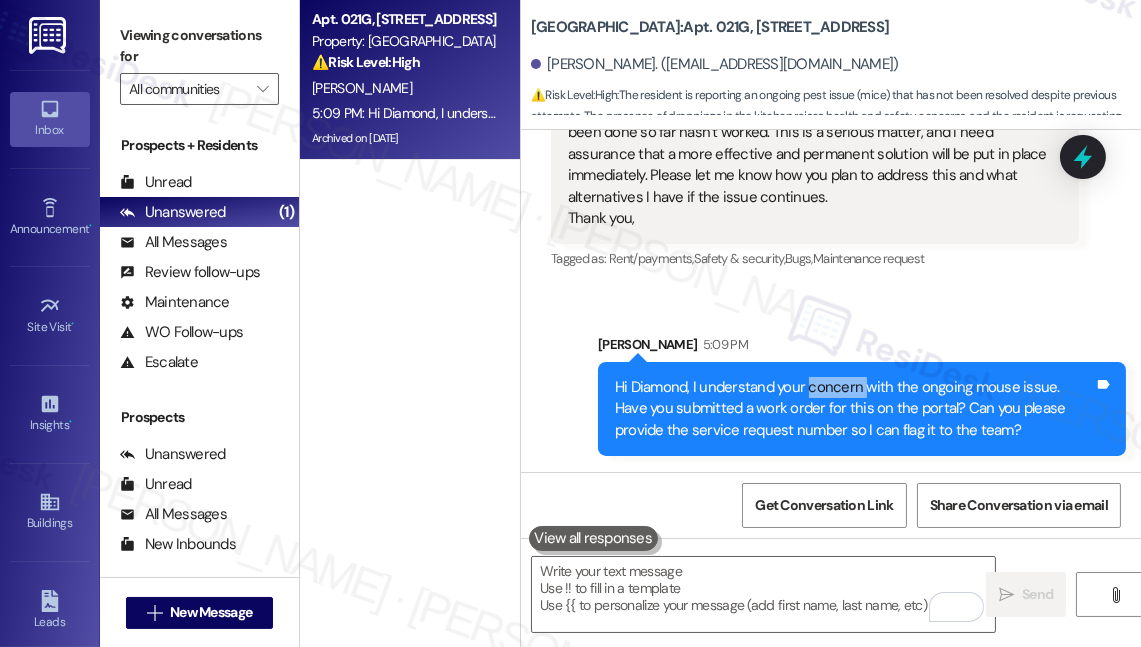 click on "Hi Diamond, I understand your concern with the ongoing mouse issue. Have you submitted a work order for this on the portal? Can you please provide the service request number so I can flag it to the team?" at bounding box center [854, 409] 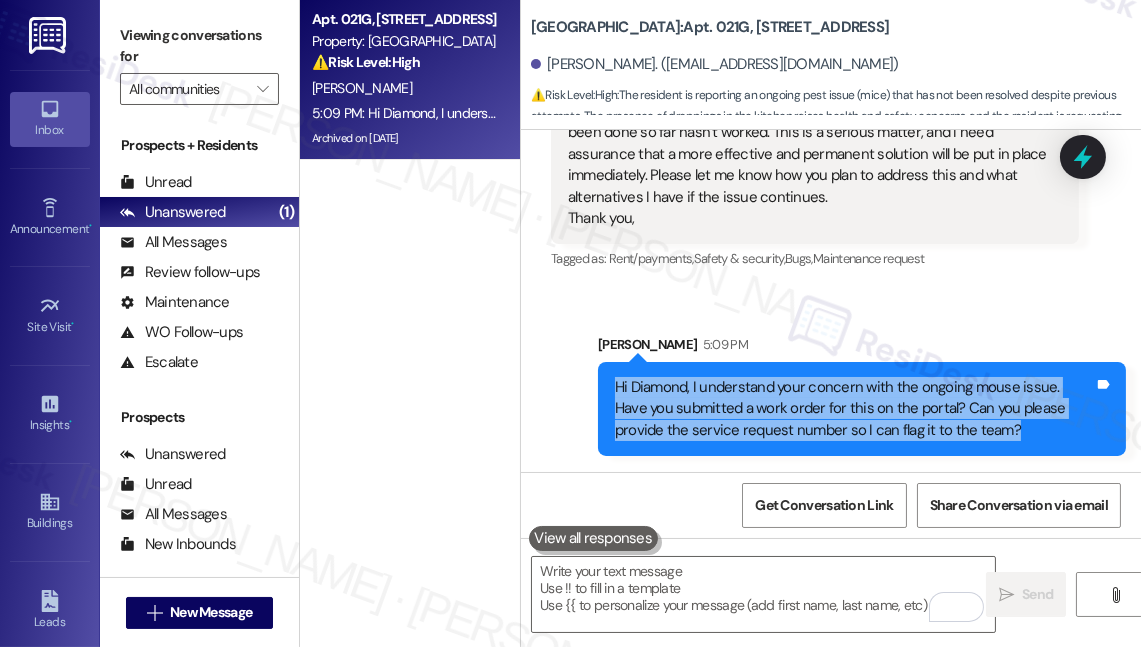 click on "Hi Diamond, I understand your concern with the ongoing mouse issue. Have you submitted a work order for this on the portal? Can you please provide the service request number so I can flag it to the team?" at bounding box center (854, 409) 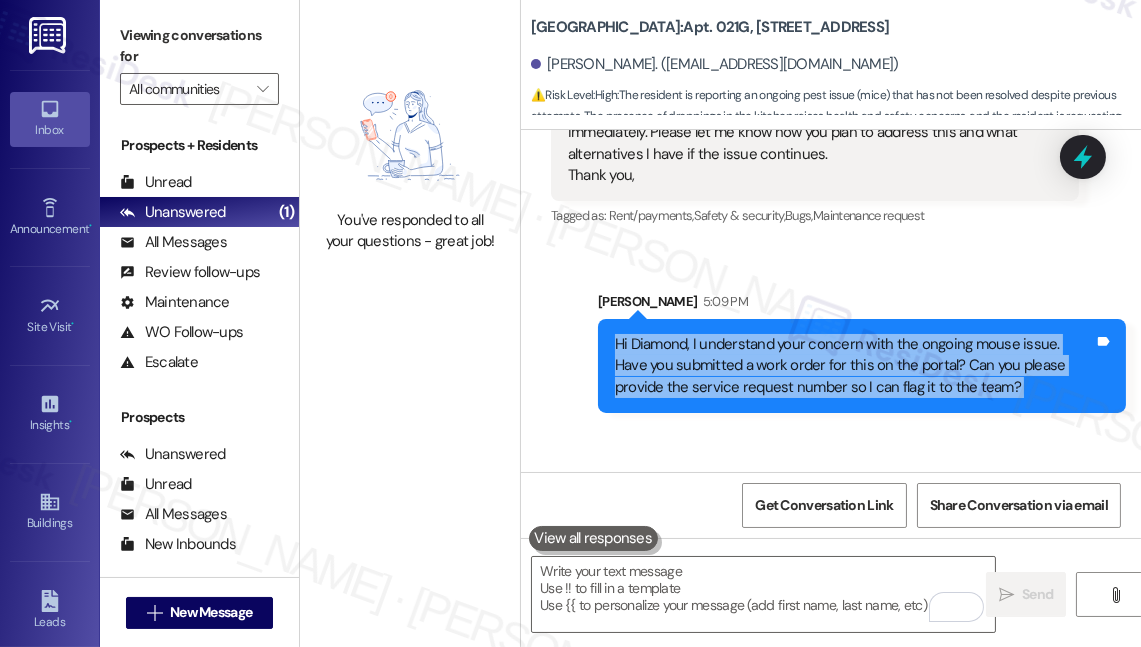 scroll, scrollTop: 19977, scrollLeft: 0, axis: vertical 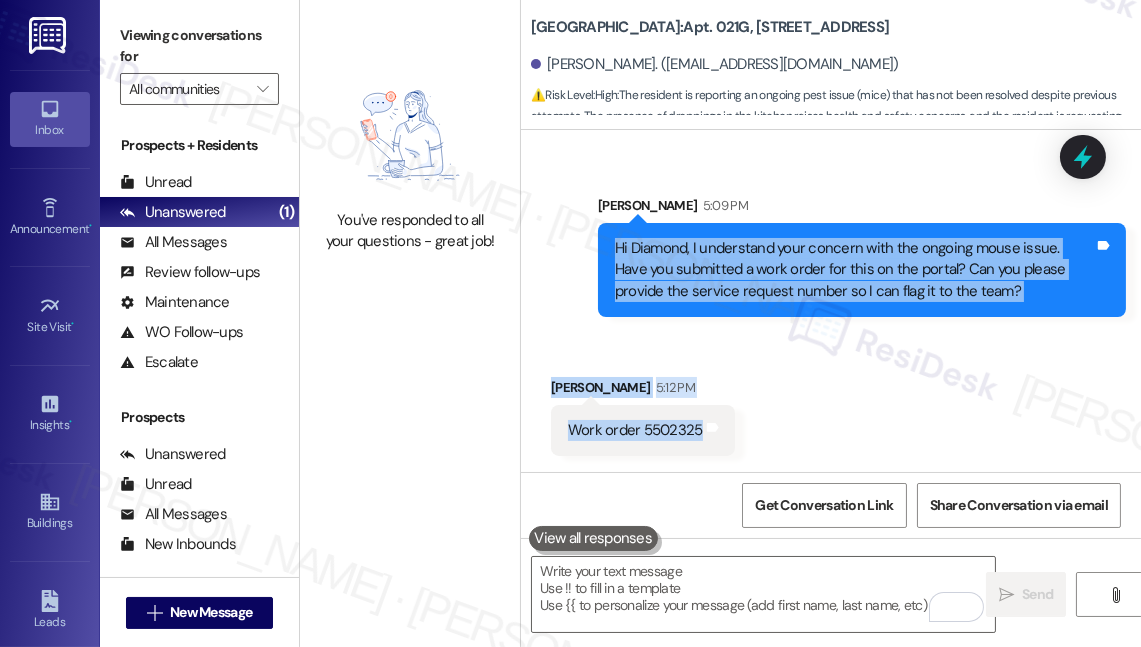 click on "Hi Diamond, I understand your concern with the ongoing mouse issue. Have you submitted a work order for this on the portal? Can you please provide the service request number so I can flag it to the team?" at bounding box center [854, 270] 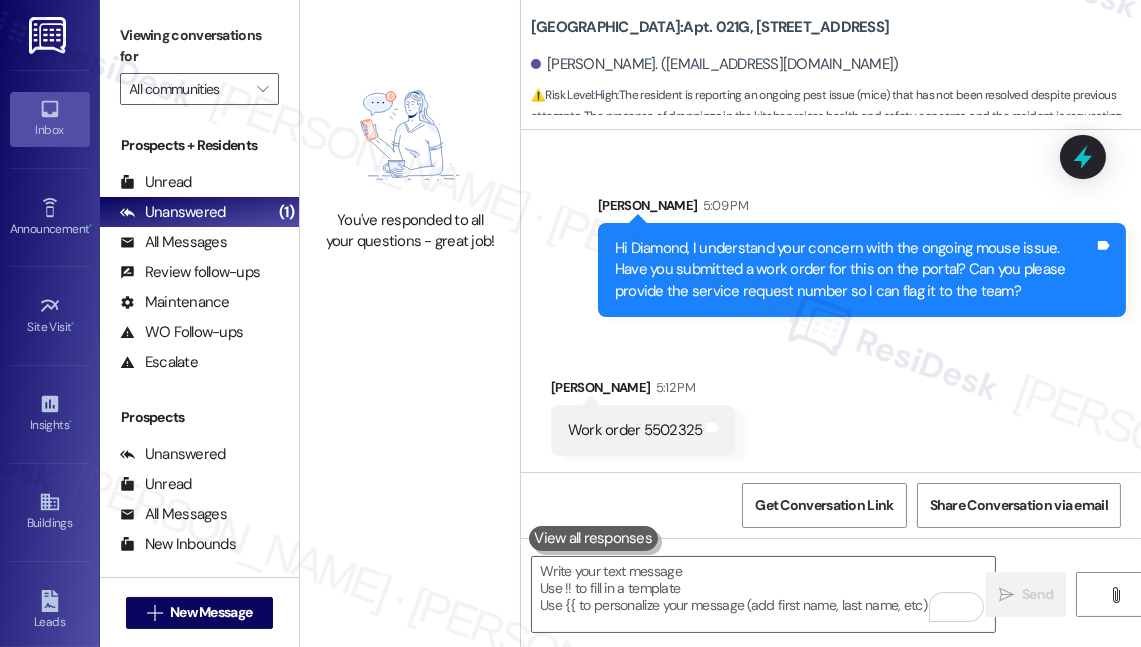 scroll, scrollTop: 19978, scrollLeft: 0, axis: vertical 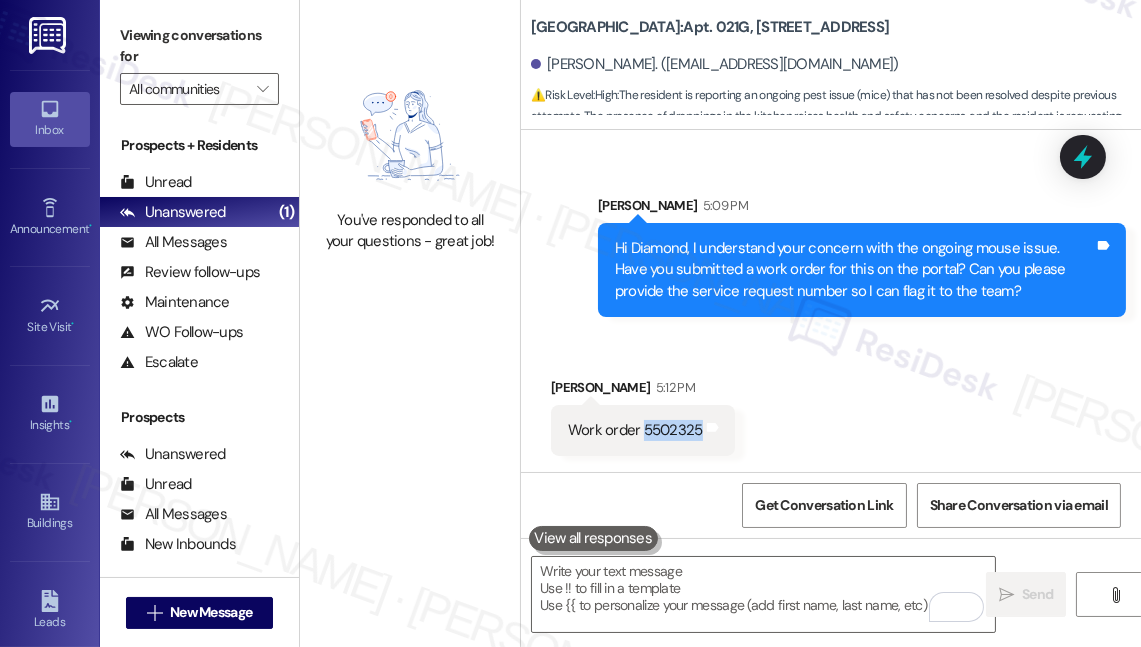 click on "Work order 5502325" at bounding box center [635, 430] 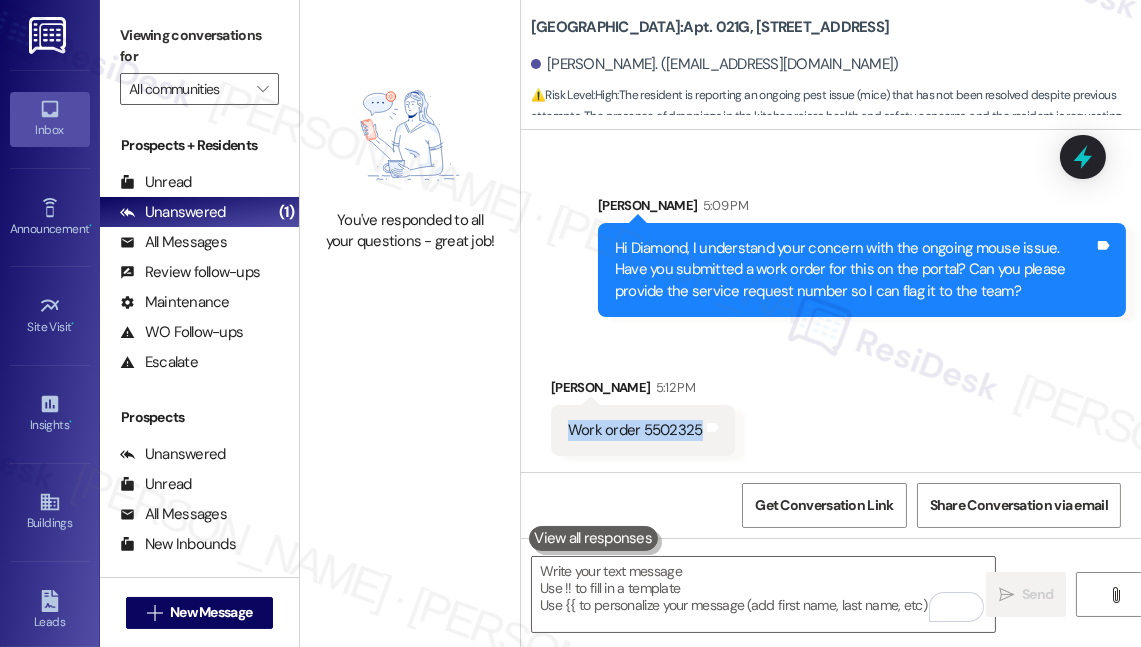 click on "Work order 5502325" at bounding box center (635, 430) 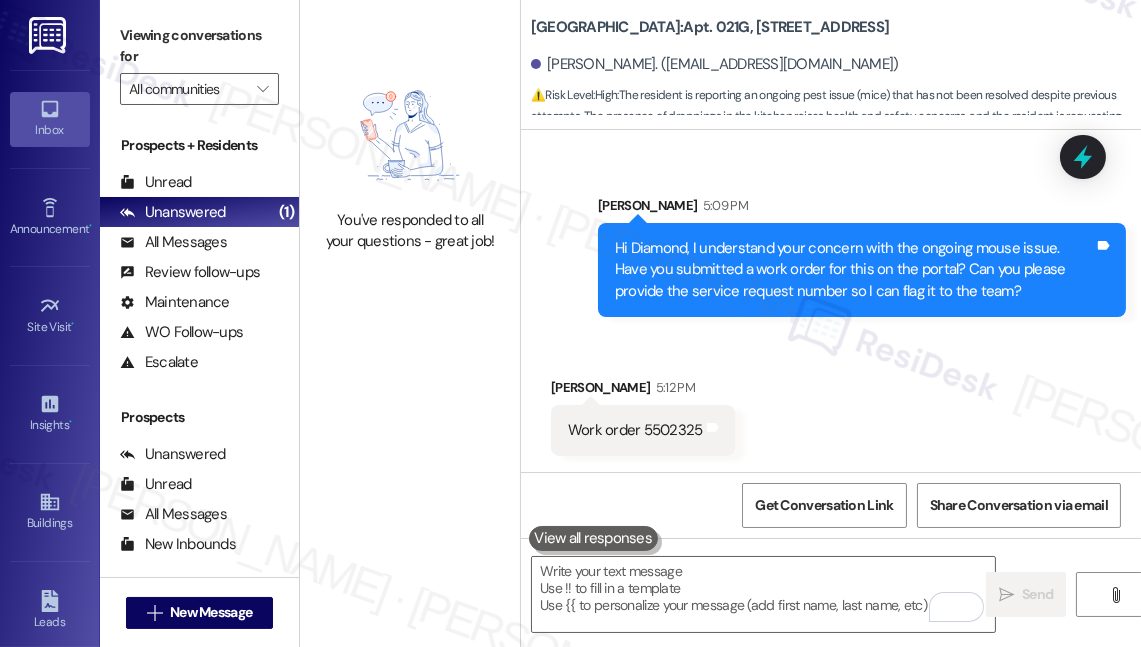 click on "Hi Diamond, I understand your concern with the ongoing mouse issue. Have you submitted a work order for this on the portal? Can you please provide the service request number so I can flag it to the team?" at bounding box center [854, 270] 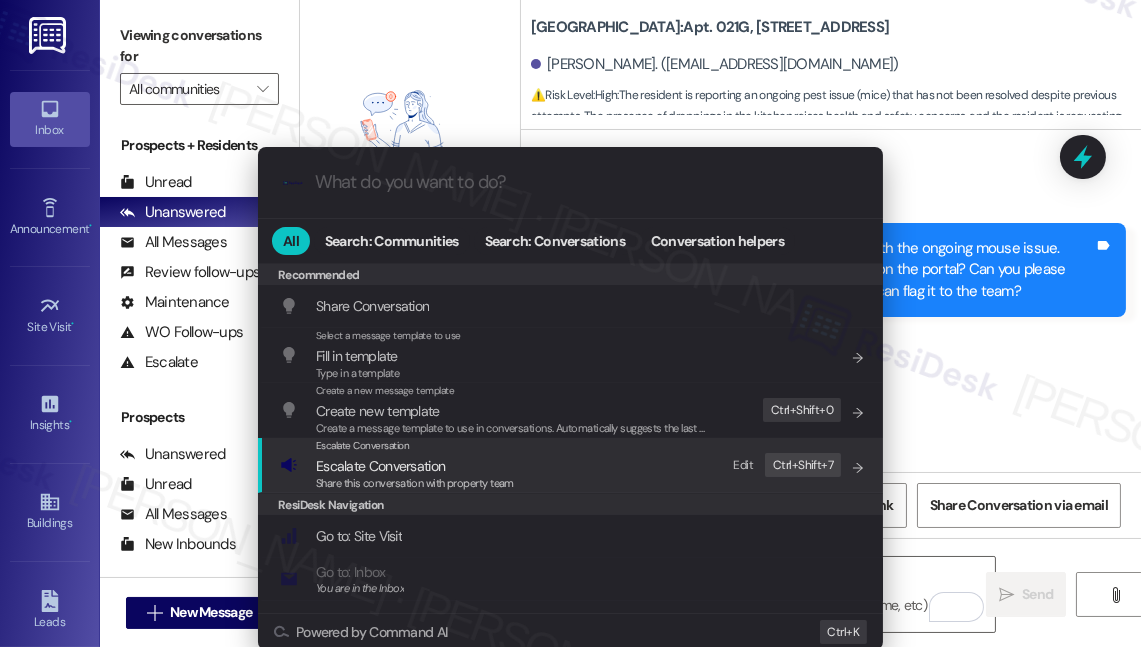 click on "Share this conversation with property team" at bounding box center (415, 483) 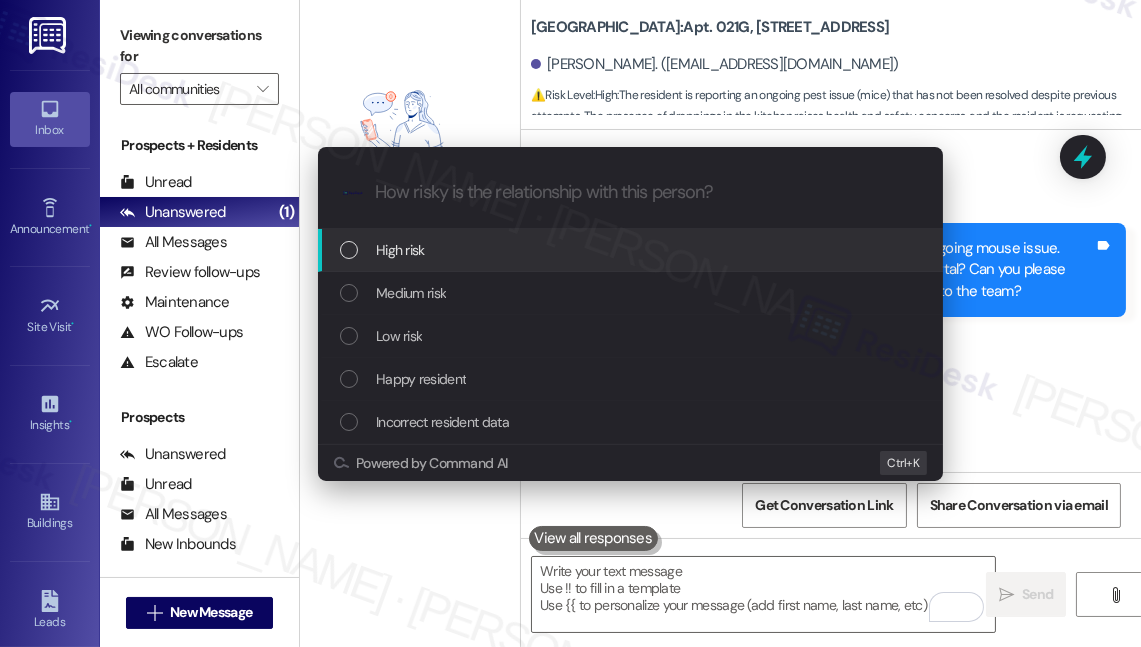 click on "High risk" at bounding box center [632, 250] 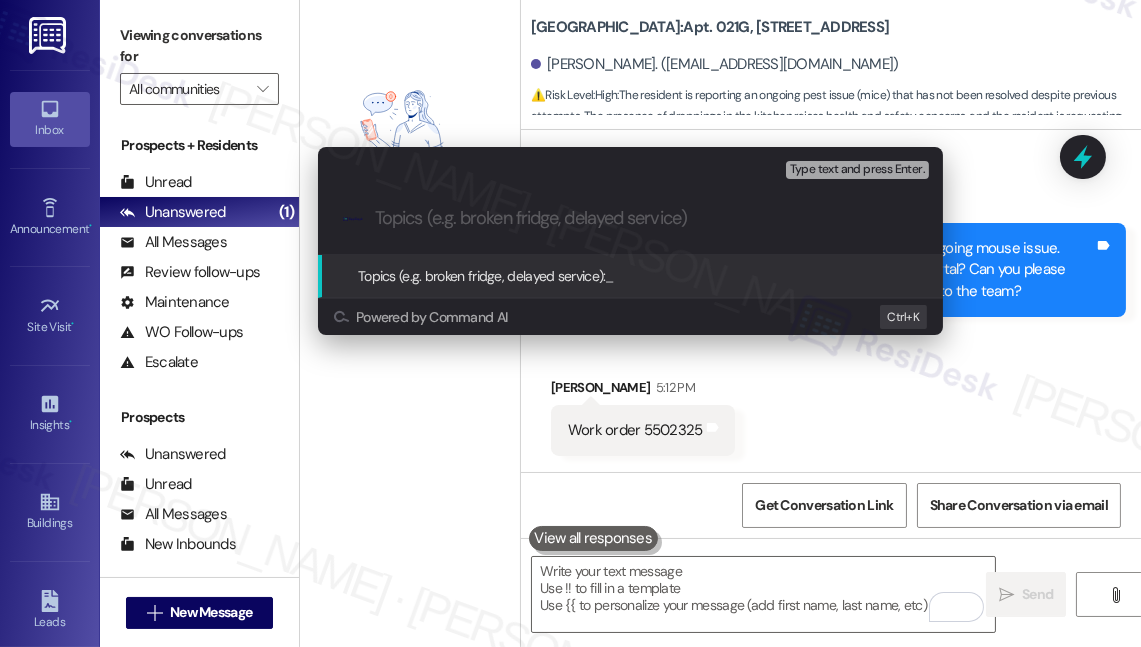 click on "Escalate Conversation High risk Topics (e.g. broken fridge, delayed service) Any messages to highlight in the email? Type text and press Enter. .cls-1{fill:#0a055f;}.cls-2{fill:#0cc4c4;} resideskLogoBlueOrange Topics (e.g. broken fridge, delayed service):  _ Powered by Command AI Ctrl+ K" at bounding box center [570, 323] 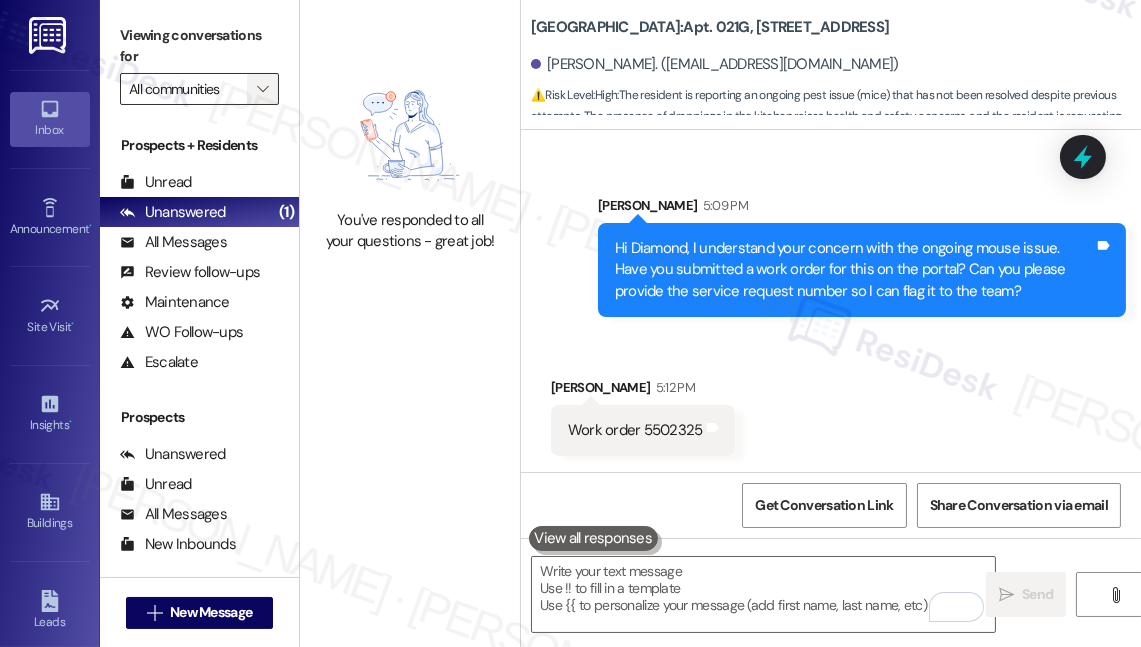click on "" at bounding box center [263, 89] 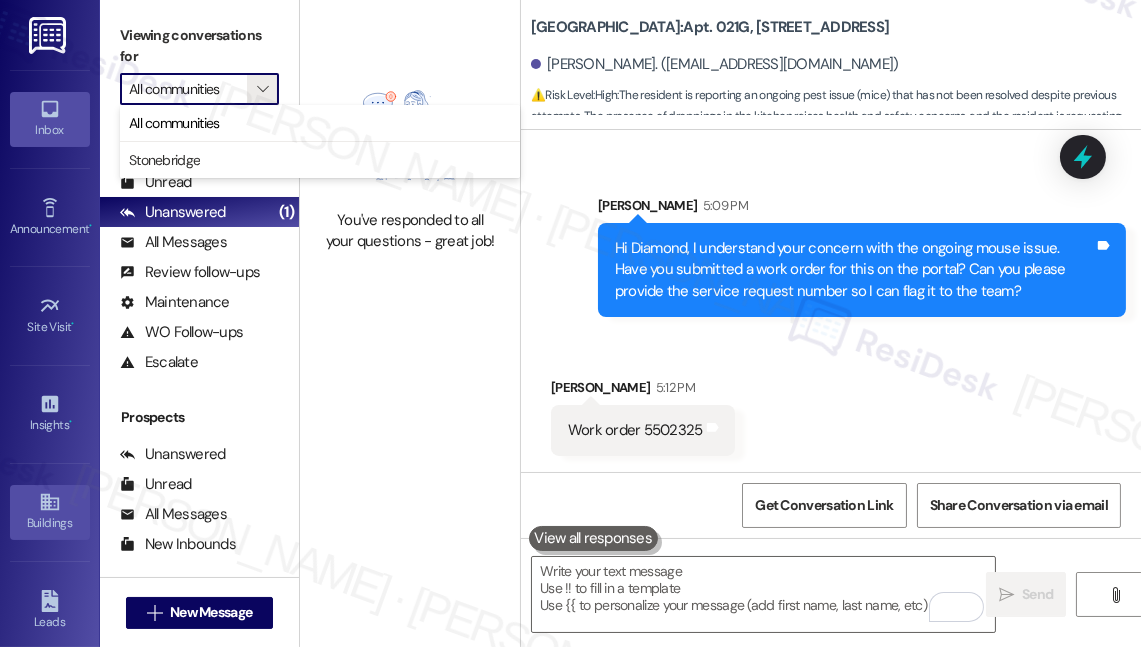 click on "Buildings" at bounding box center (50, 523) 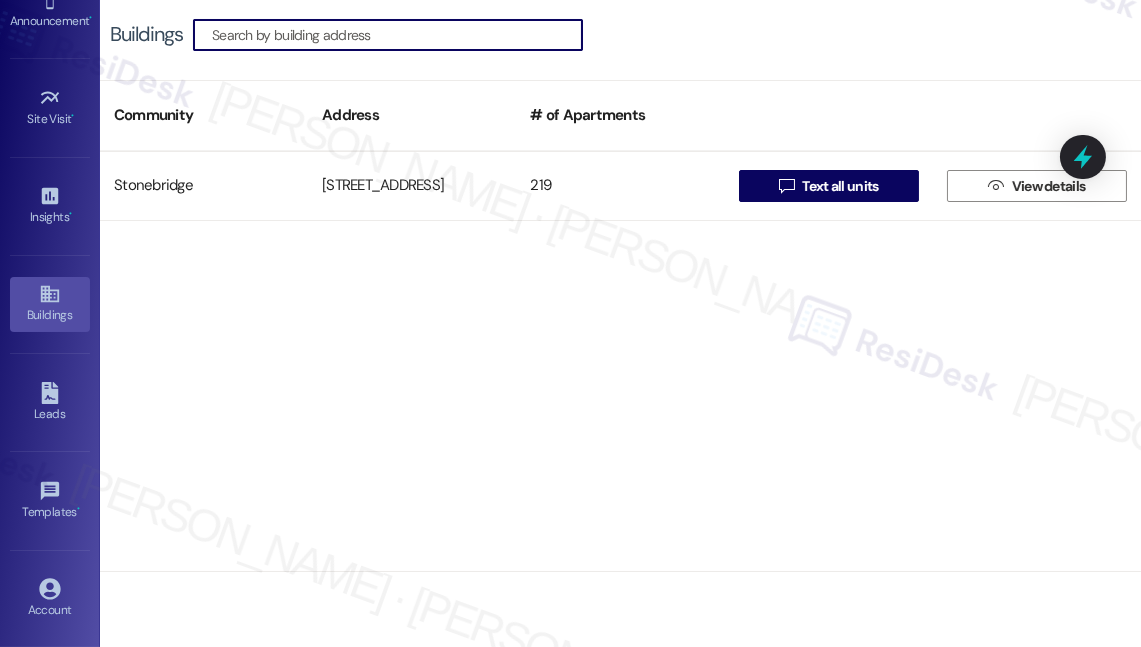 scroll, scrollTop: 299, scrollLeft: 0, axis: vertical 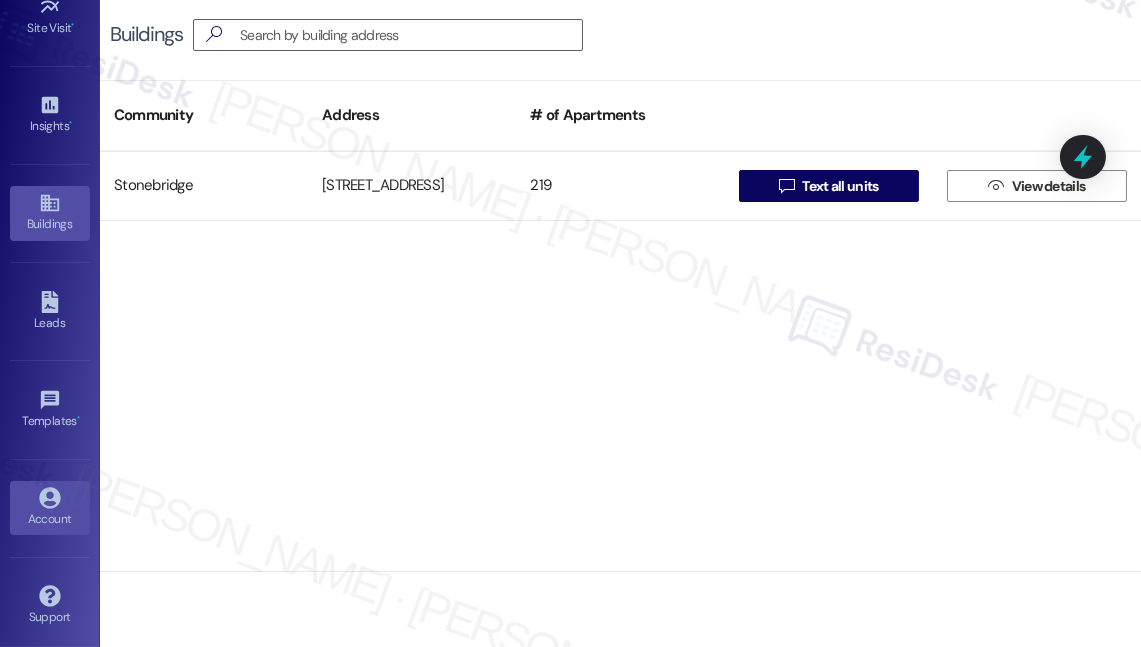 click 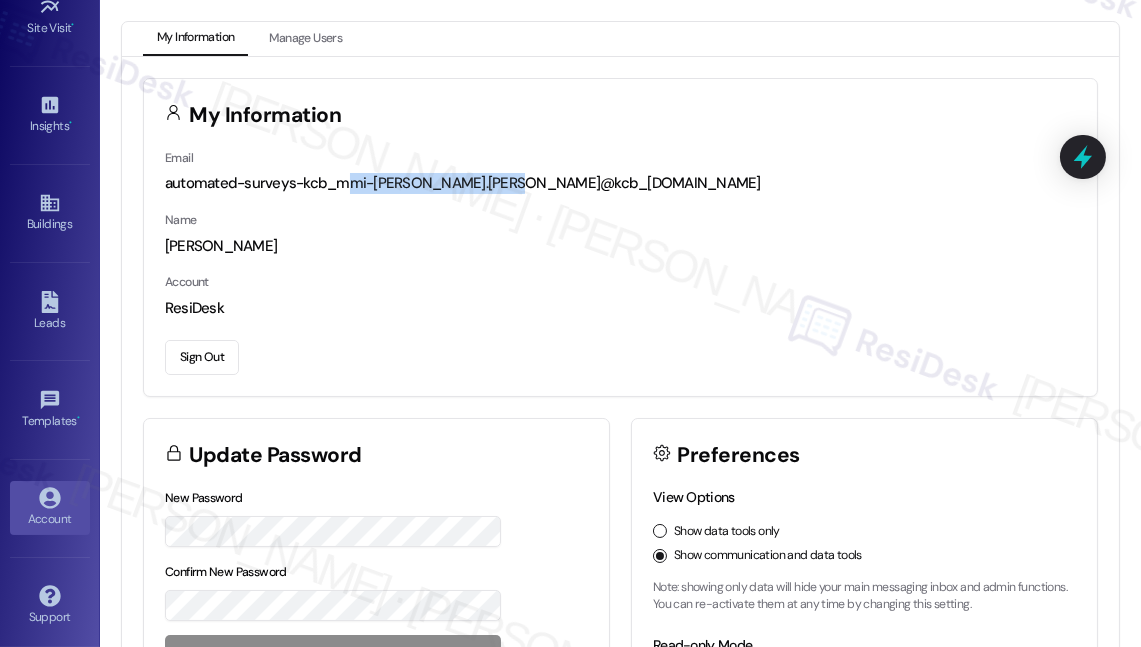drag, startPoint x: 342, startPoint y: 182, endPoint x: 505, endPoint y: 178, distance: 163.04907 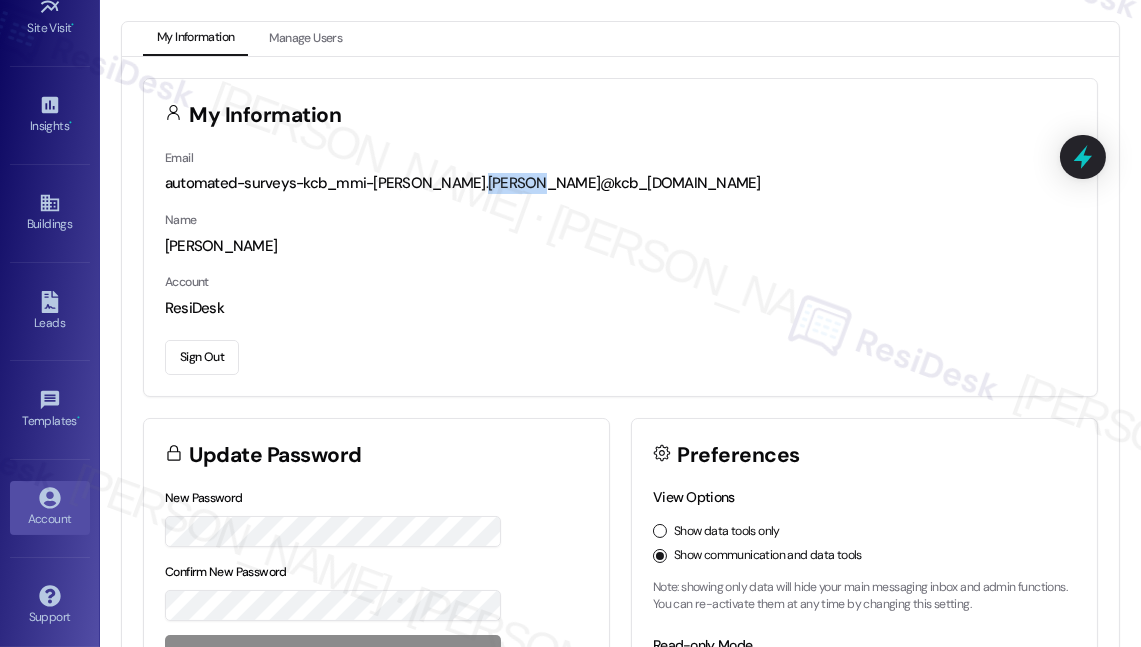 click on "automated-surveys-kcb_mmi-[PERSON_NAME].[PERSON_NAME]@kcb_[DOMAIN_NAME]" at bounding box center [620, 183] 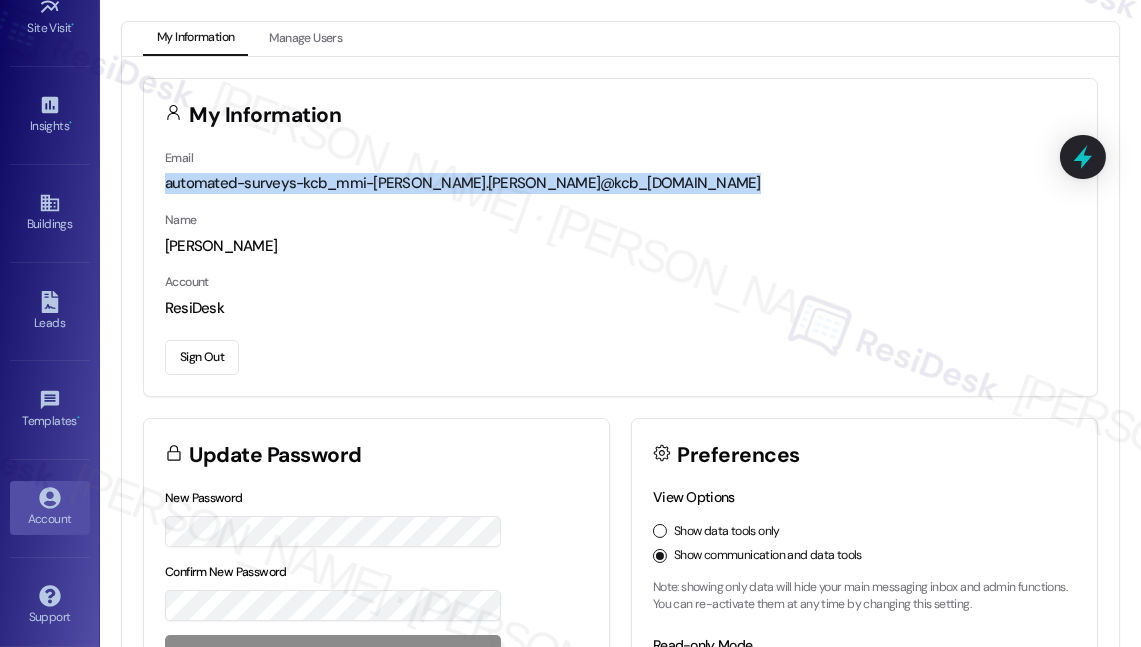 click on "automated-surveys-kcb_mmi-[PERSON_NAME].[PERSON_NAME]@kcb_[DOMAIN_NAME]" at bounding box center (620, 183) 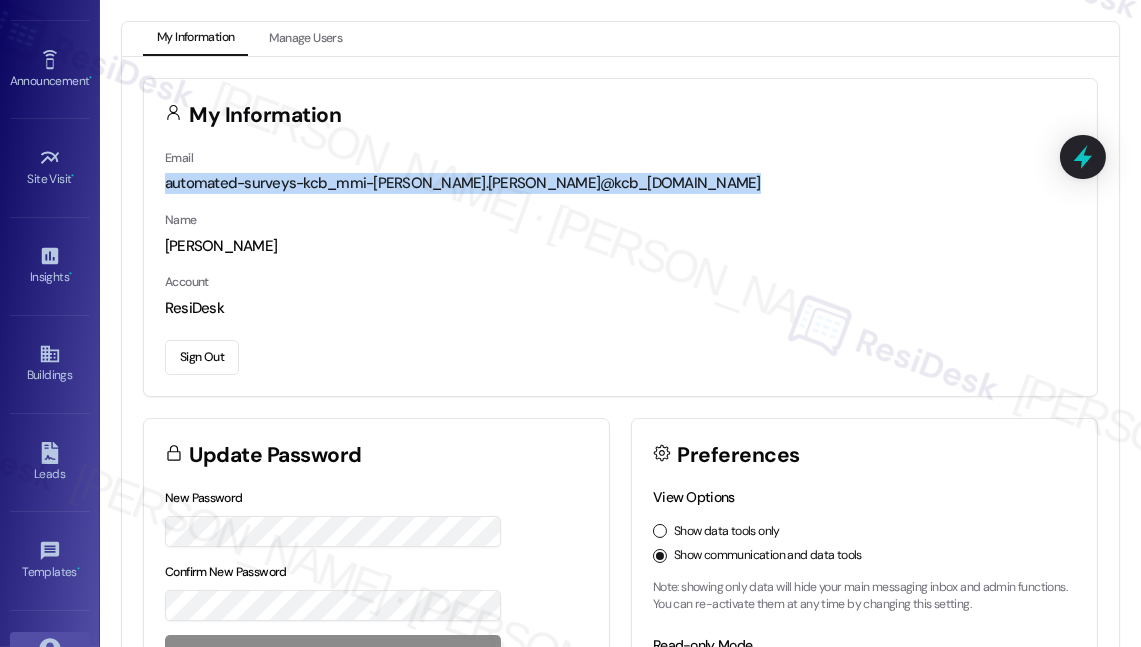 scroll, scrollTop: 0, scrollLeft: 0, axis: both 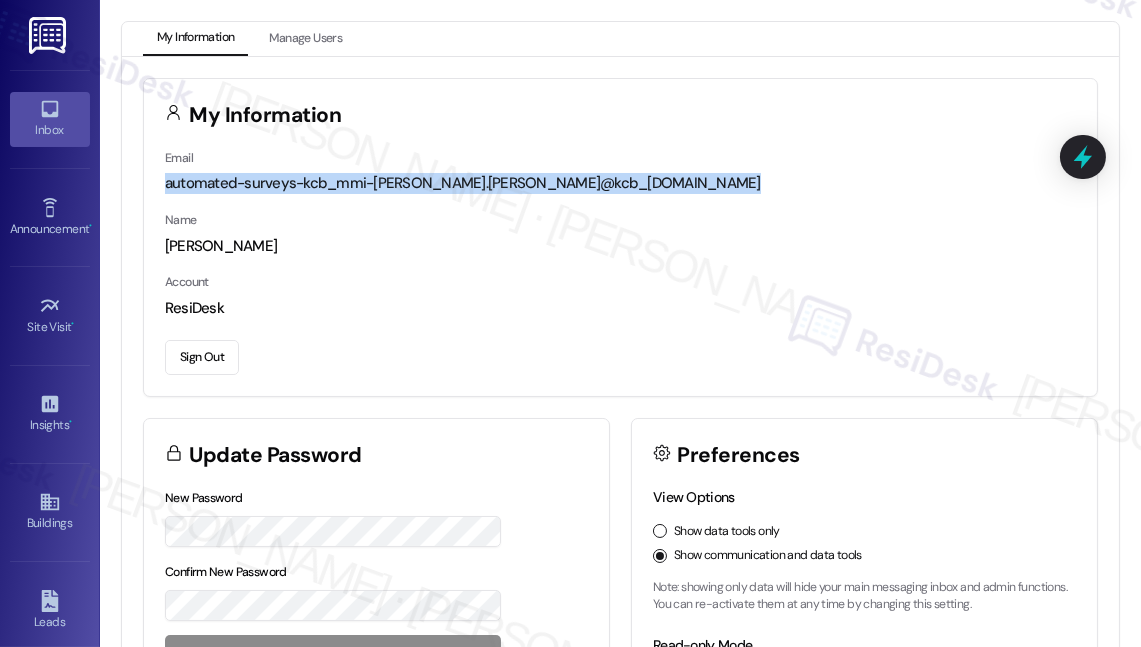 click on "Inbox" at bounding box center [50, 119] 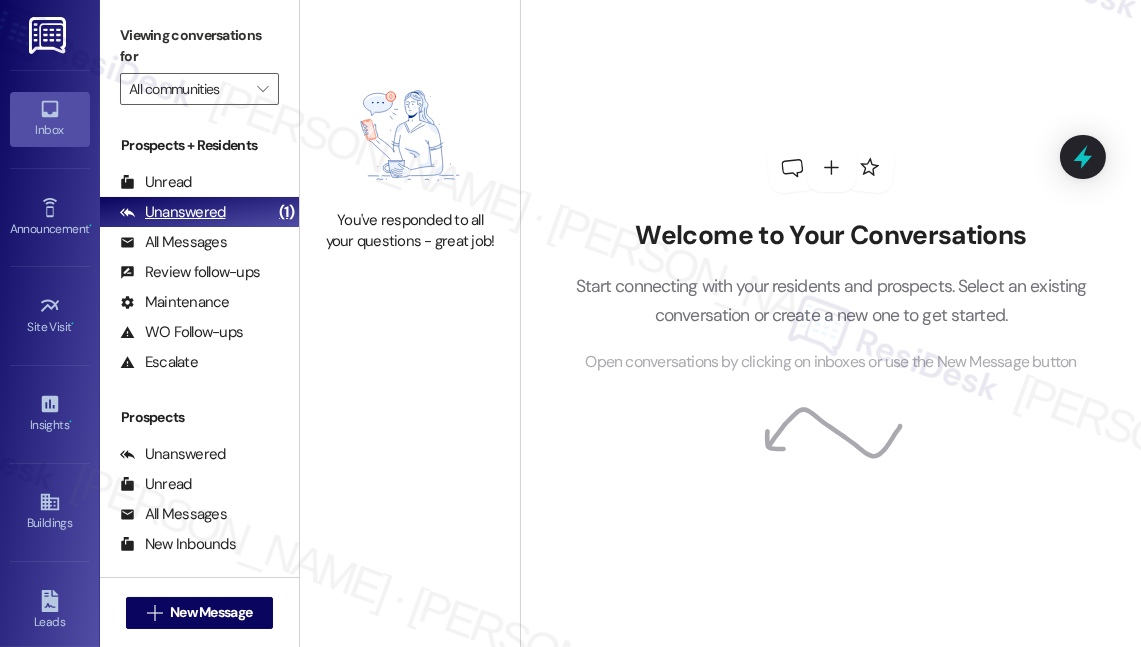 click on "Unanswered" at bounding box center (173, 212) 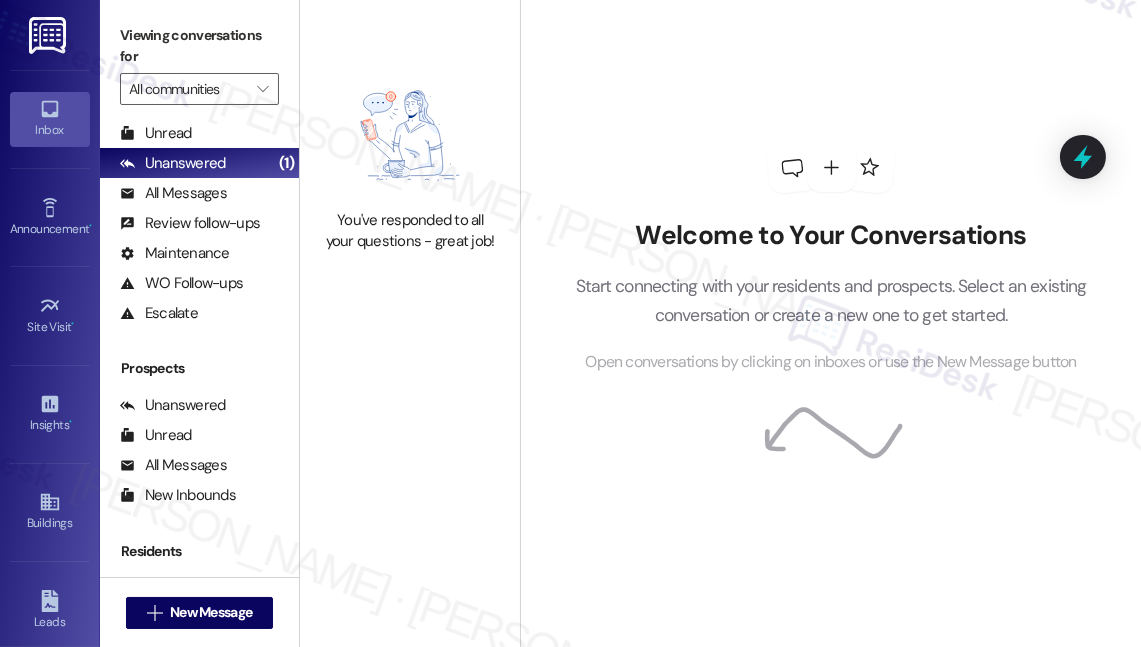 scroll, scrollTop: 90, scrollLeft: 0, axis: vertical 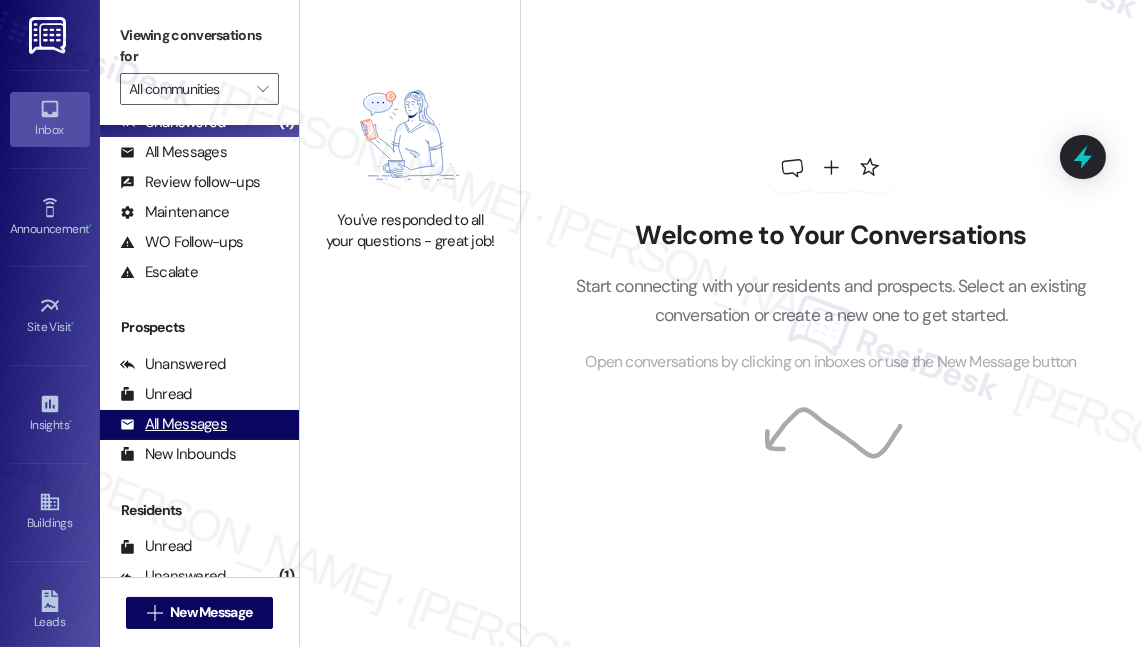 click on "All Messages" at bounding box center [173, 424] 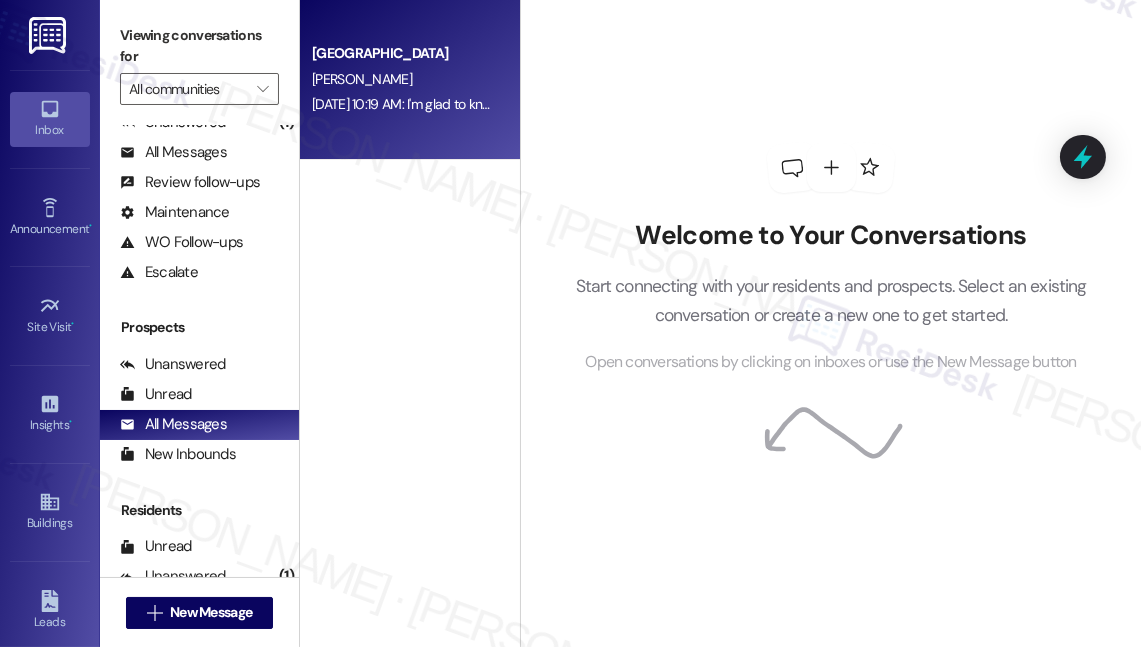click on "Stonebridge Prospect [PERSON_NAME] [DATE] 10:19 AM: I'm glad to know you're satisfied with your recent work order. If I may ask..overall, has [PERSON_NAME] lived up to your expectations? [DATE] 10:19 AM: I'm glad to know you're satisfied with your recent work order. If I may ask..overall, has [PERSON_NAME] lived up to your expectations?" at bounding box center (410, 80) 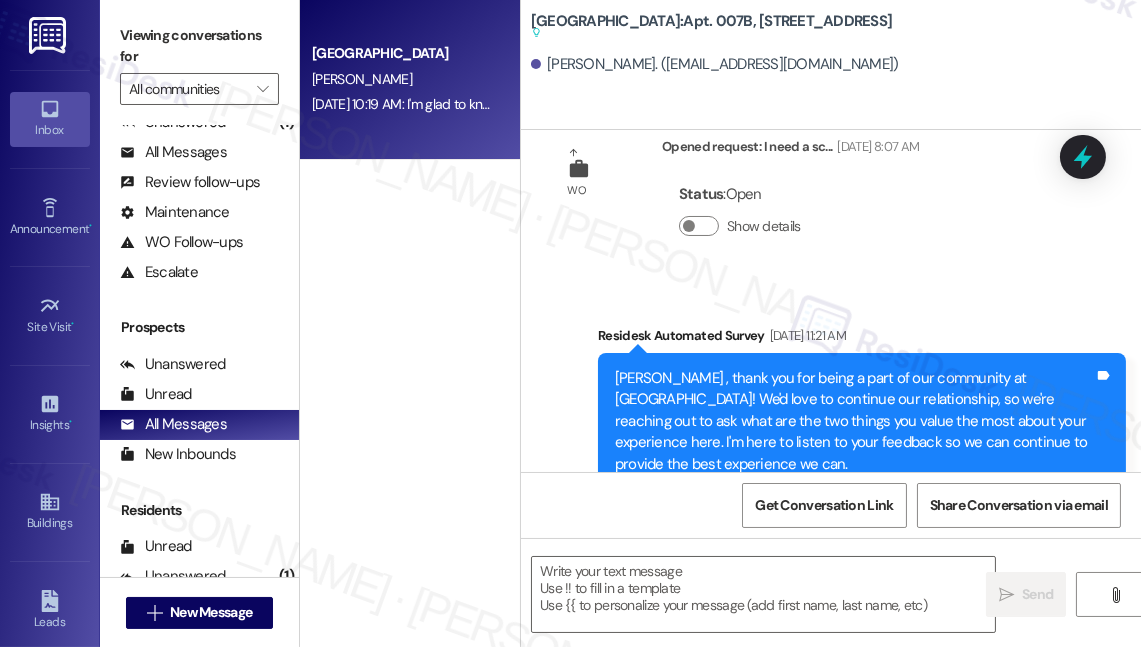 type on "Fetching suggested responses. Please feel free to read through the conversation in the meantime." 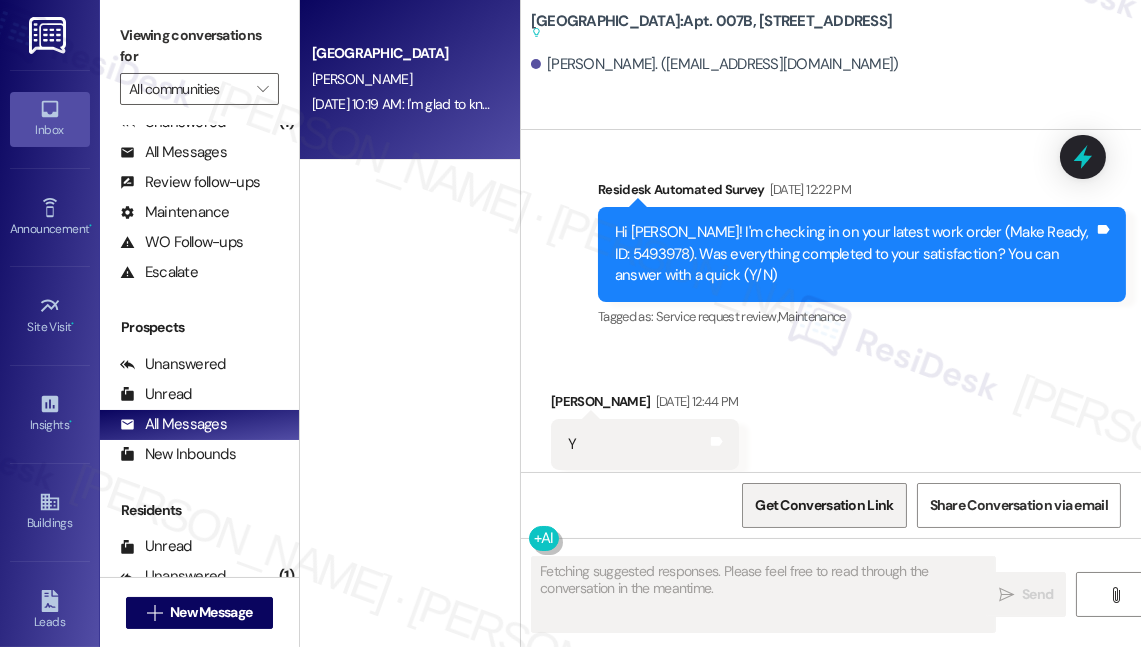 type 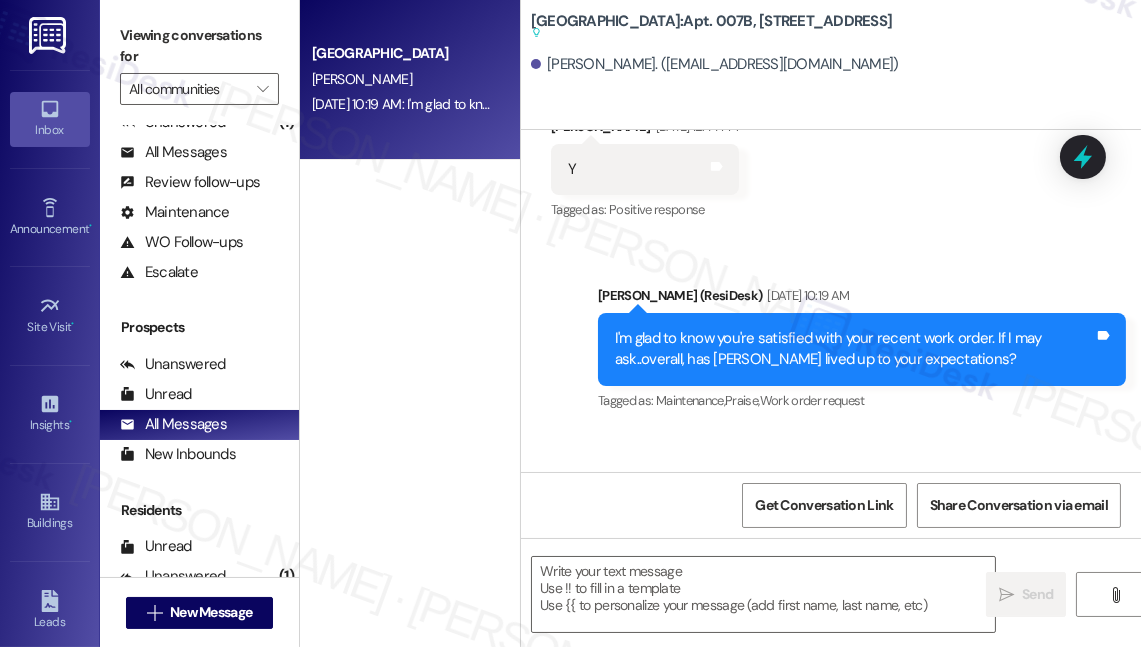 scroll, scrollTop: 7102, scrollLeft: 0, axis: vertical 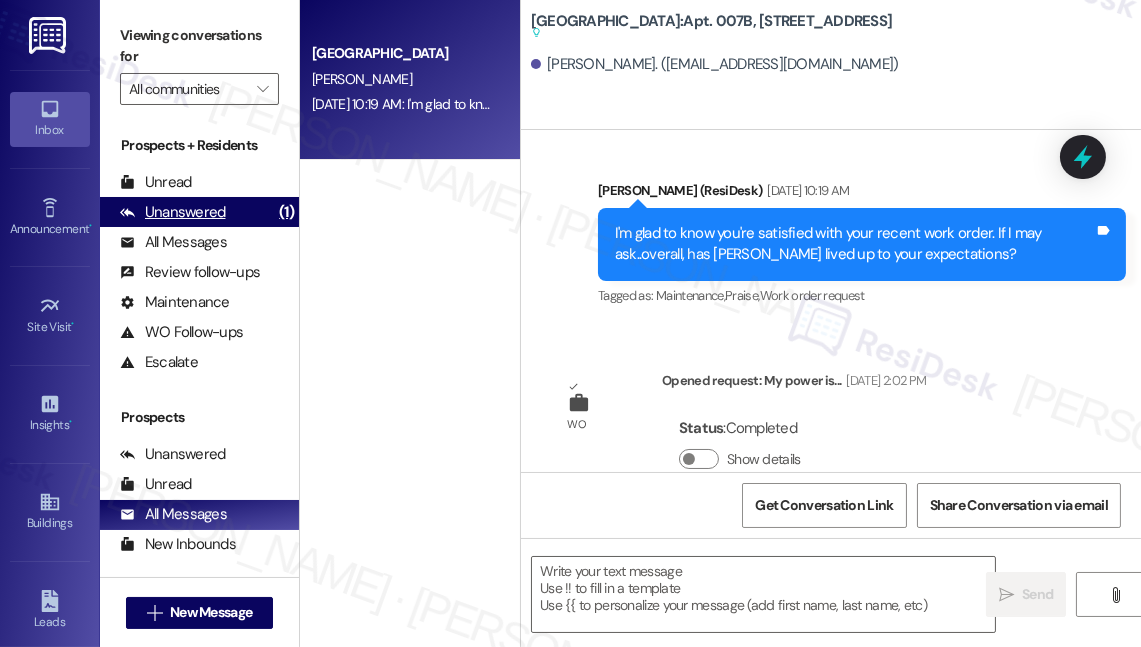 click on "Unanswered" at bounding box center [173, 212] 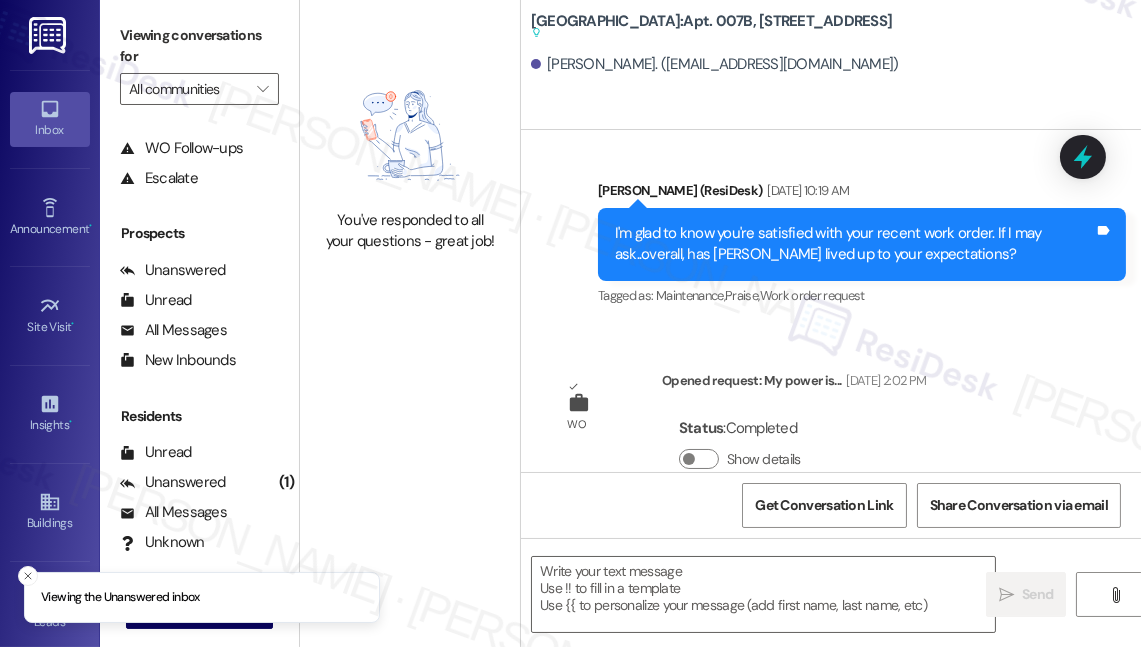 scroll, scrollTop: 251, scrollLeft: 0, axis: vertical 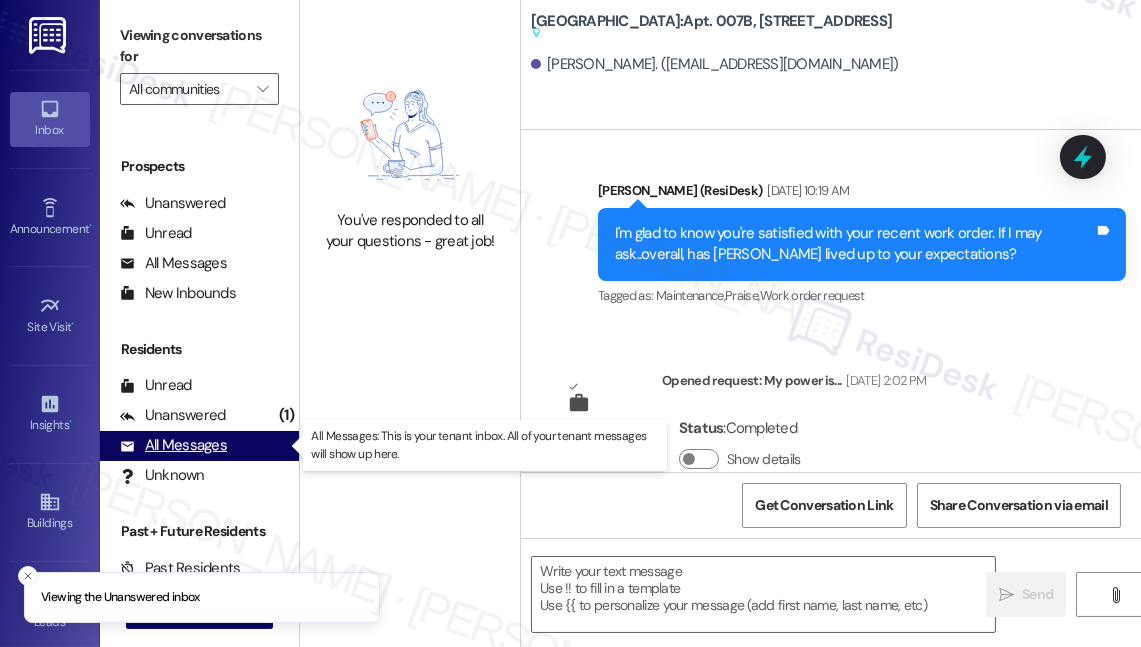 click on "All Messages (undefined)" at bounding box center [199, 446] 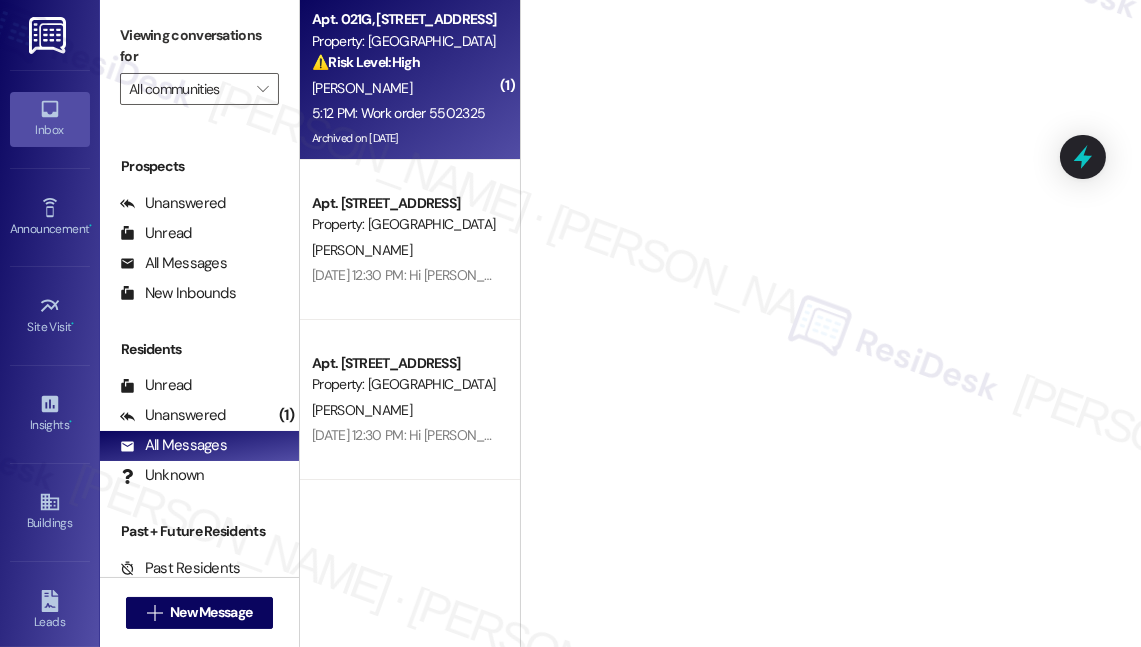 click on "5:12 PM: Work order 5502325 5:12 PM: Work order 5502325" at bounding box center (398, 113) 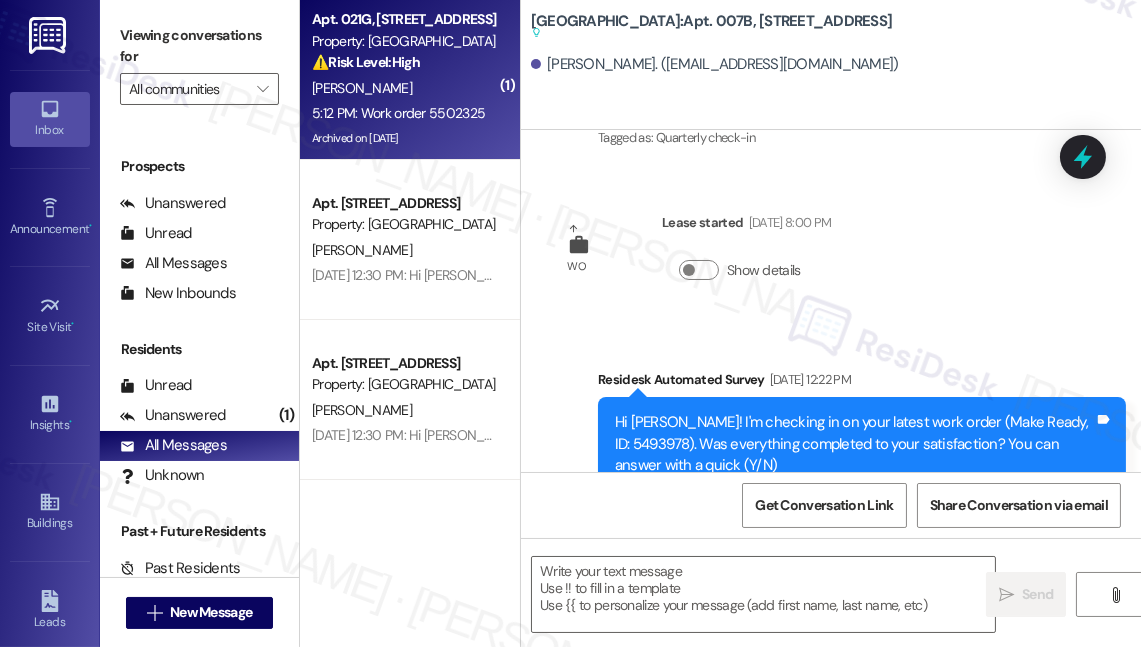 scroll, scrollTop: 0, scrollLeft: 0, axis: both 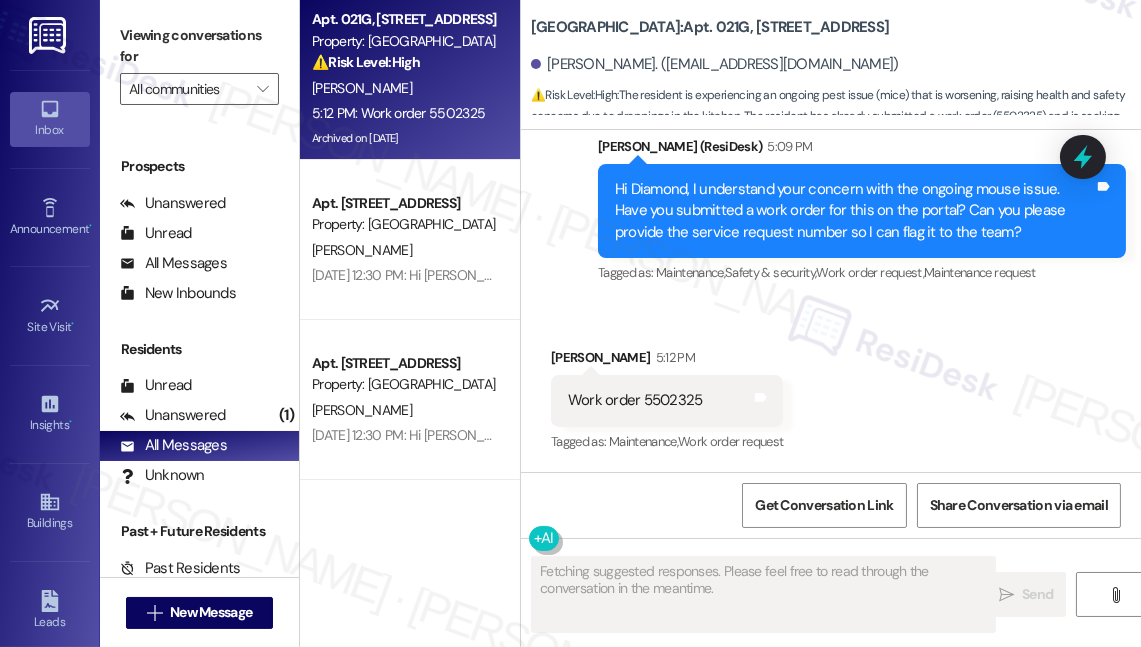 click on "Work order 5502325" at bounding box center [635, 400] 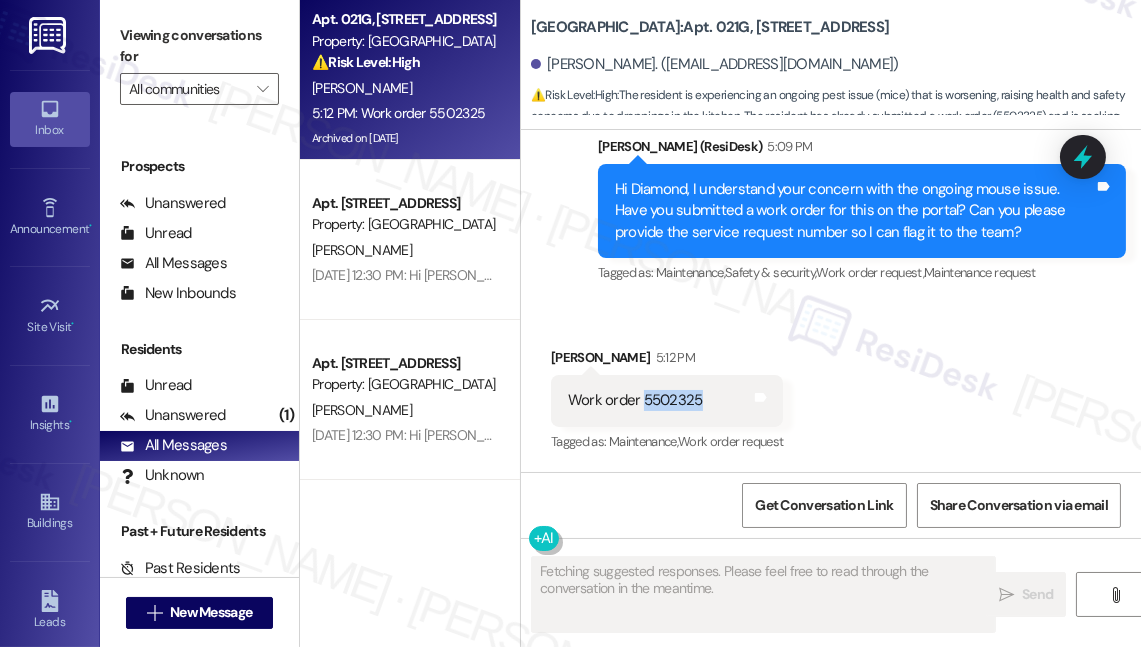click on "Work order 5502325" at bounding box center [635, 400] 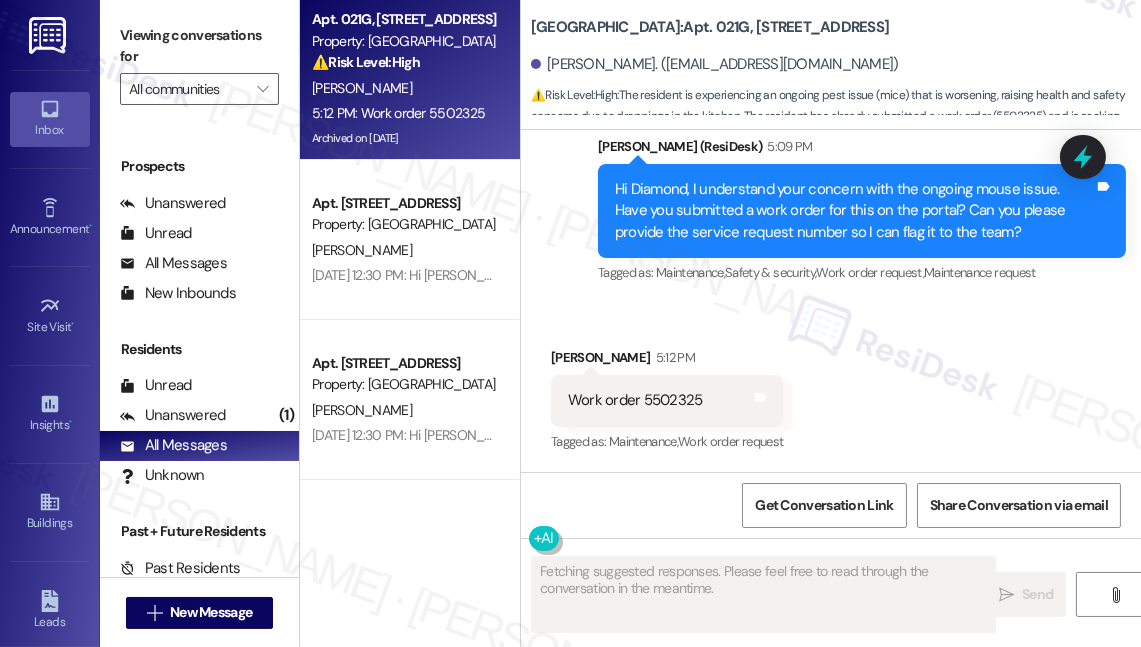 click on "Sent via SMS [PERSON_NAME]   (ResiDesk) 5:09 PM Hi Diamond, I understand your concern with the ongoing mouse issue. Have you submitted a work order for this on the portal? Can you please provide the service request number so I can flag it to the team? Tags and notes Tagged as:   Maintenance ,  Click to highlight conversations about Maintenance Safety & security ,  Click to highlight conversations about Safety & security Work order request ,  Click to highlight conversations about Work order request Maintenance request Click to highlight conversations about Maintenance request" at bounding box center [862, 212] 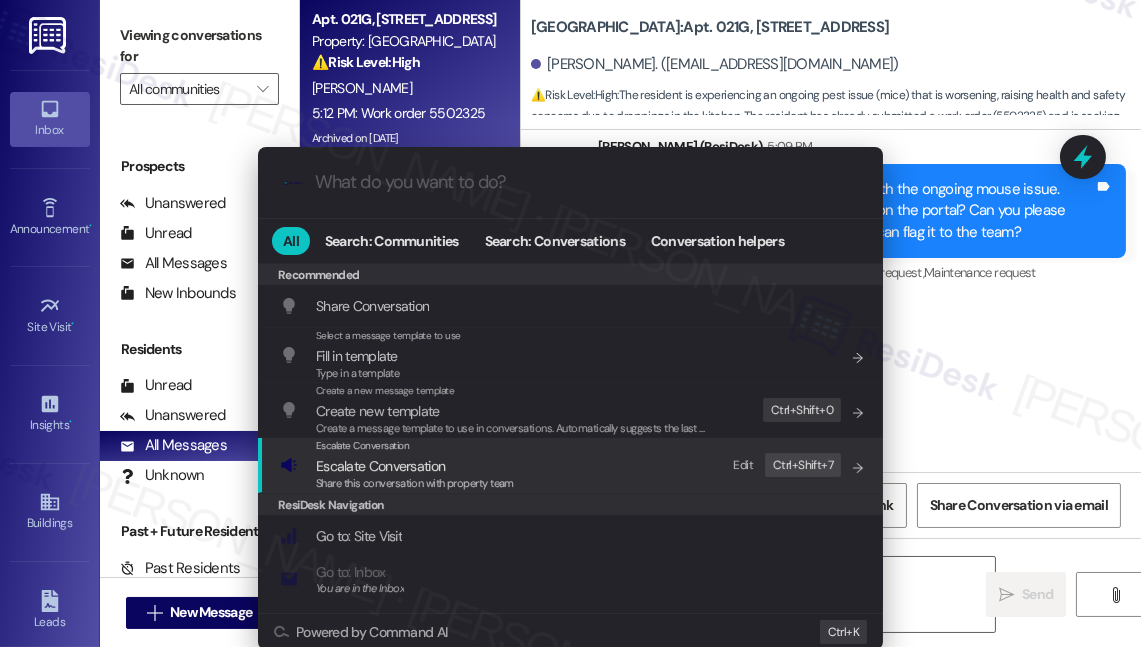 drag, startPoint x: 608, startPoint y: 472, endPoint x: 578, endPoint y: 461, distance: 31.95309 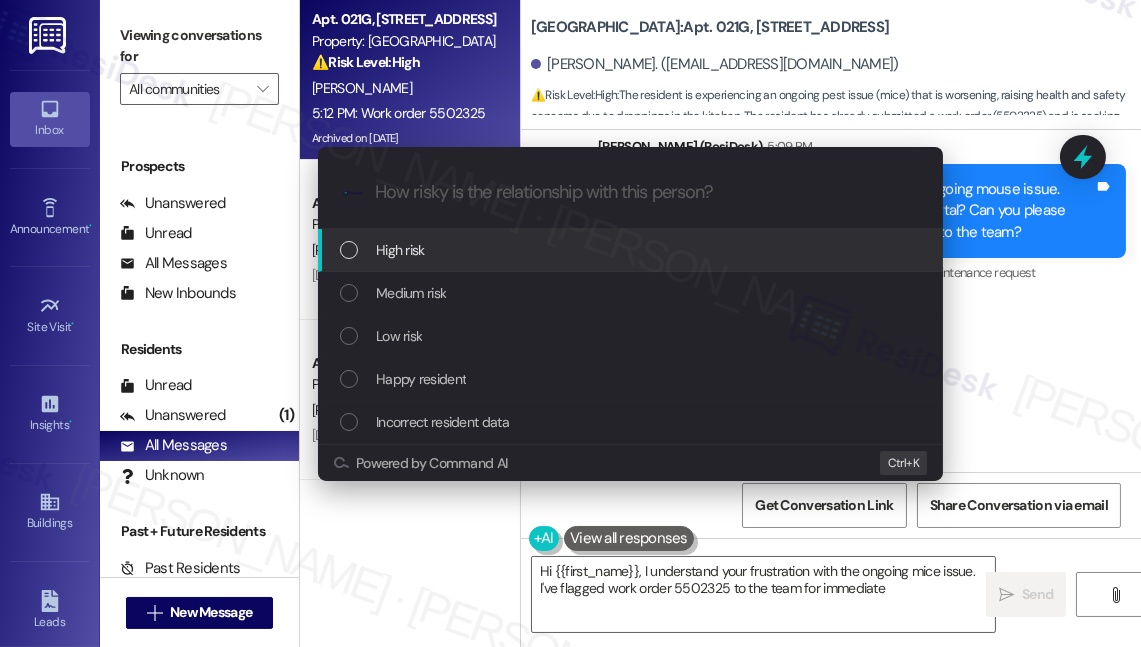 click on "High risk" at bounding box center [632, 250] 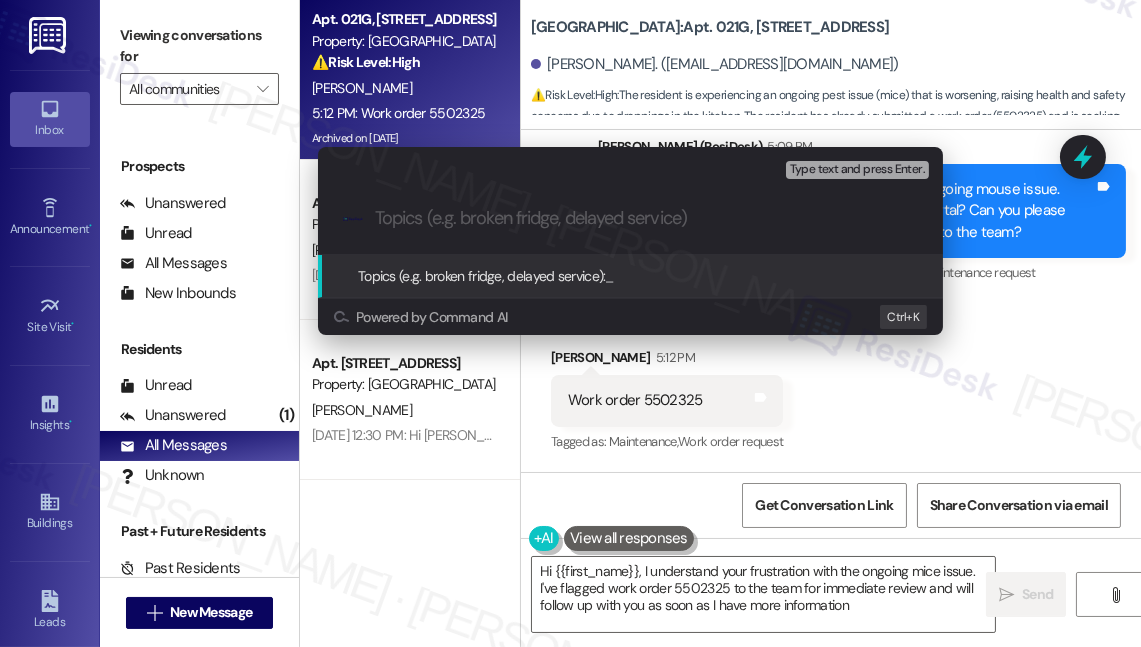 type on "Hi {{first_name}}, I understand your frustration with the ongoing mice issue. I've flagged work order 5502325 to the team for immediate review and will follow up with you as soon as I have more information." 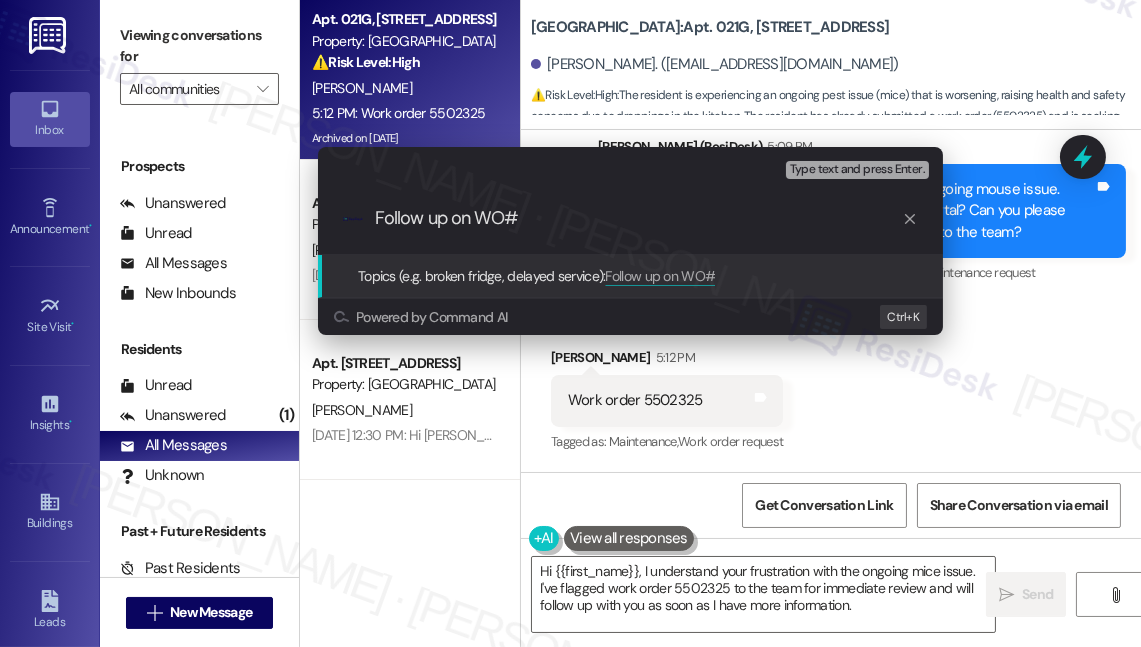 paste on "5502325" 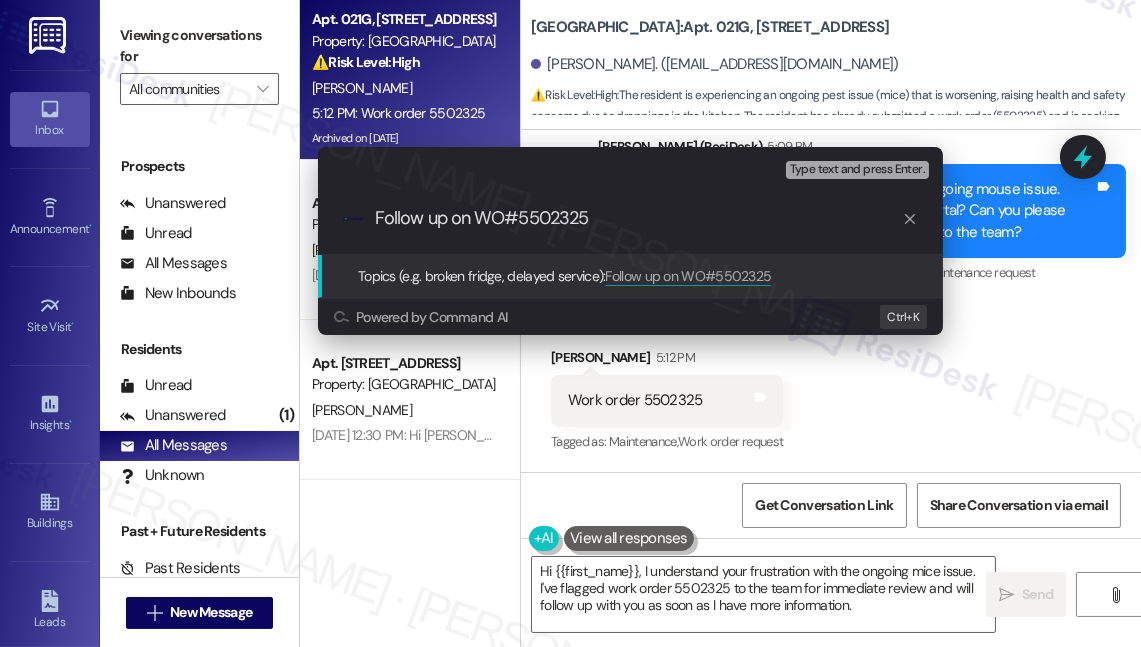 click on "Follow up on WO#5502325" at bounding box center [638, 218] 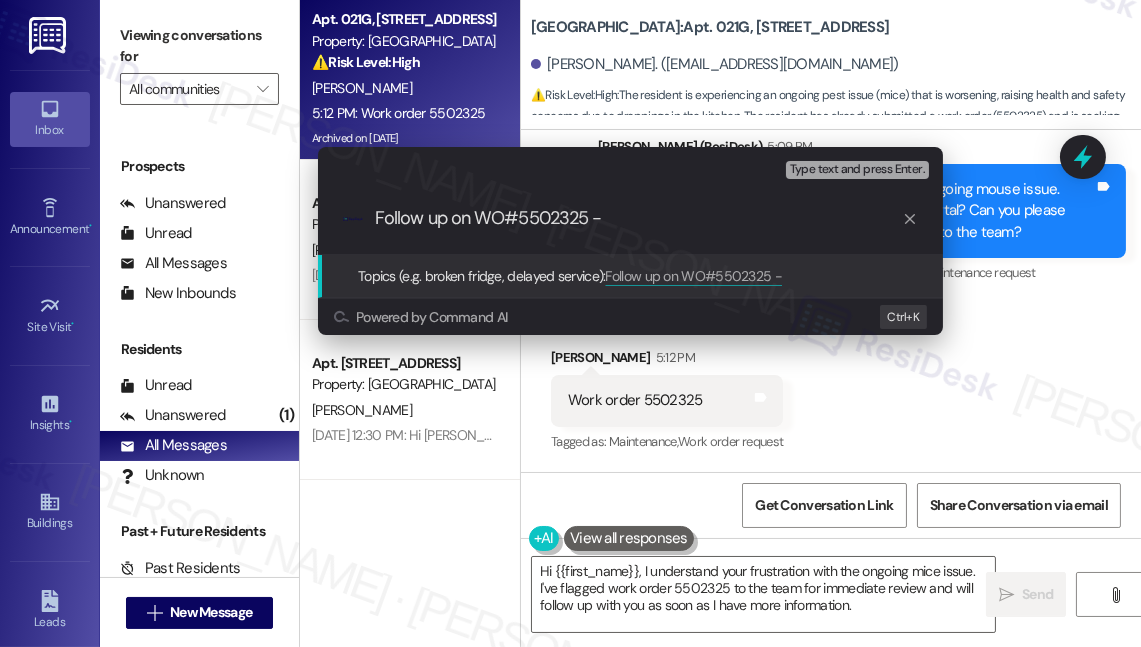 type on "Follow up on WO#5502325" 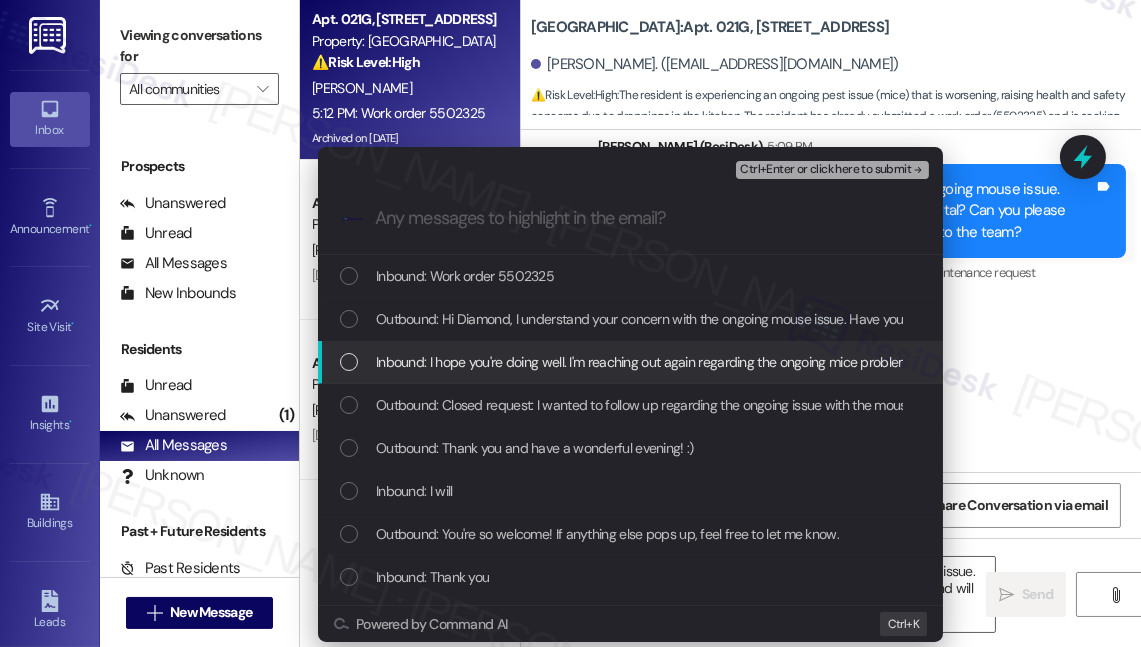 click on "Escalate Conversation High risk Follow up on WO#5502325 Any messages to highlight in the email? Ctrl+Enter or click here to submit .cls-1{fill:#0a055f;}.cls-2{fill:#0cc4c4;} resideskLogoBlueOrange Inbound: Work order 5502325 Outbound: Hi Diamond, I understand your concern with the ongoing mouse issue. Have you submitted a work order for this on the portal? Can you please provide the service request number so I can flag it to the team? Outbound: Closed request: I wanted to follow up regarding the ongoing issue with the mouse problem in the apartment. Despite the previous steps taken, I am still noticing mouse droppings. It seems that the current measures haven t fully resolved the issue. I would appreciate it if you could arrange for a more comprehensive solution to address this problem. Perhaps another inspection or different methods could help eliminate the issue once and for all. Outbound: Thank you and have a wonderful evening! :) Inbound: I will  Inbound: Thank you  Inbound:  Inbound: Okay thank you  K" at bounding box center [570, 323] 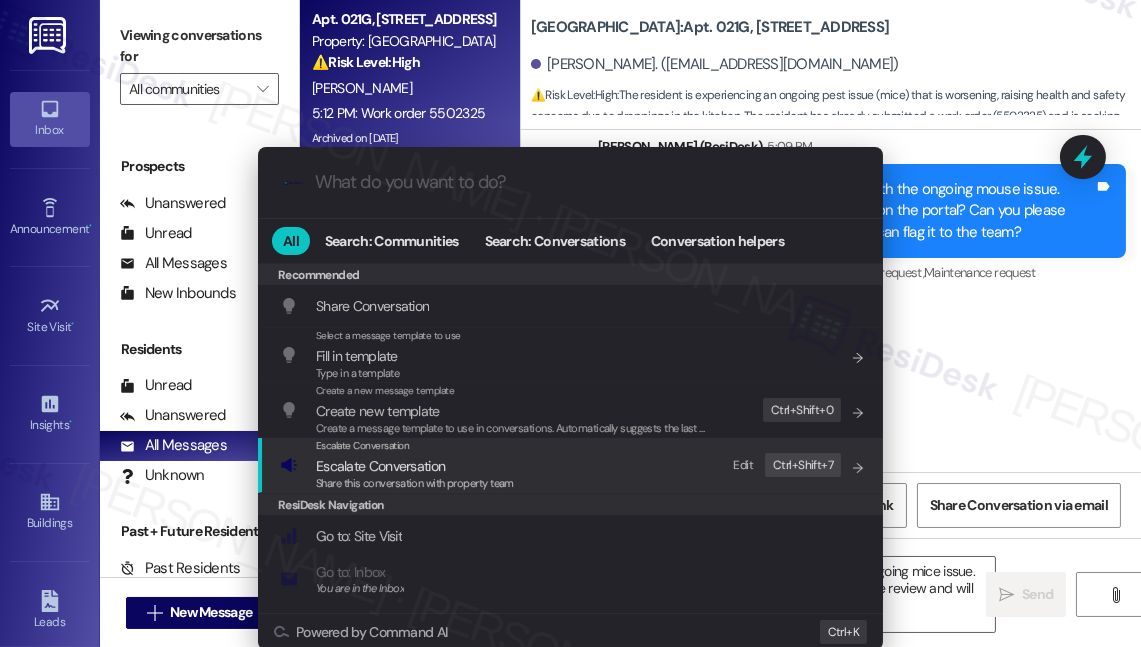 click on "Escalate Conversation Escalate Conversation Share this conversation with property team Edit Ctrl+ Shift+ 7" at bounding box center [572, 465] 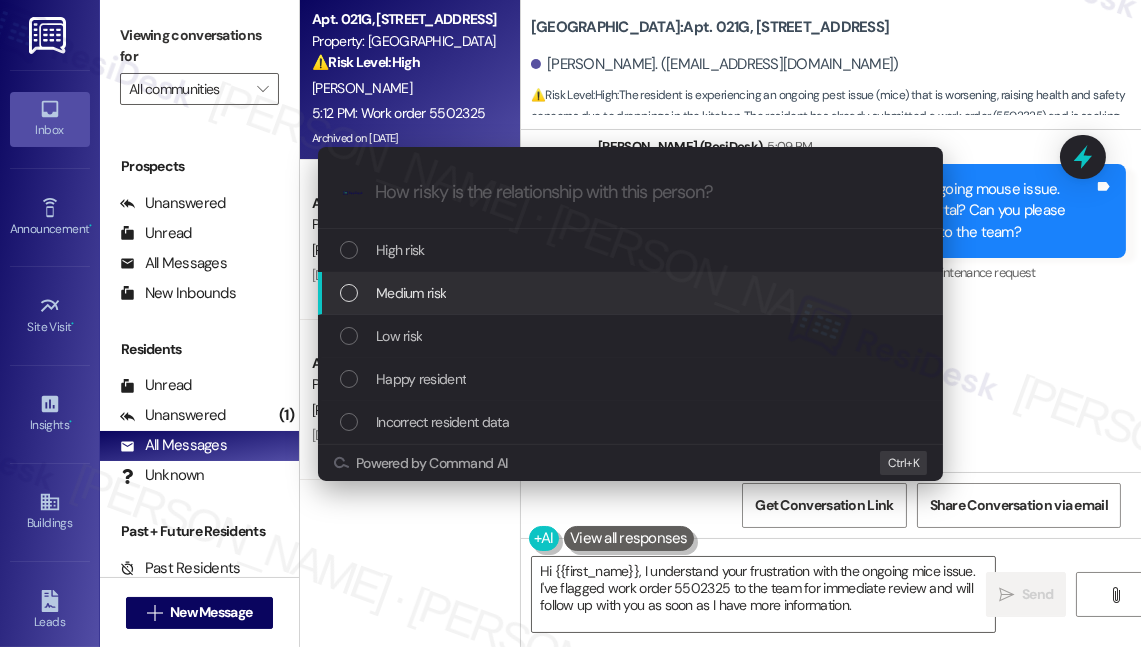 click on "Medium risk" at bounding box center [632, 293] 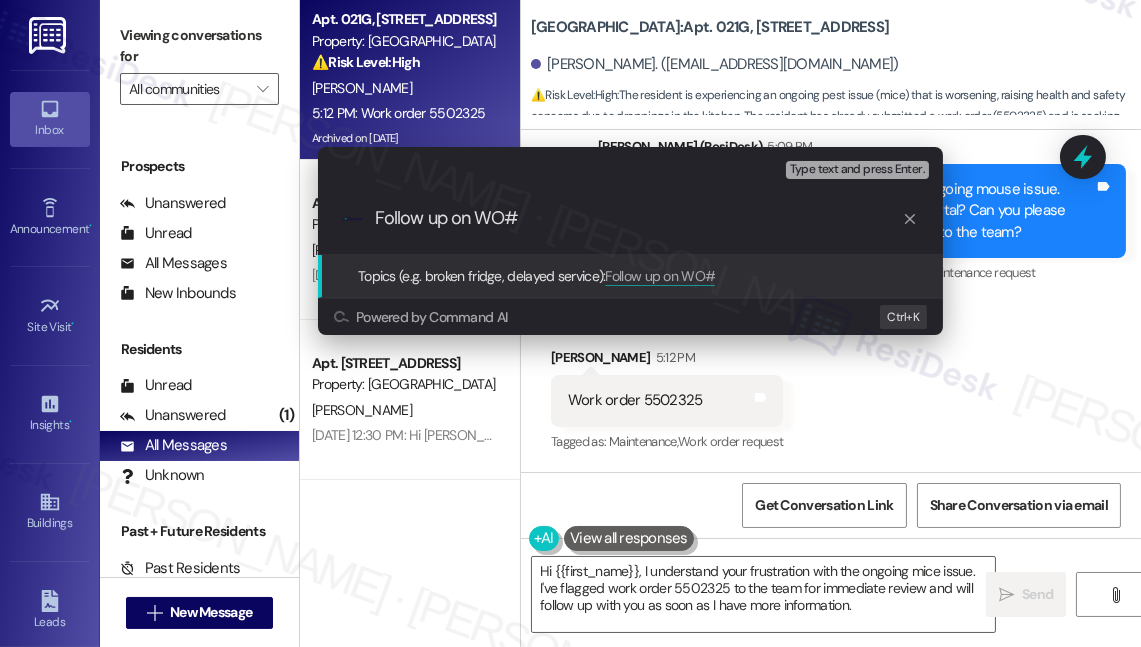 paste on "5502325" 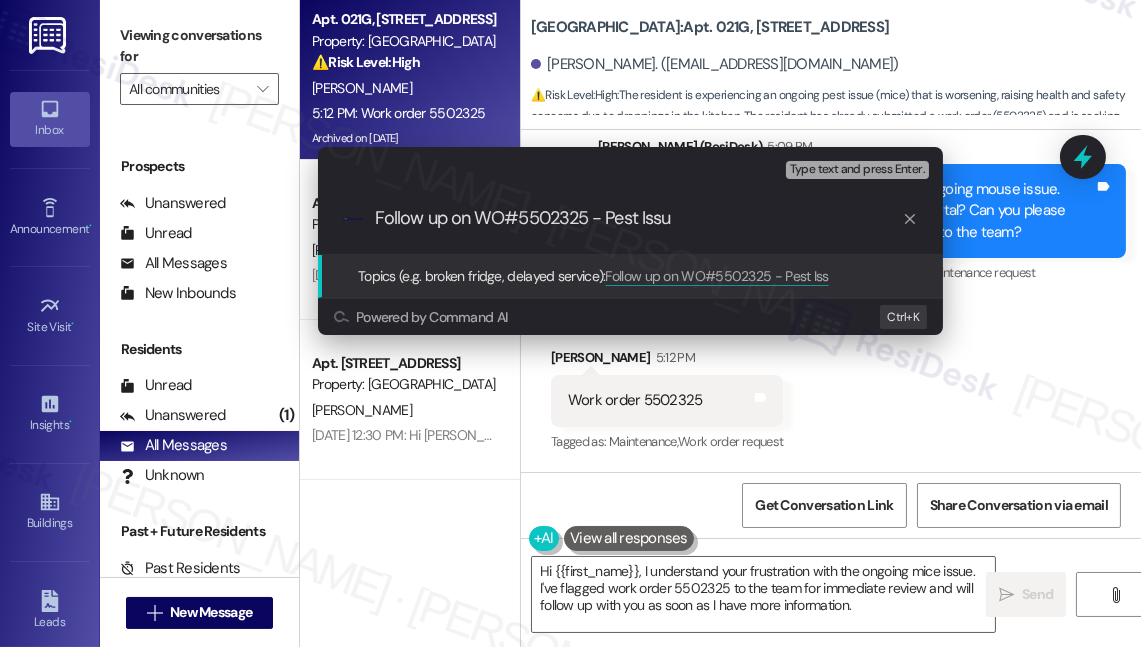 type on "Follow up on WO#5502325 - Pest Issue" 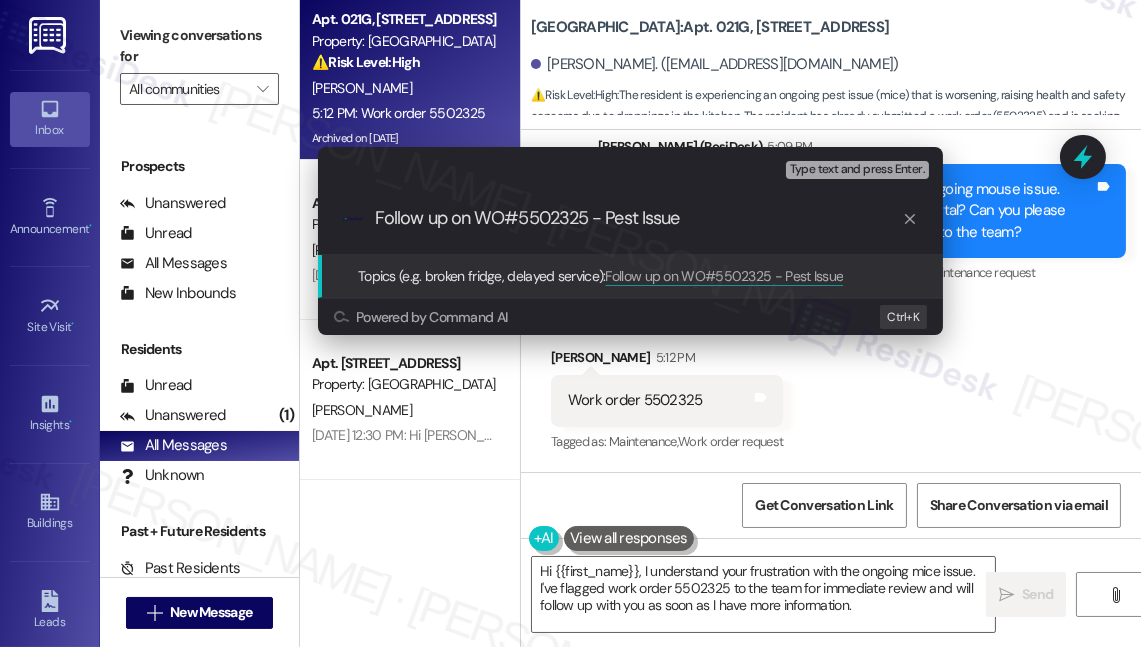 type 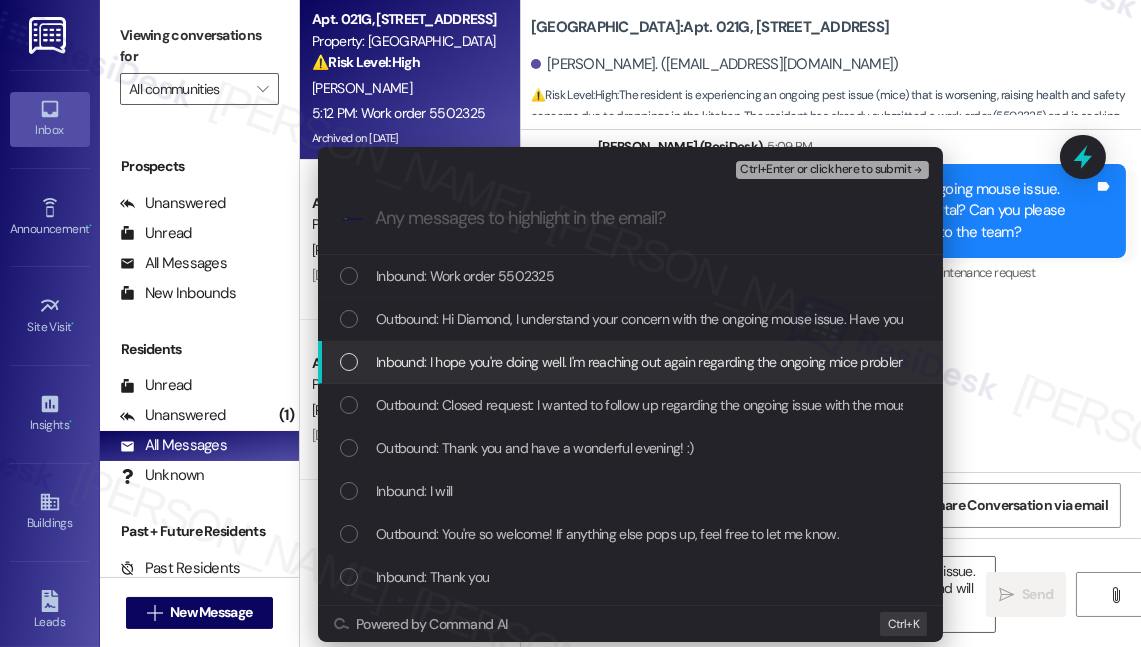 click on "Inbound: I hope you're doing well. I'm reaching out again regarding the ongoing mice problem in my apartment. Despite the previous attempts to address the issue, it has not been resolved, and the situation seems to be getting worse. I am now finding droppings in the kitchen, which raises serious concerns about health and safety especially if they get into my food. That would result in added expenses for me and is not acceptable in a living space I’m paying for.
At this point, I’d like to know what my options are moving forward, as what’s been done so far hasn’t worked. This is a serious matter, and I need assurance that a more effective and permanent solution will be put in place immediately. Please let me know how you plan to address this and what alternatives I have if the issue continues.
Thank you," at bounding box center [2711, 362] 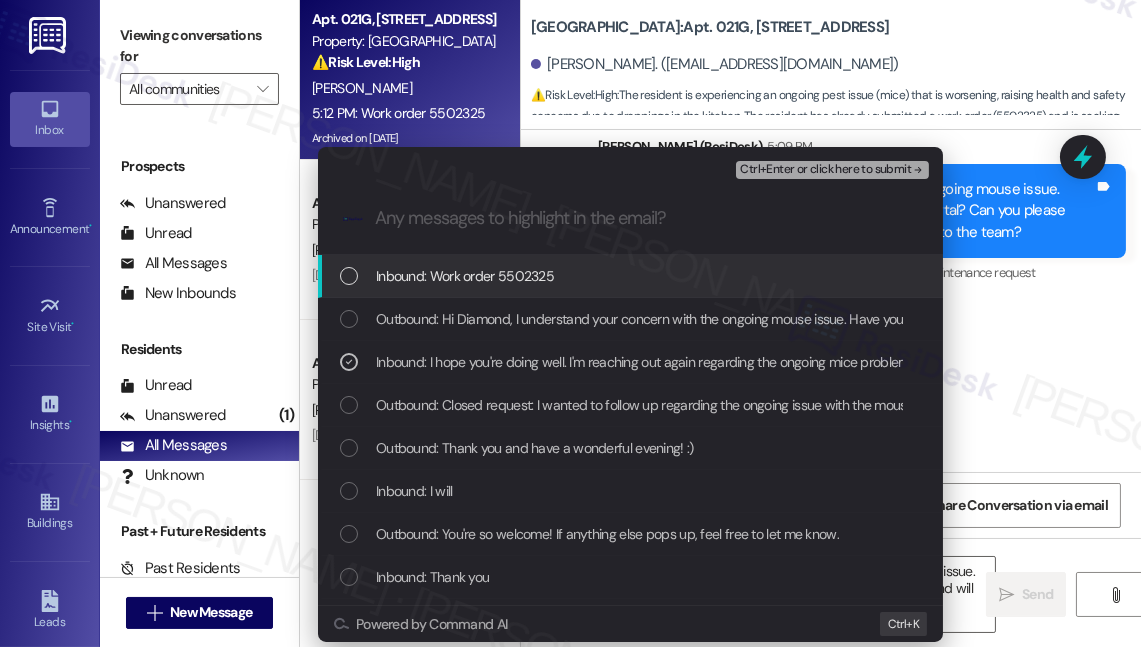 click on "Ctrl+Enter or click here to submit" at bounding box center [825, 170] 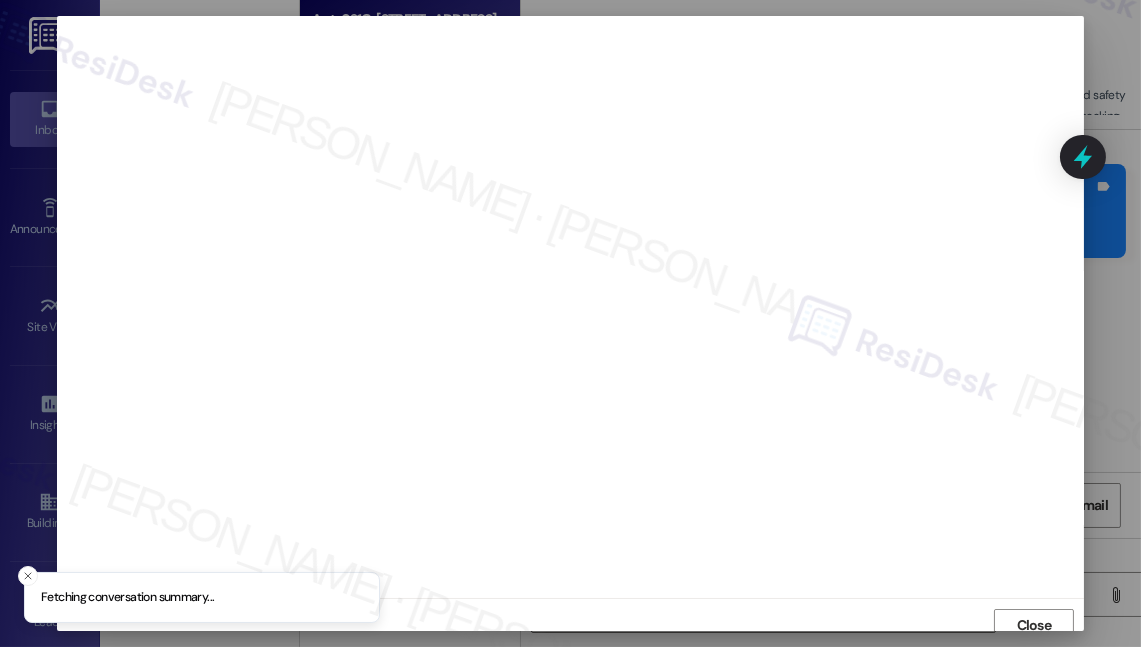 scroll, scrollTop: 10, scrollLeft: 0, axis: vertical 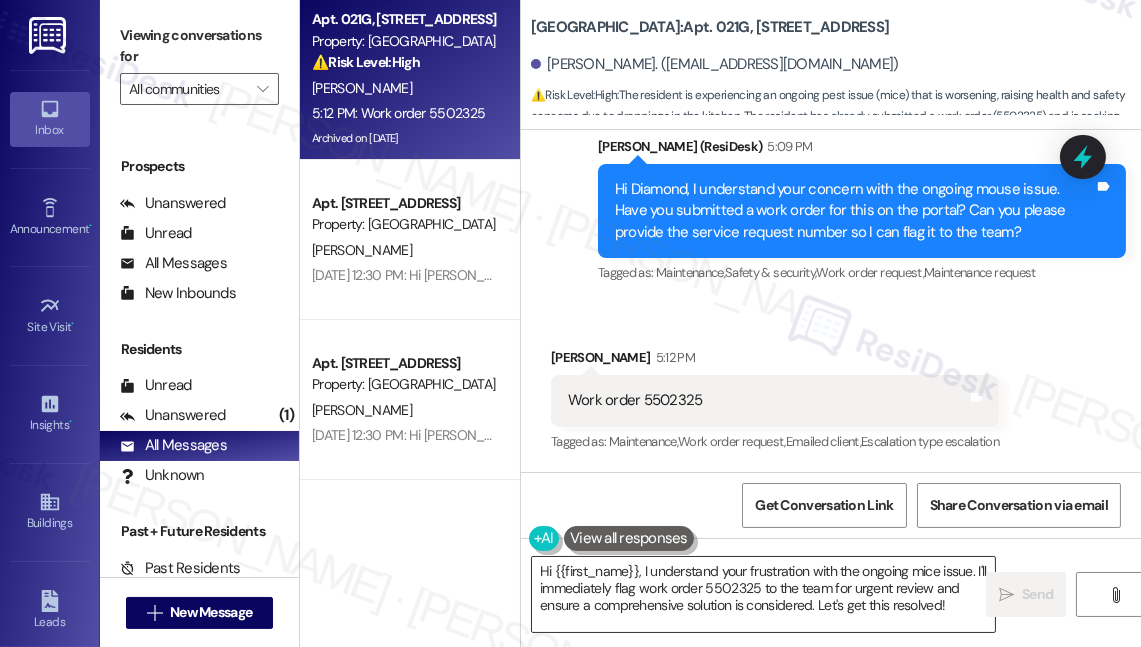 click on "Hi {{first_name}}, I understand your frustration with the ongoing mice issue. I'll immediately flag work order 5502325 to the team for urgent review and ensure a comprehensive solution is considered. Let's get this resolved!" at bounding box center [763, 594] 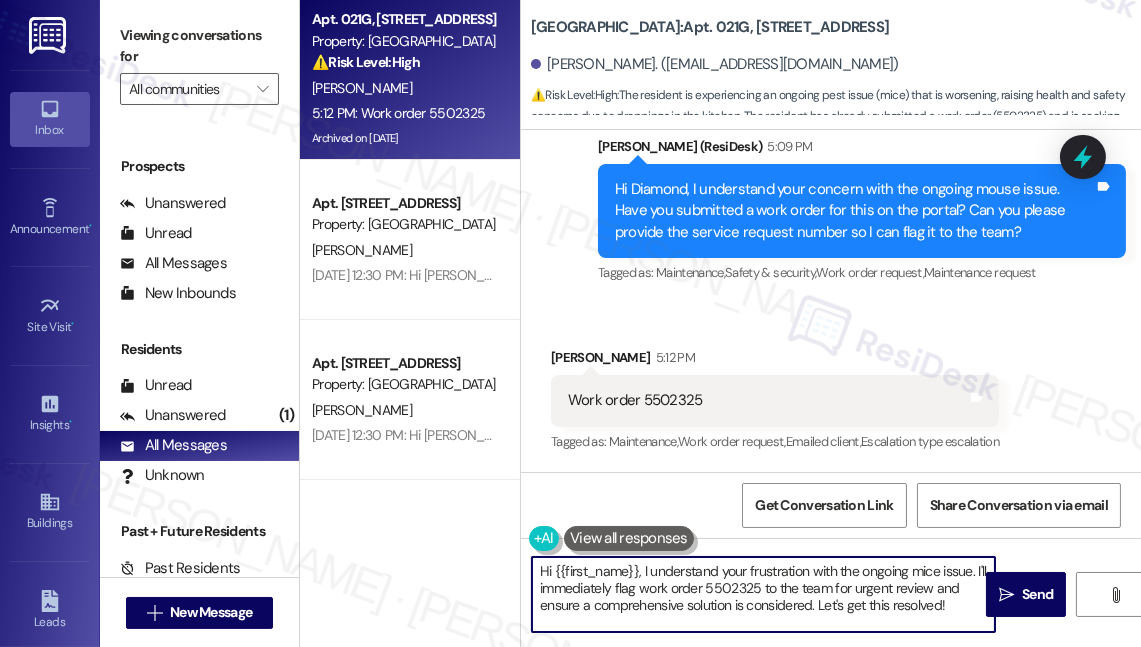 click on "Hi {{first_name}}, I understand your frustration with the ongoing mice issue. I'll immediately flag work order 5502325 to the team for urgent review and ensure a comprehensive solution is considered. Let's get this resolved!" at bounding box center [763, 594] 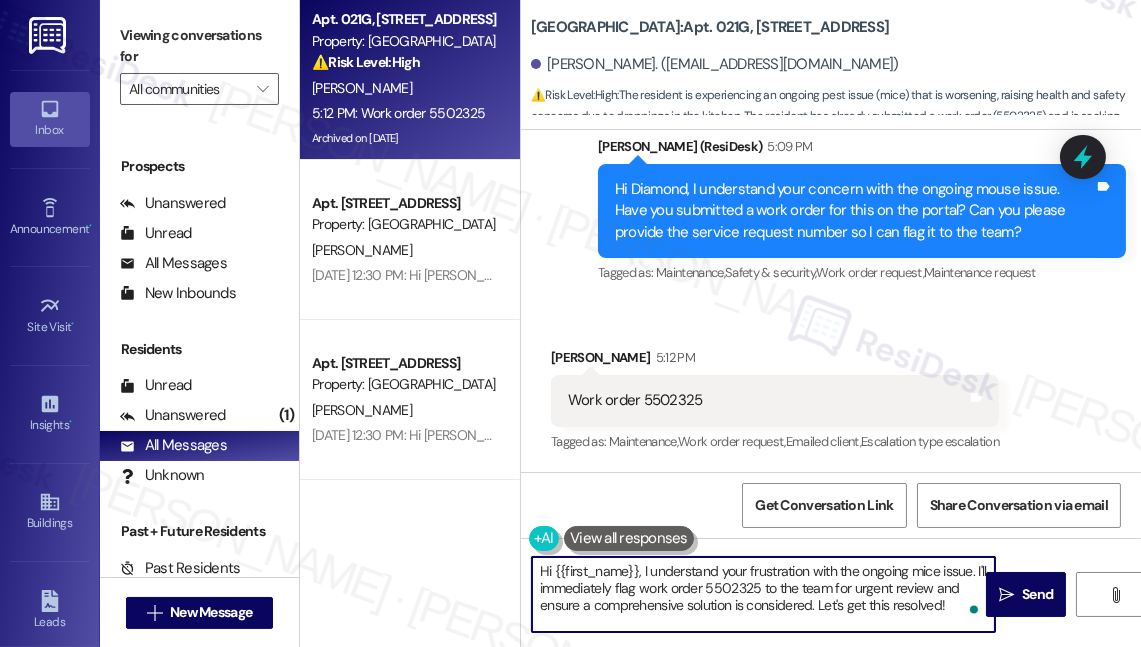 click on "Hi {{first_name}}, I understand your frustration with the ongoing mice issue. I'll immediately flag work order 5502325 to the team for urgent review and ensure a comprehensive solution is considered. Let's get this resolved!" at bounding box center (763, 594) 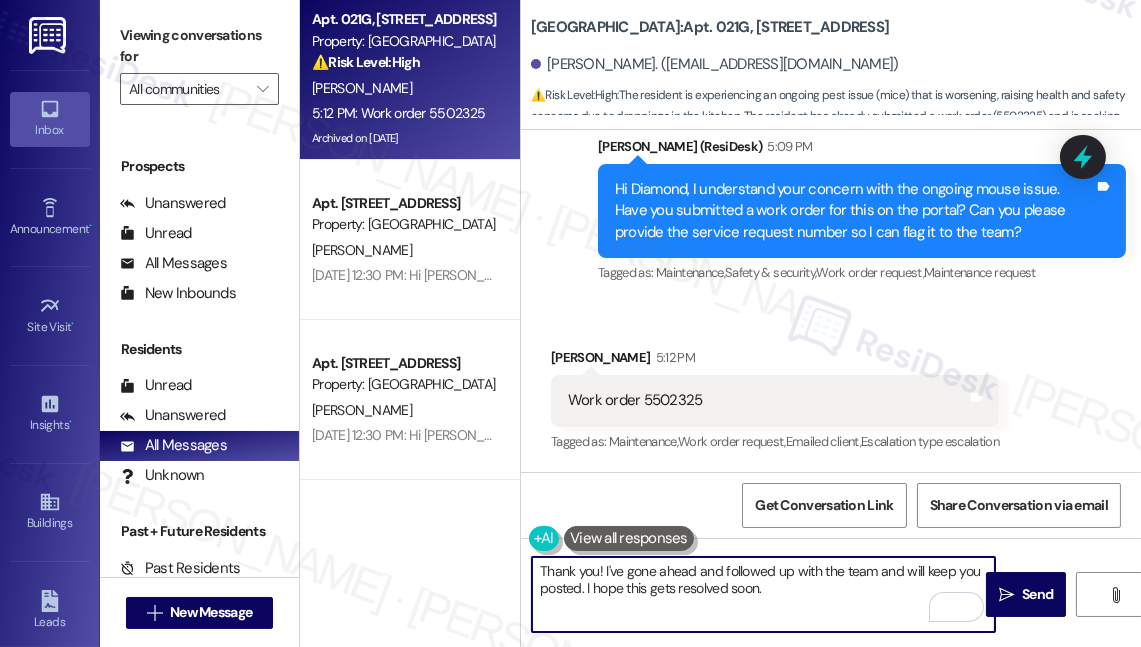 click on "Thank you! I've gone ahead and followed up with the team and will keep you posted. I hope this gets resolved soon." at bounding box center [763, 594] 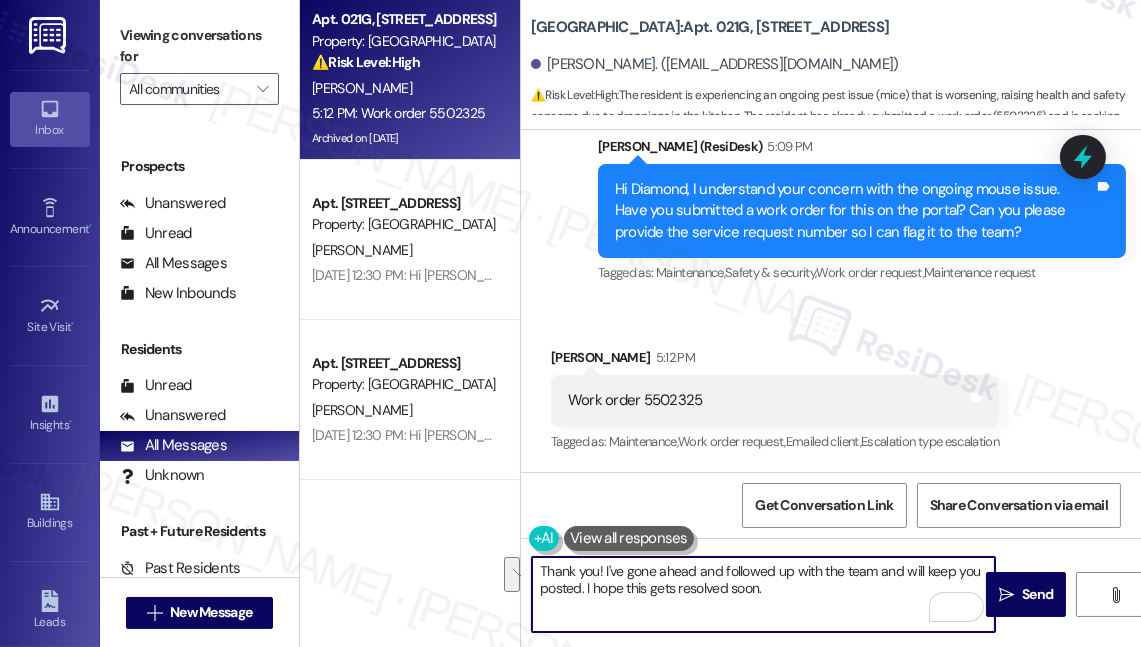 click on "Thank you! I've gone ahead and followed up with the team and will keep you posted. I hope this gets resolved soon." at bounding box center (763, 594) 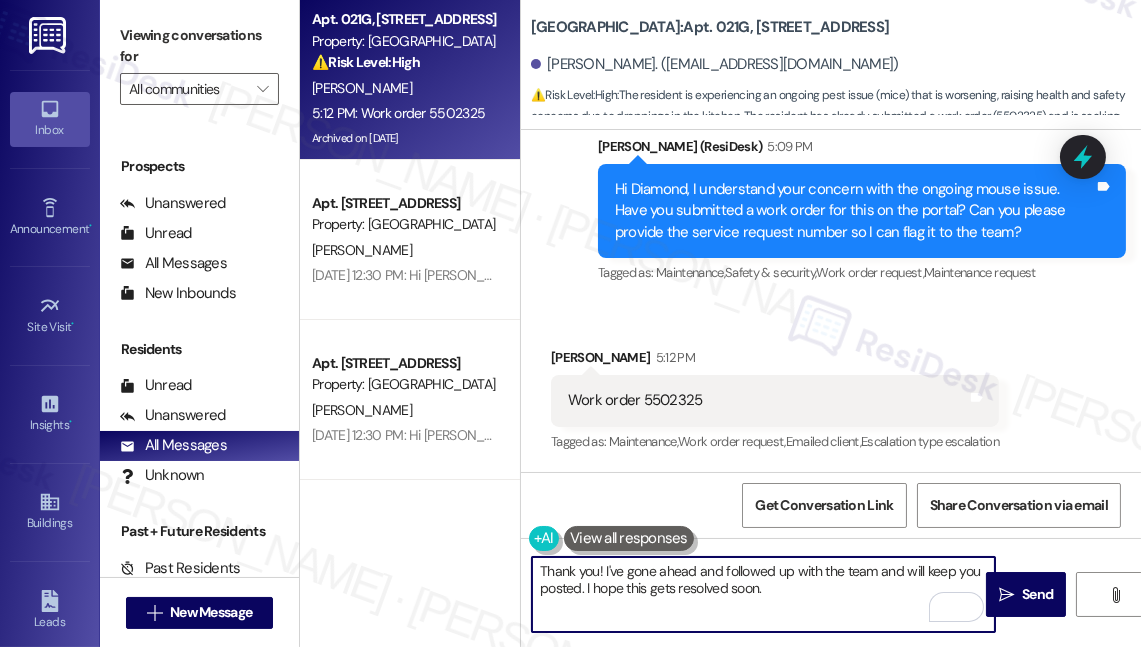 click on "Thank you! I've gone ahead and followed up with the team and will keep you posted. I hope this gets resolved soon." at bounding box center (763, 594) 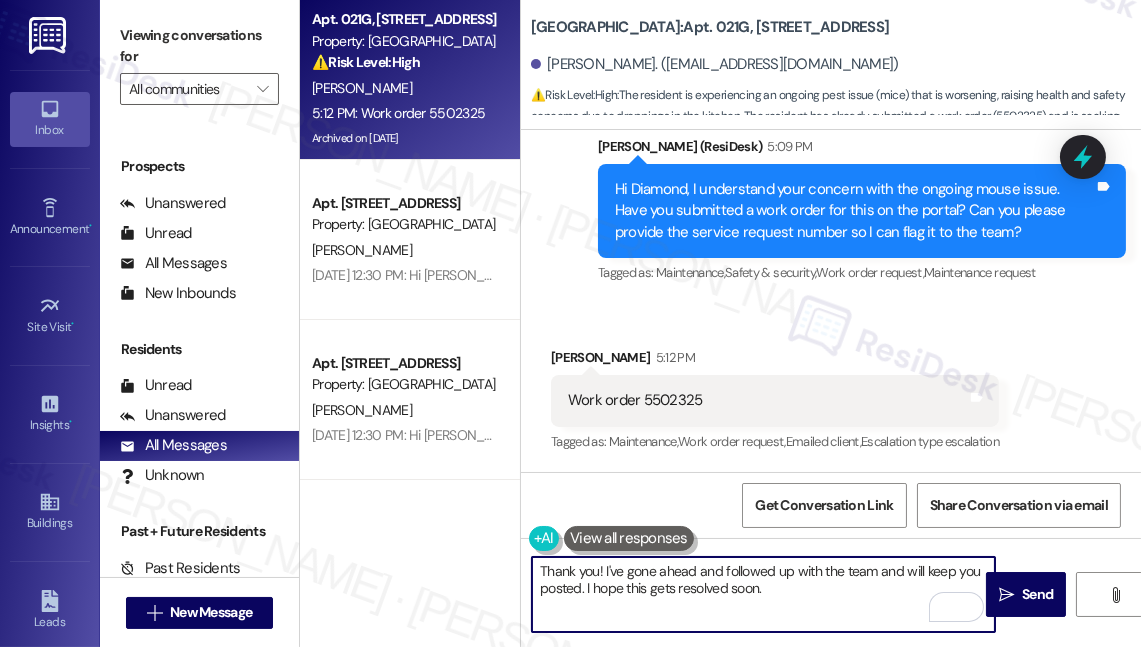 drag, startPoint x: 848, startPoint y: 587, endPoint x: 770, endPoint y: 585, distance: 78.025635 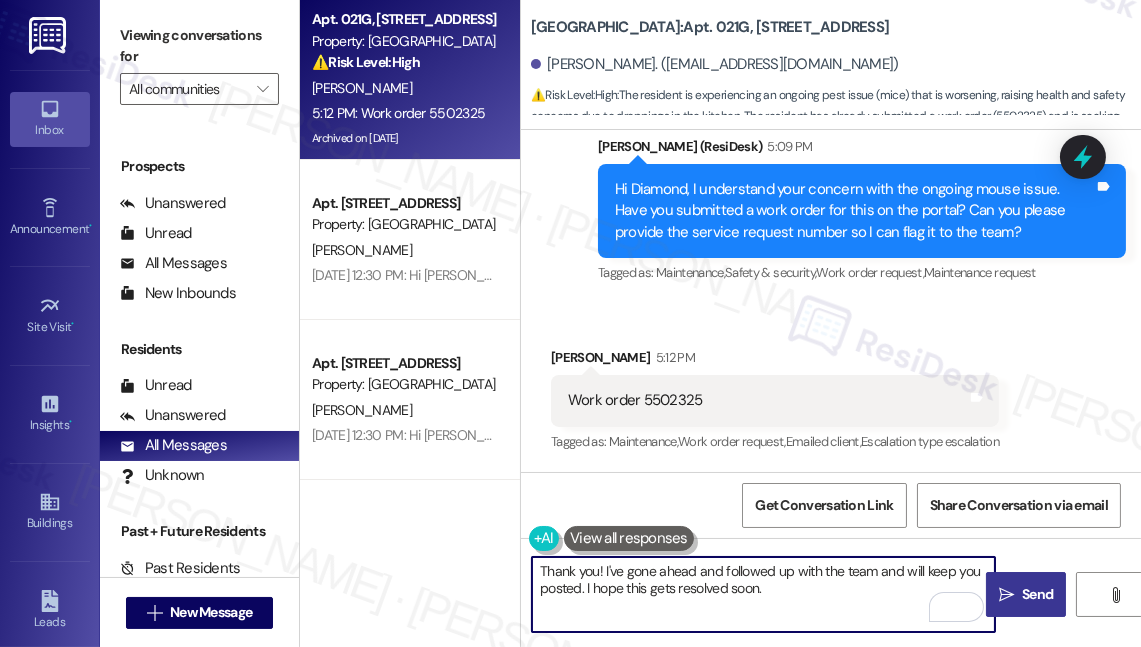 type on "Thank you! I've gone ahead and followed up with the team and will keep you posted. I hope this gets resolved soon." 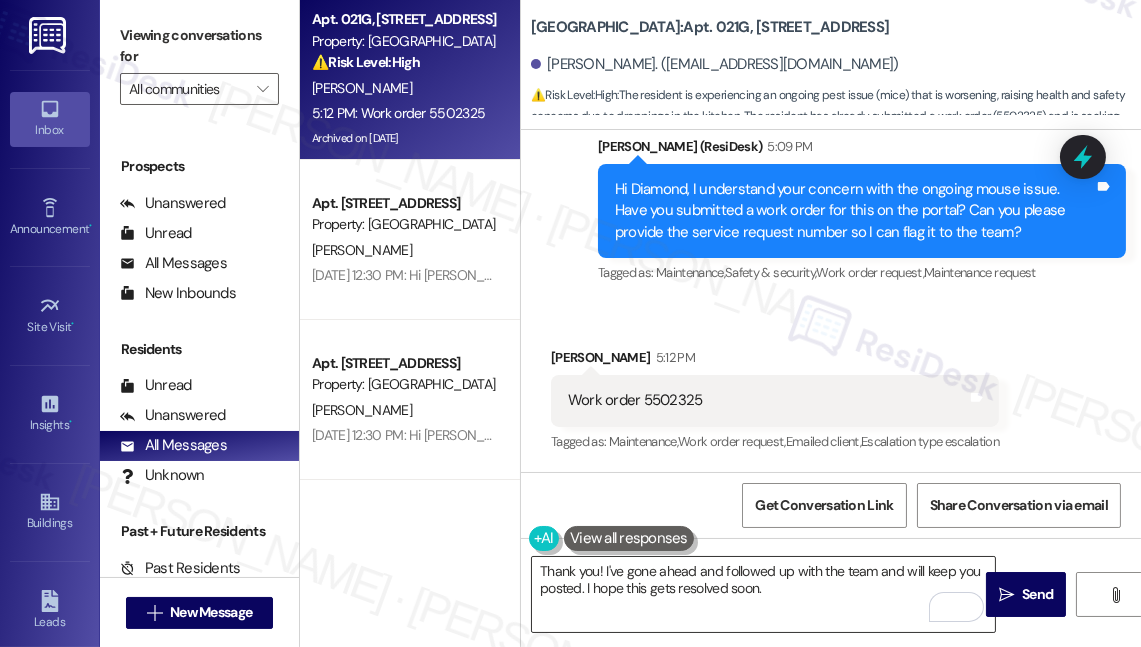 drag, startPoint x: 1026, startPoint y: 596, endPoint x: 877, endPoint y: 593, distance: 149.0302 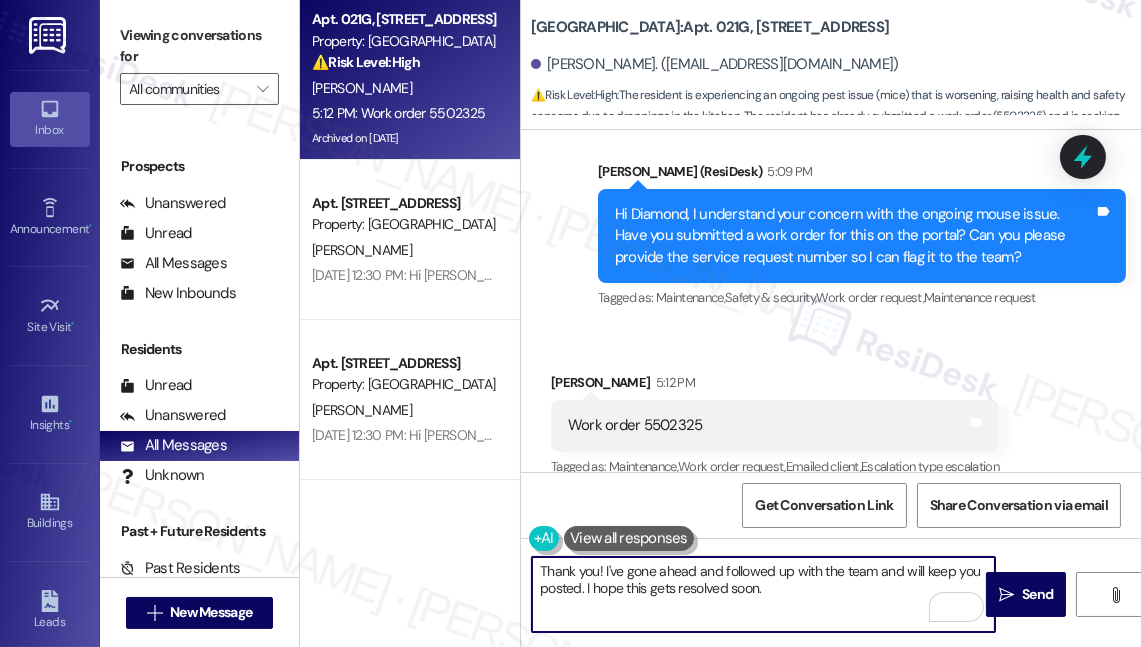 scroll, scrollTop: 20037, scrollLeft: 0, axis: vertical 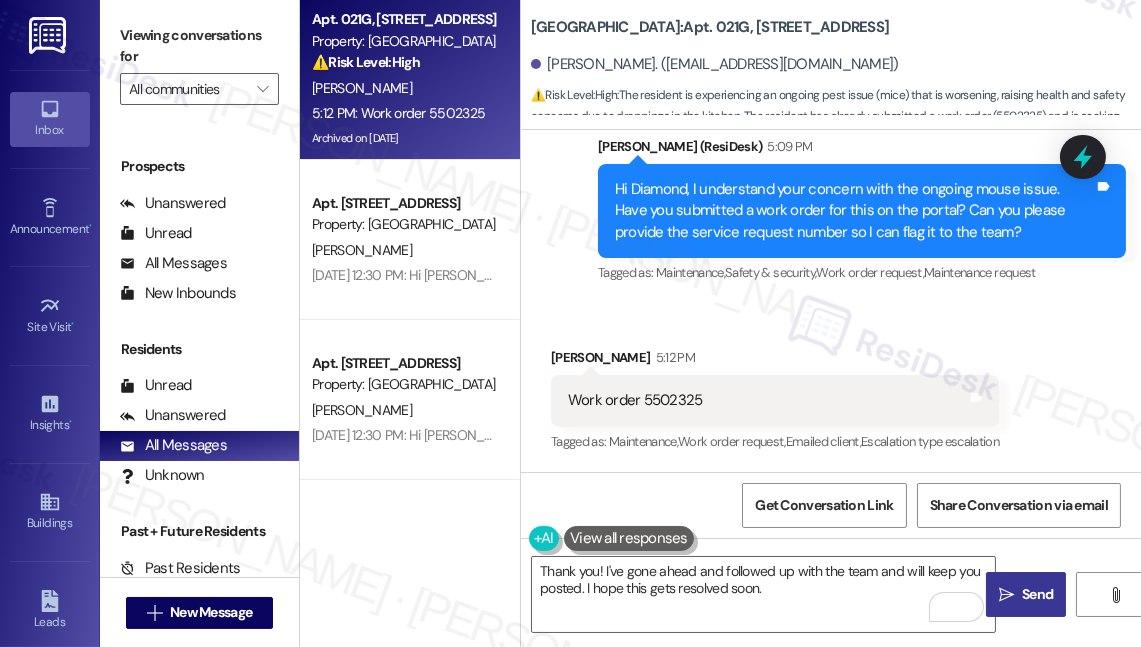 drag, startPoint x: 1045, startPoint y: 591, endPoint x: 1017, endPoint y: 589, distance: 28.071337 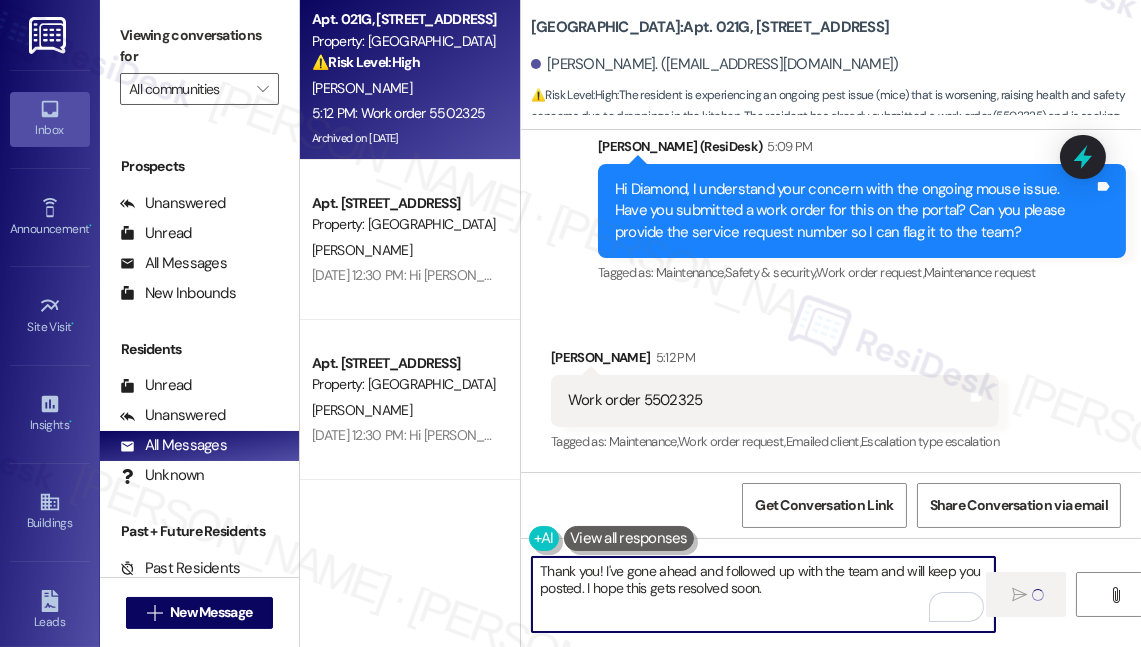 click on "Thank you! I've gone ahead and followed up with the team and will keep you posted. I hope this gets resolved soon." at bounding box center [763, 594] 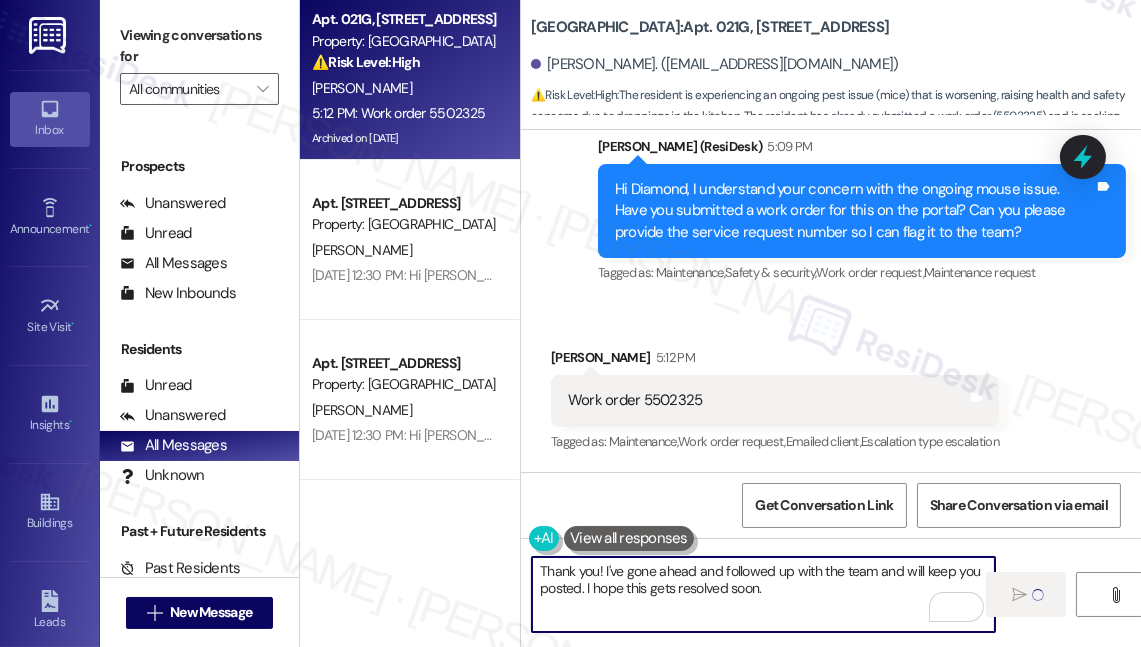 type 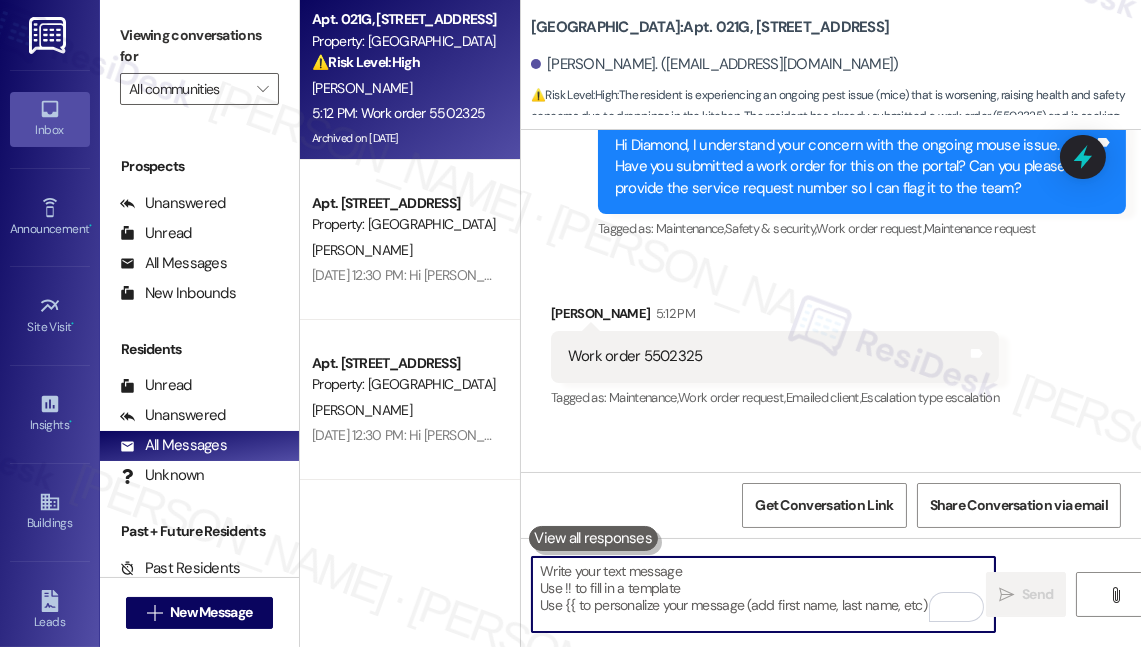 scroll, scrollTop: 20036, scrollLeft: 0, axis: vertical 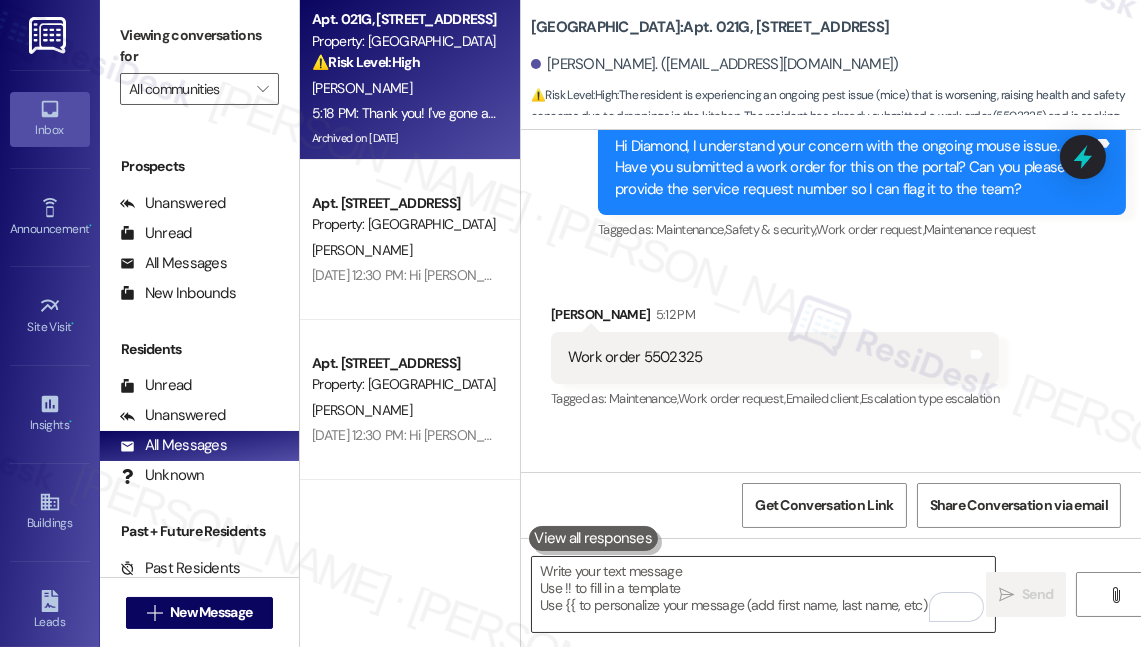 click at bounding box center [763, 594] 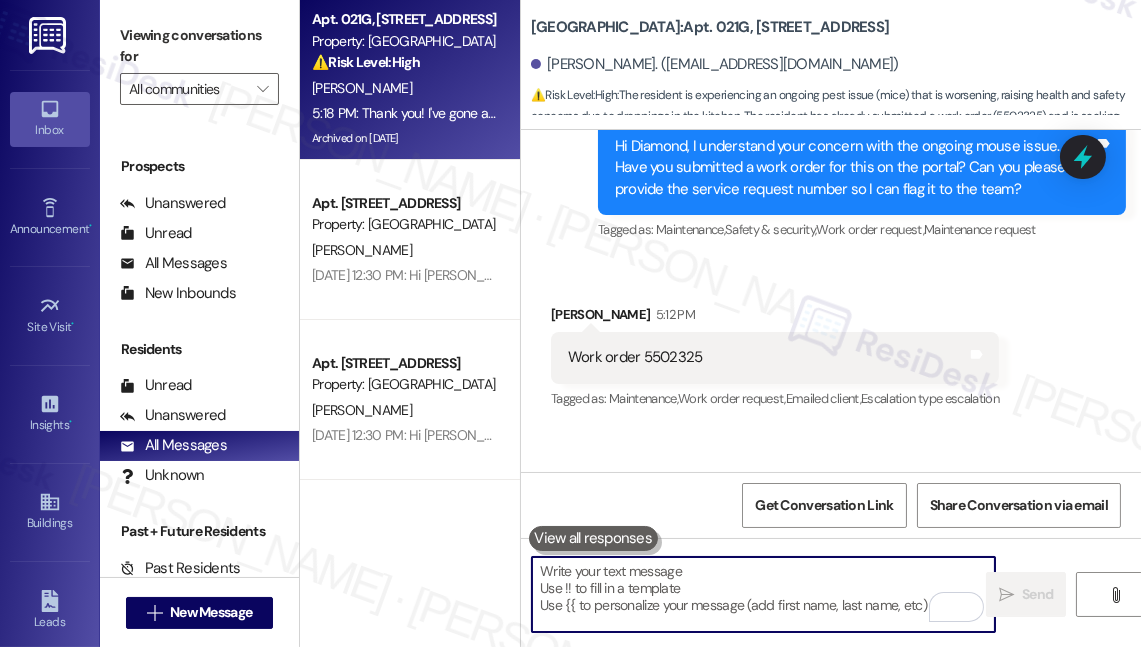 scroll, scrollTop: 20197, scrollLeft: 0, axis: vertical 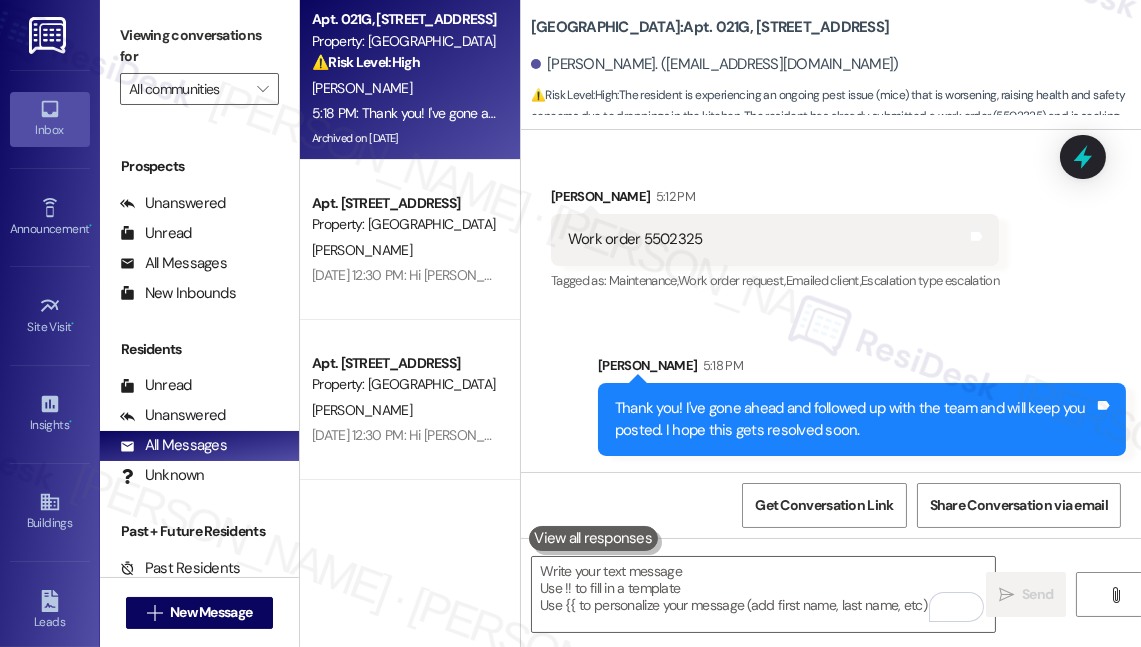click on "[PERSON_NAME] 5:18 PM" at bounding box center [862, 369] 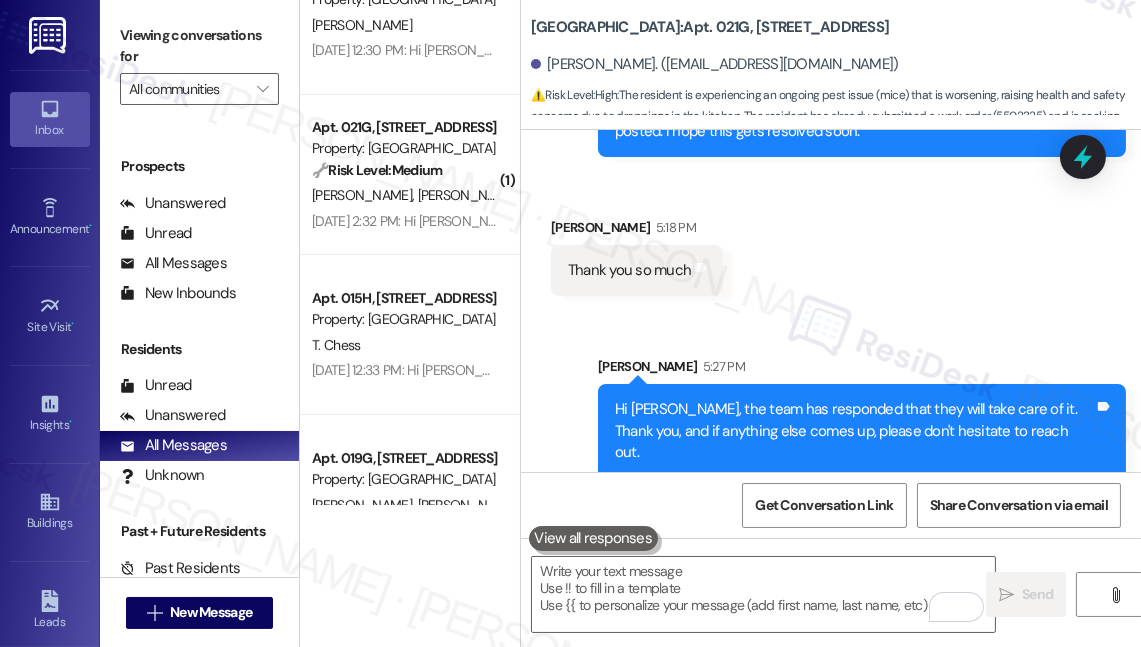 scroll, scrollTop: 20497, scrollLeft: 0, axis: vertical 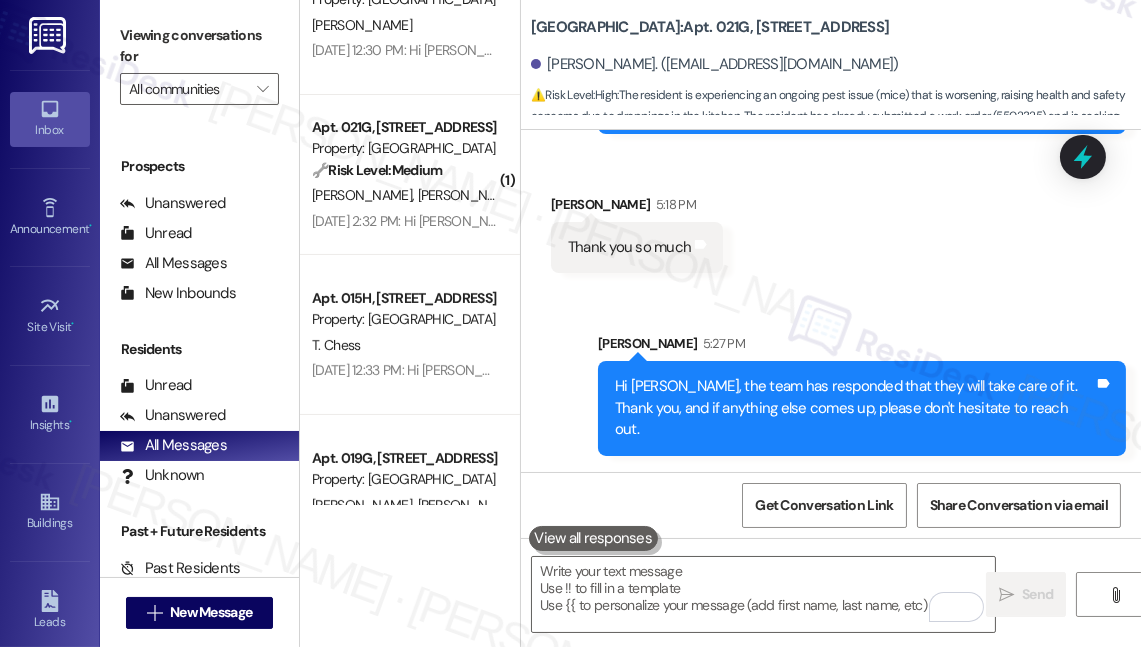 click on "Hi [PERSON_NAME], the team has responded that they will take care of it. Thank you, and if anything else comes up, please don't hesitate to reach out." at bounding box center [854, 408] 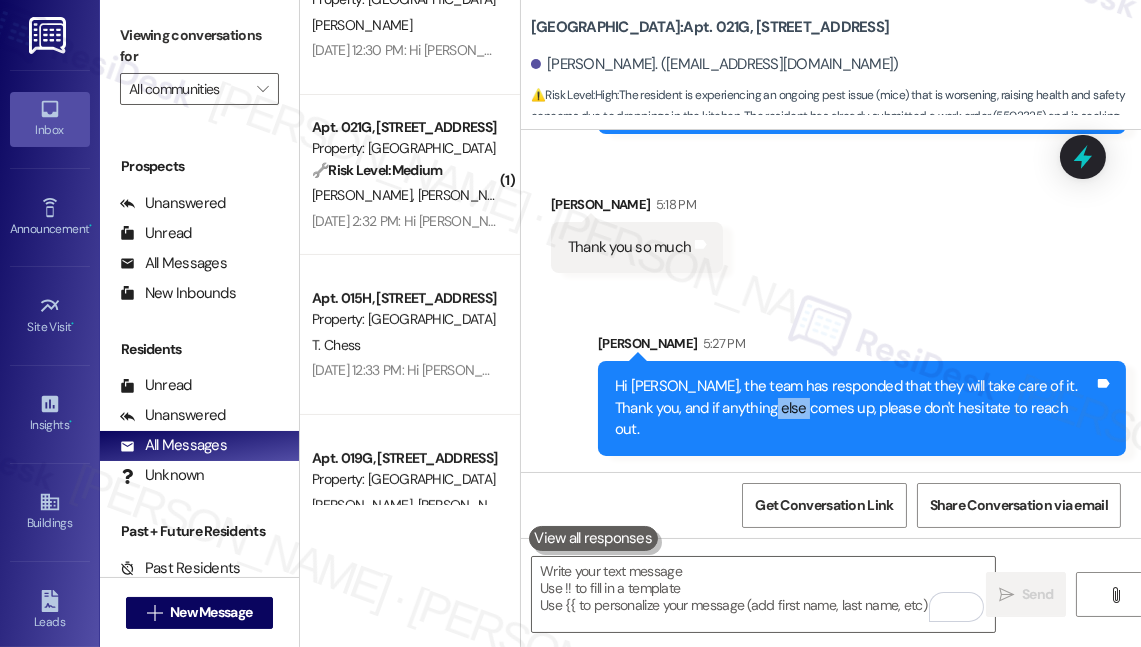 click on "Hi [PERSON_NAME], the team has responded that they will take care of it. Thank you, and if anything else comes up, please don't hesitate to reach out." at bounding box center (854, 408) 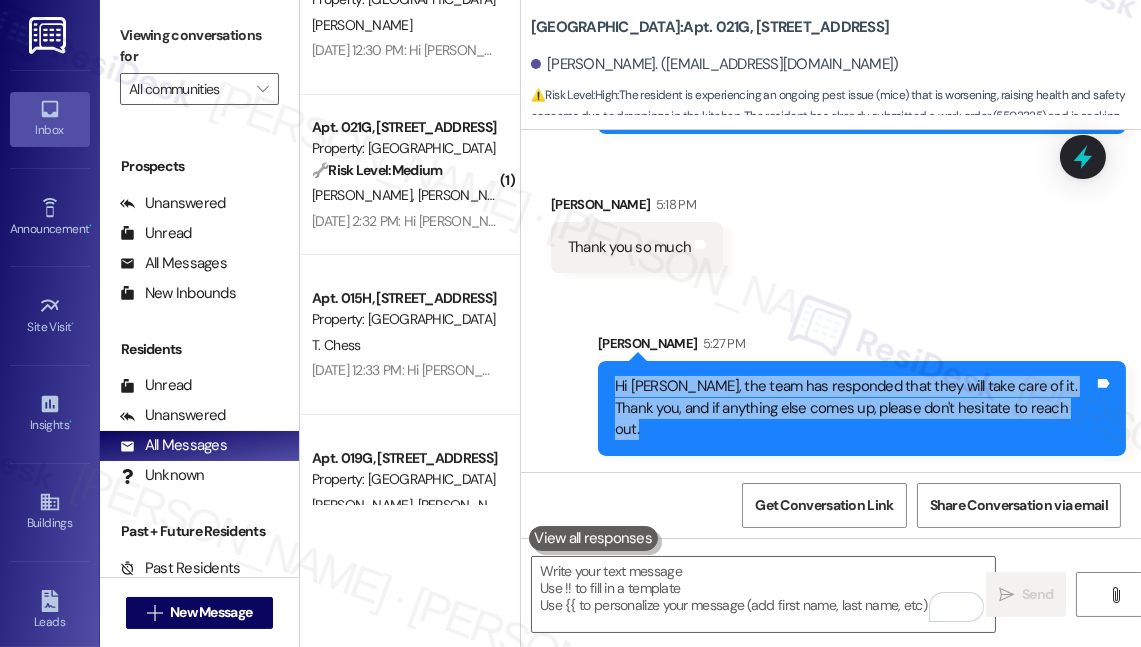 click on "Hi [PERSON_NAME], the team has responded that they will take care of it. Thank you, and if anything else comes up, please don't hesitate to reach out." at bounding box center [854, 408] 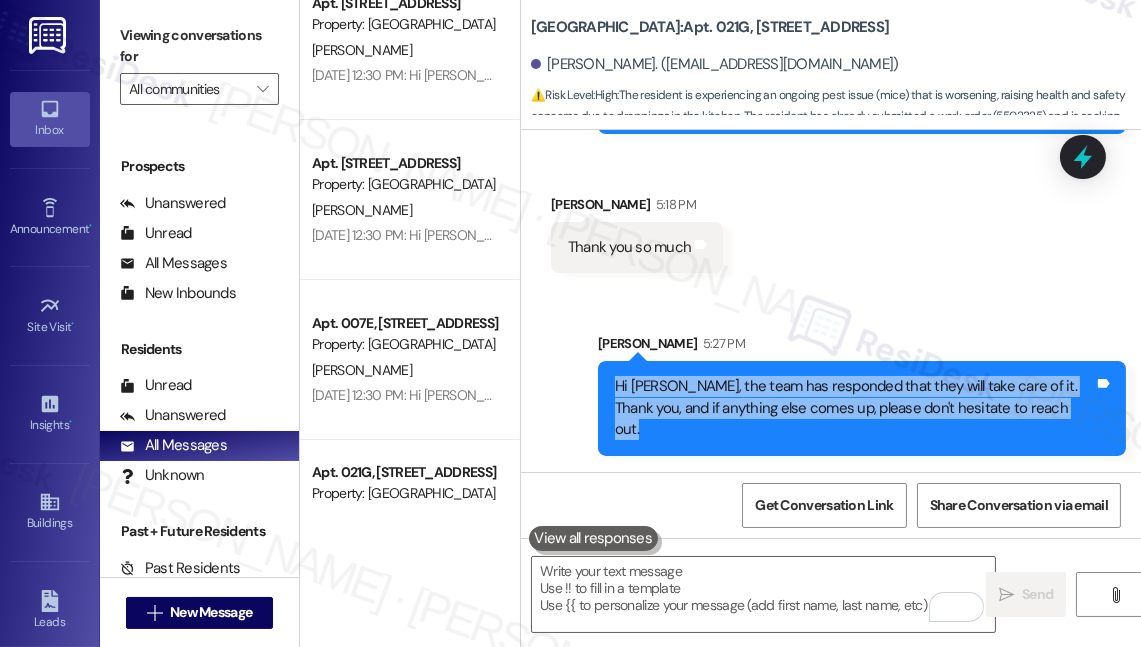scroll, scrollTop: 0, scrollLeft: 0, axis: both 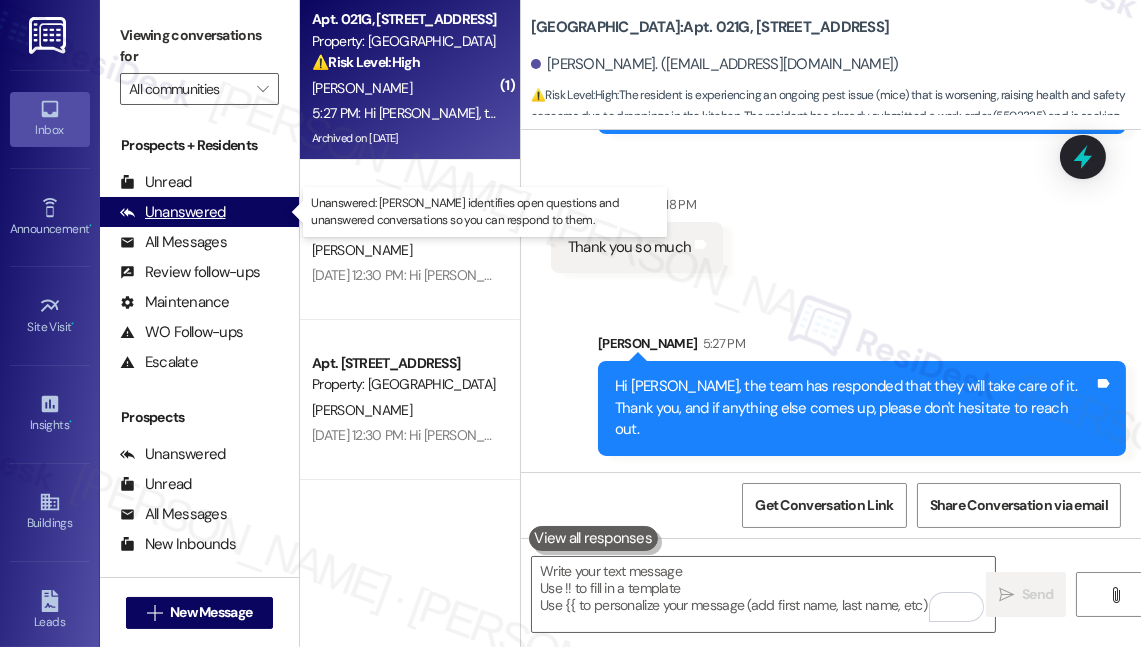 click on "Unanswered" at bounding box center [173, 212] 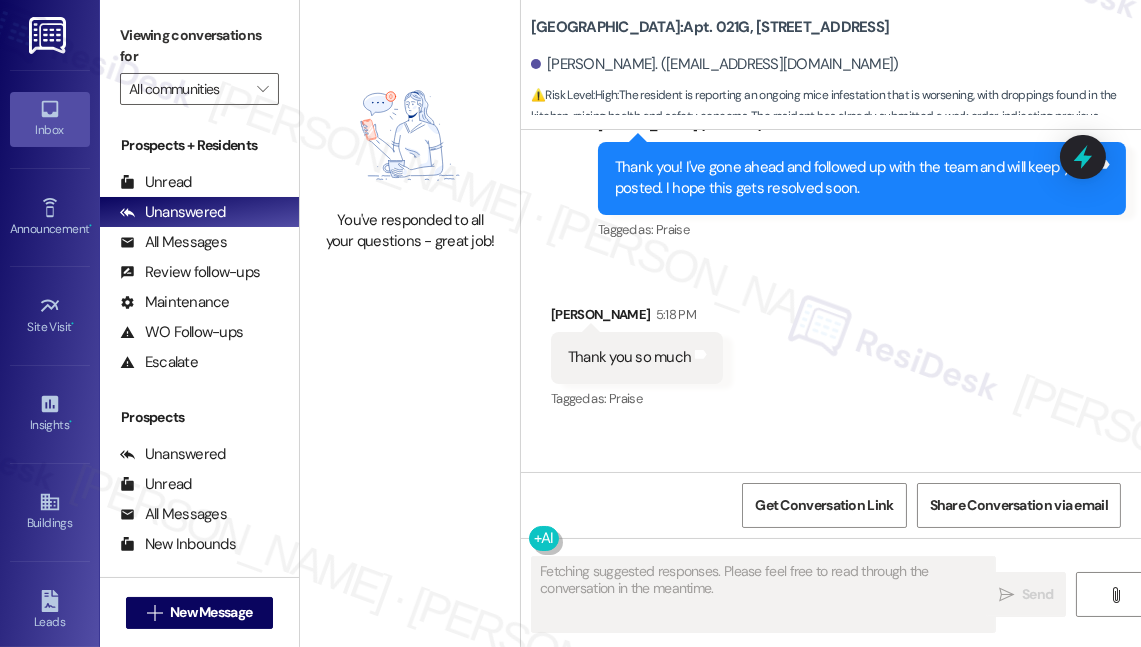 scroll, scrollTop: 21079, scrollLeft: 0, axis: vertical 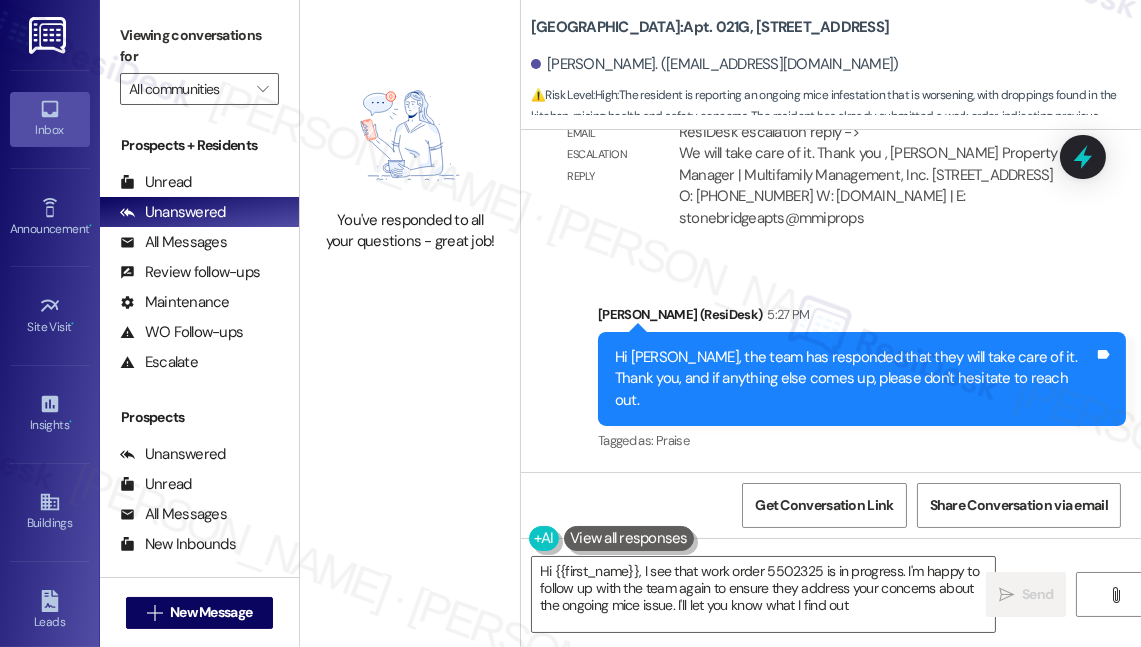 type on "Hi {{first_name}}, I see that work order 5502325 is in progress. I'm happy to follow up with the team again to ensure they address your concerns about the ongoing mice issue. I'll let you know what I find out!" 